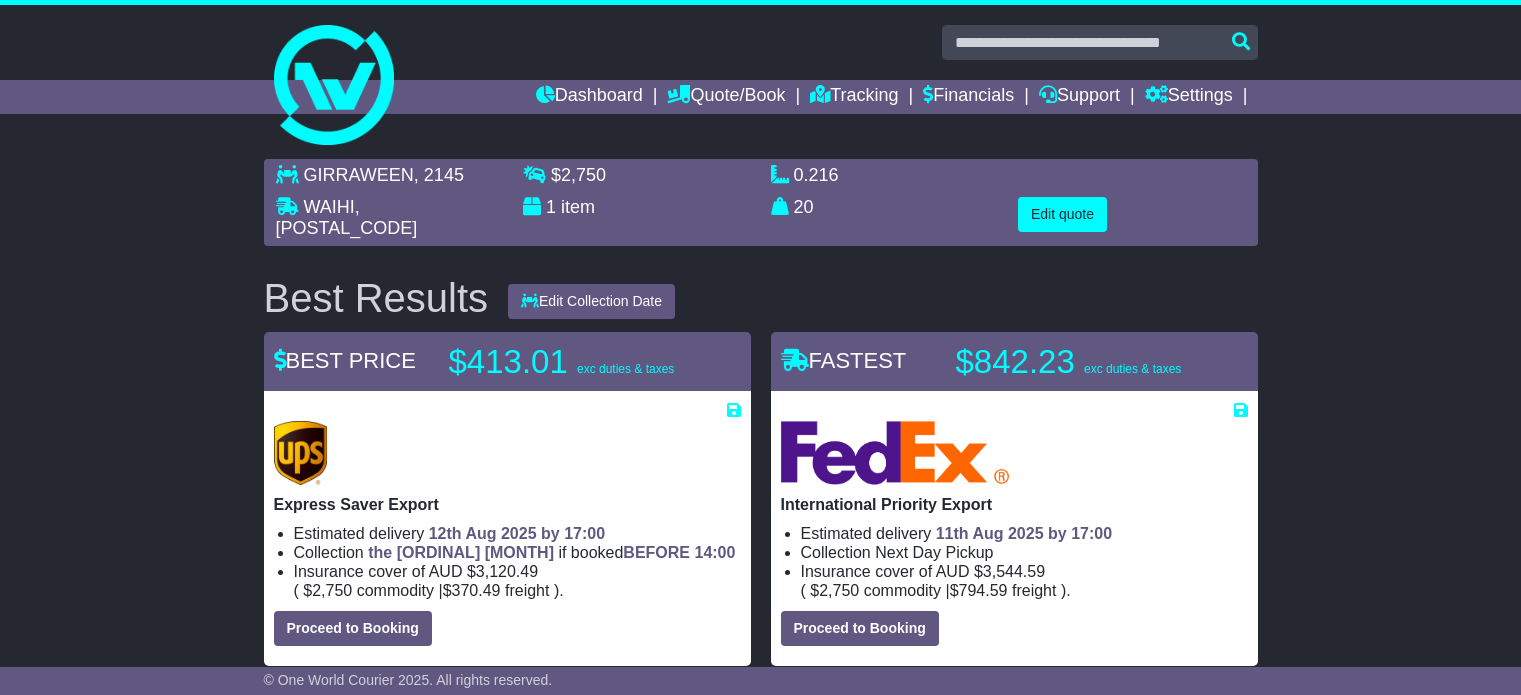scroll, scrollTop: 0, scrollLeft: 0, axis: both 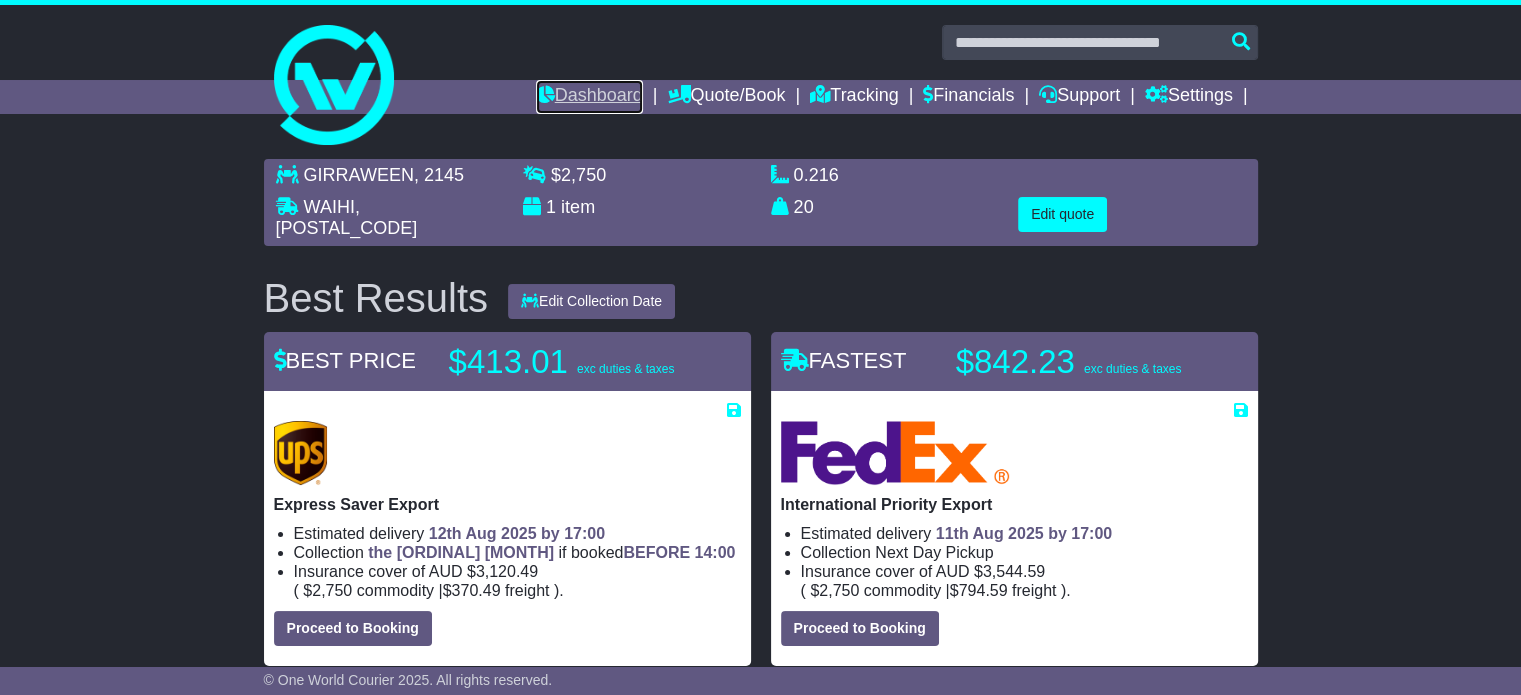 click on "Dashboard" at bounding box center [589, 97] 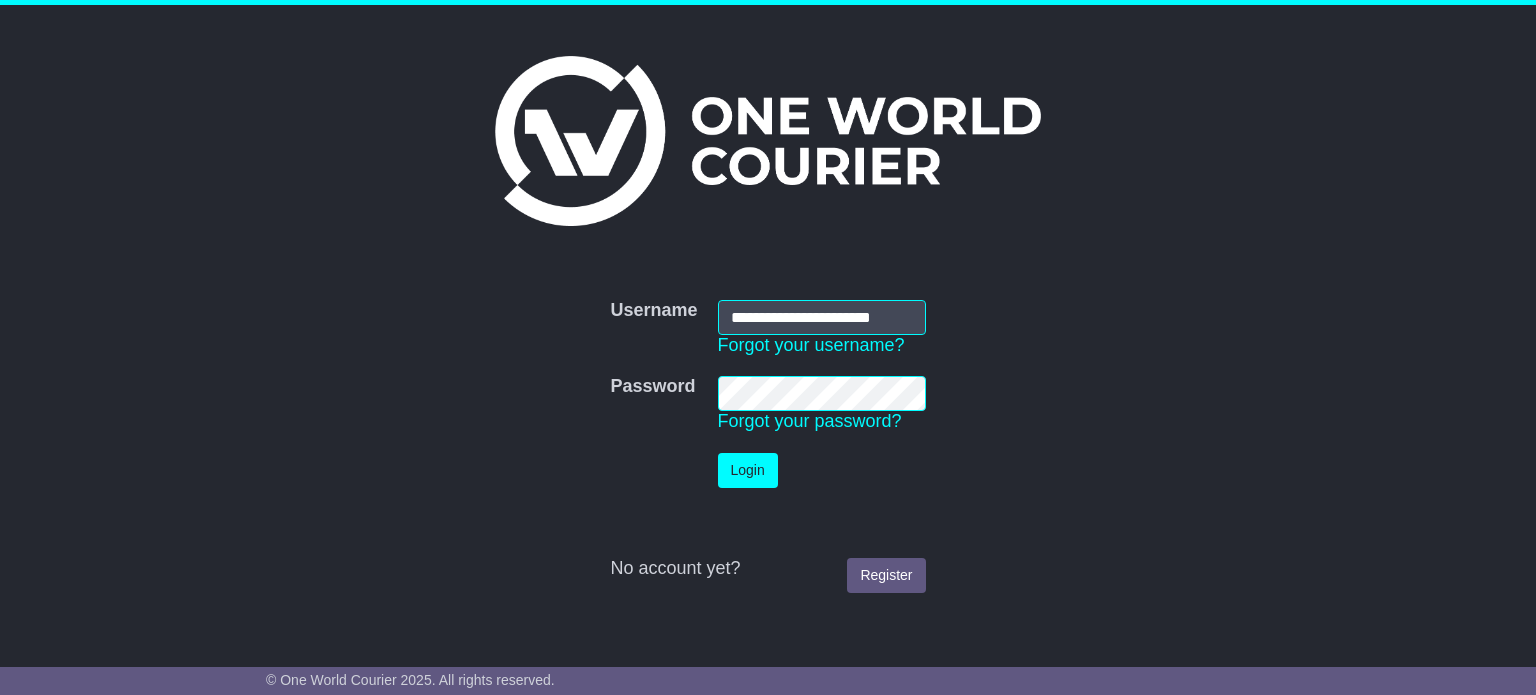 scroll, scrollTop: 0, scrollLeft: 0, axis: both 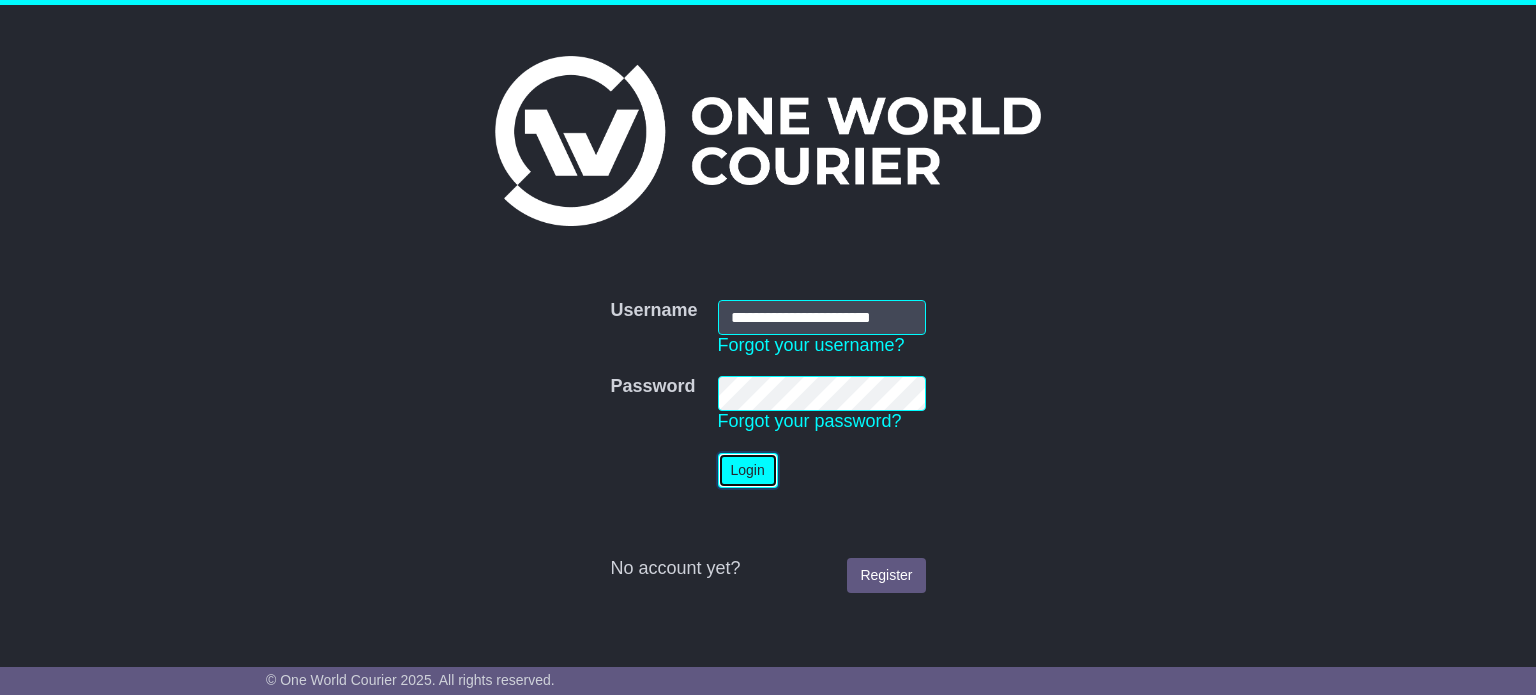 click on "Login" at bounding box center [748, 470] 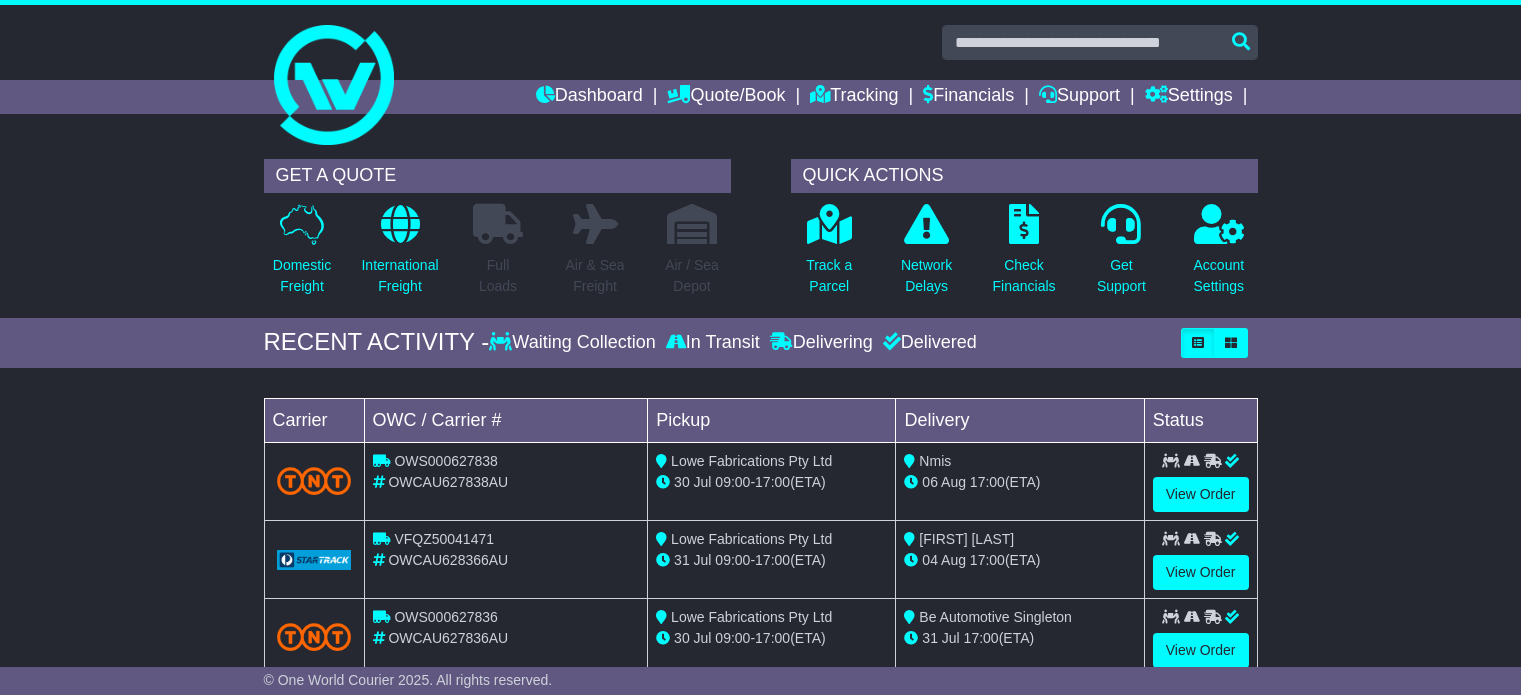 scroll, scrollTop: 0, scrollLeft: 0, axis: both 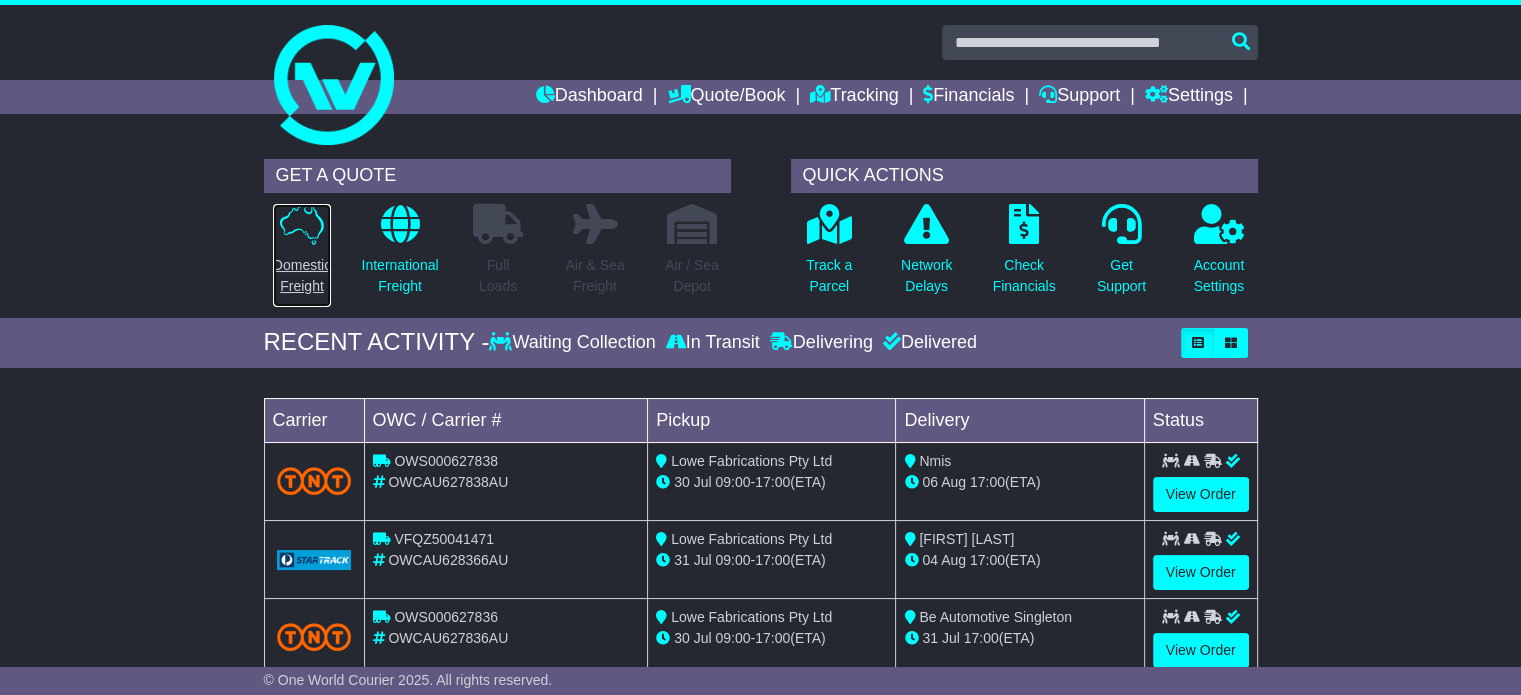 click on "Domestic Freight" at bounding box center [302, 276] 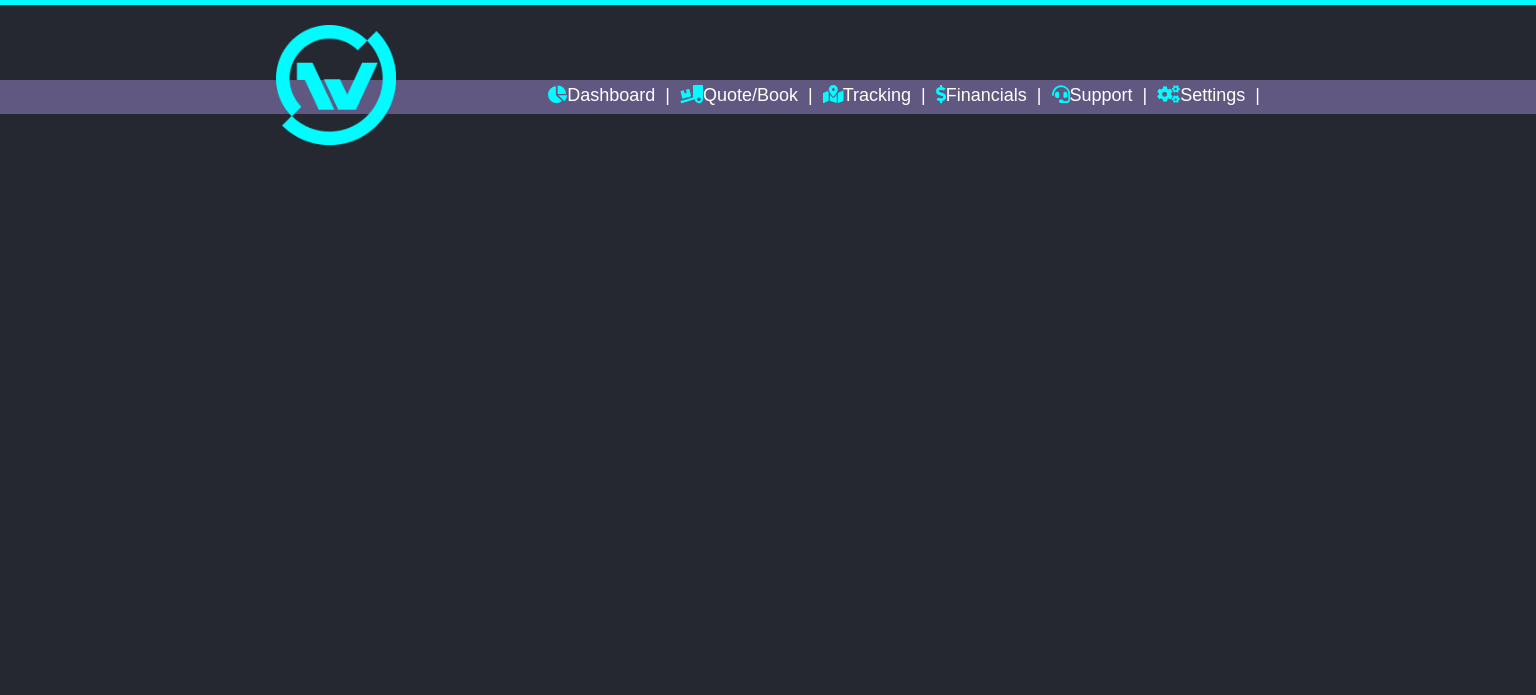 scroll, scrollTop: 0, scrollLeft: 0, axis: both 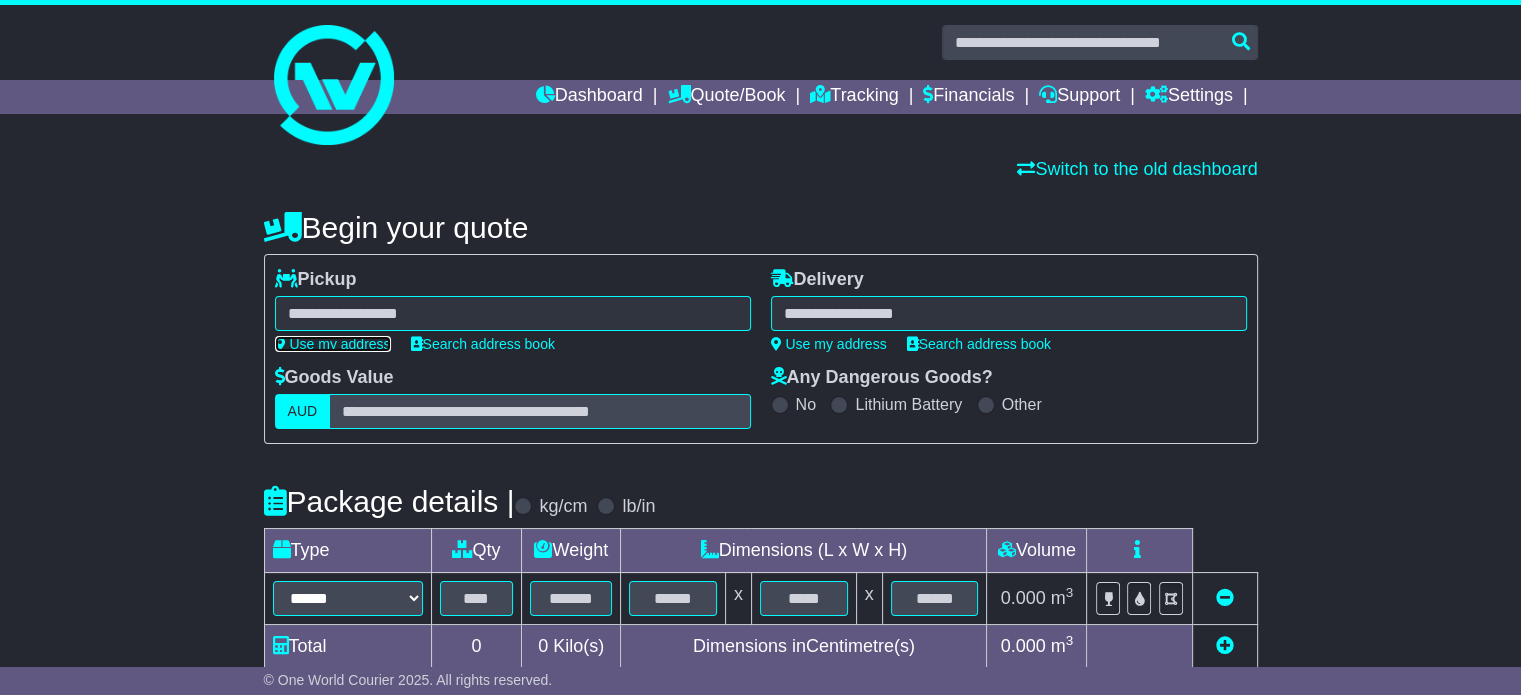 click on "Use my address" at bounding box center [333, 344] 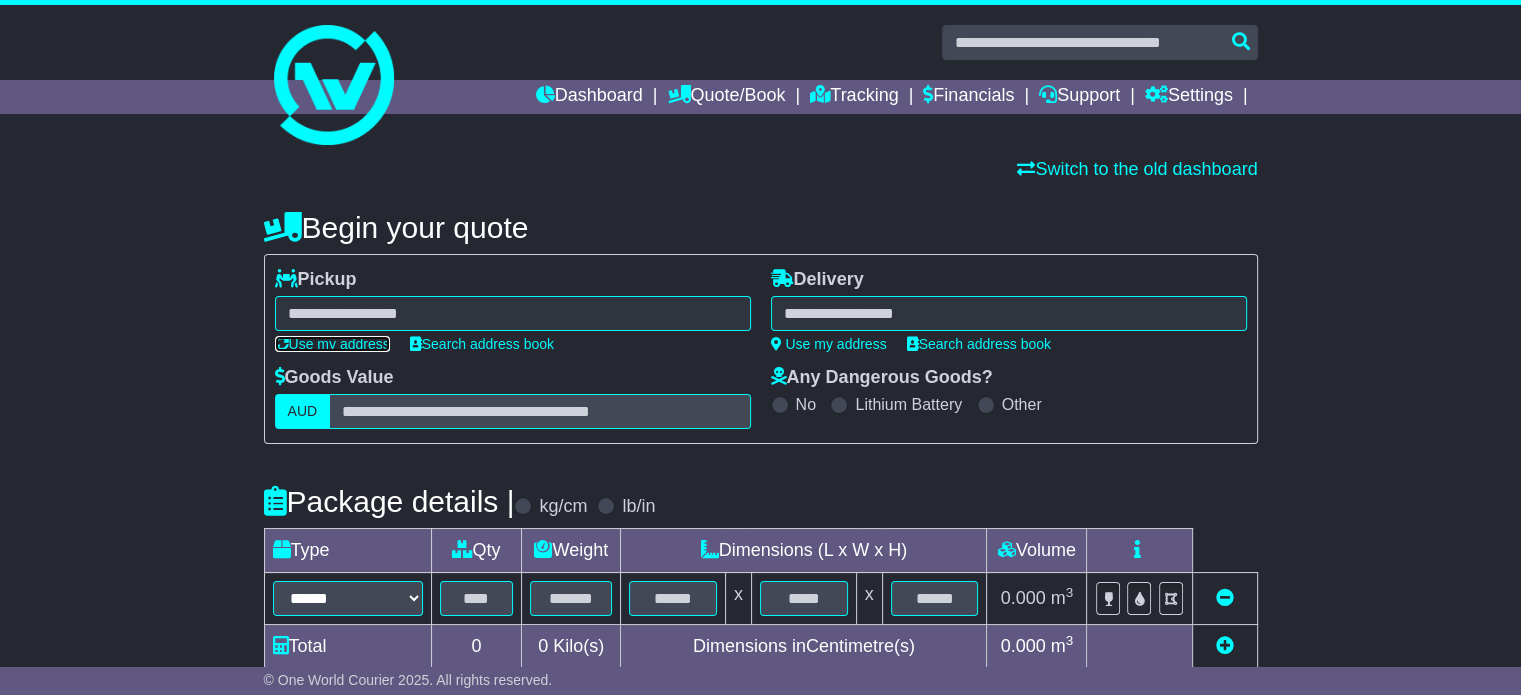 type on "**********" 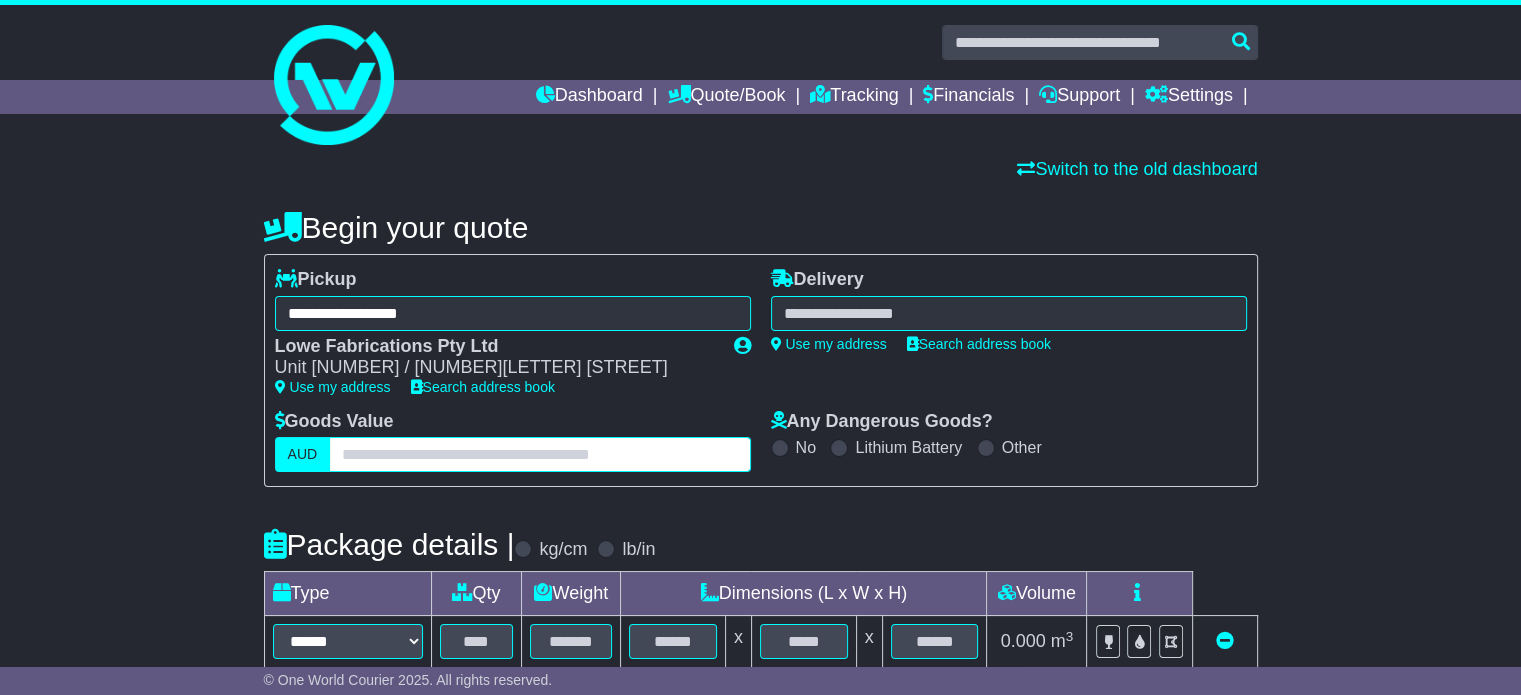 drag, startPoint x: 421, startPoint y: 457, endPoint x: 416, endPoint y: 443, distance: 14.866069 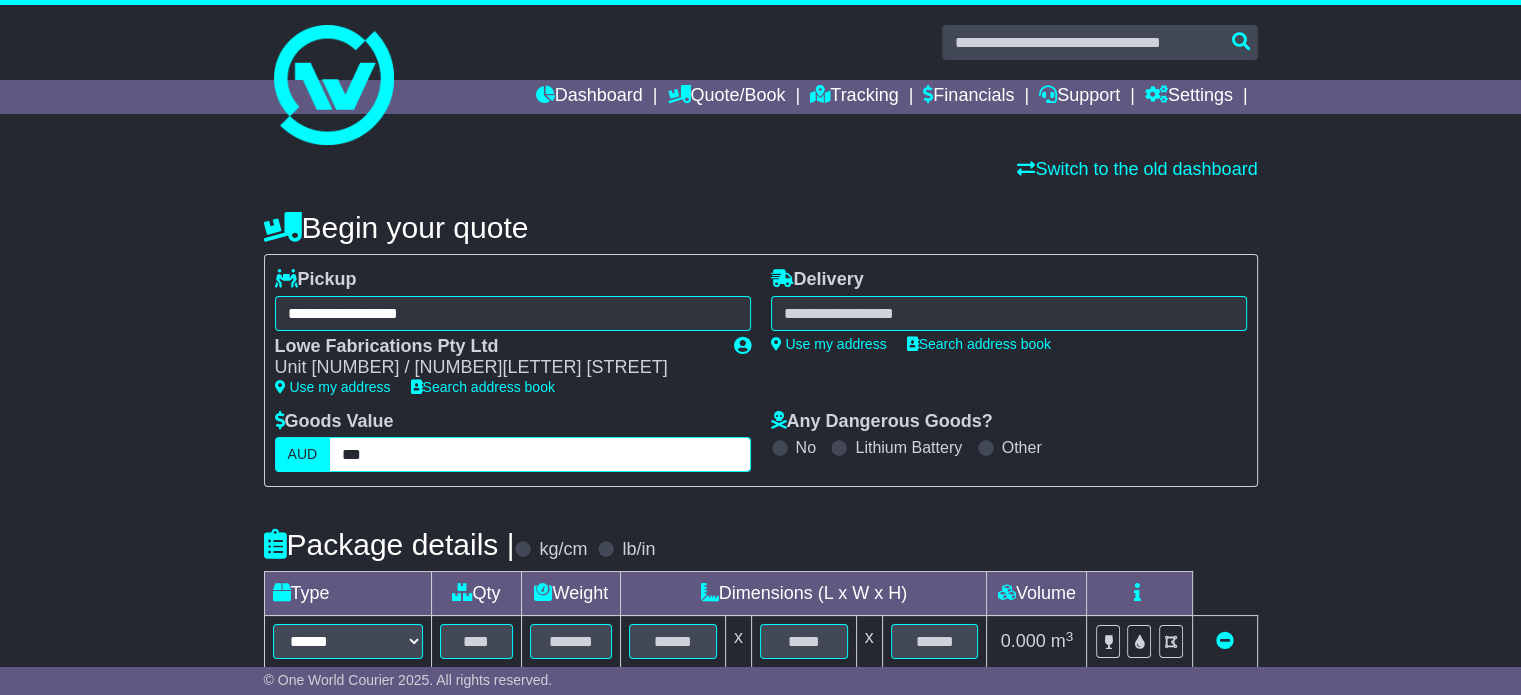 type on "***" 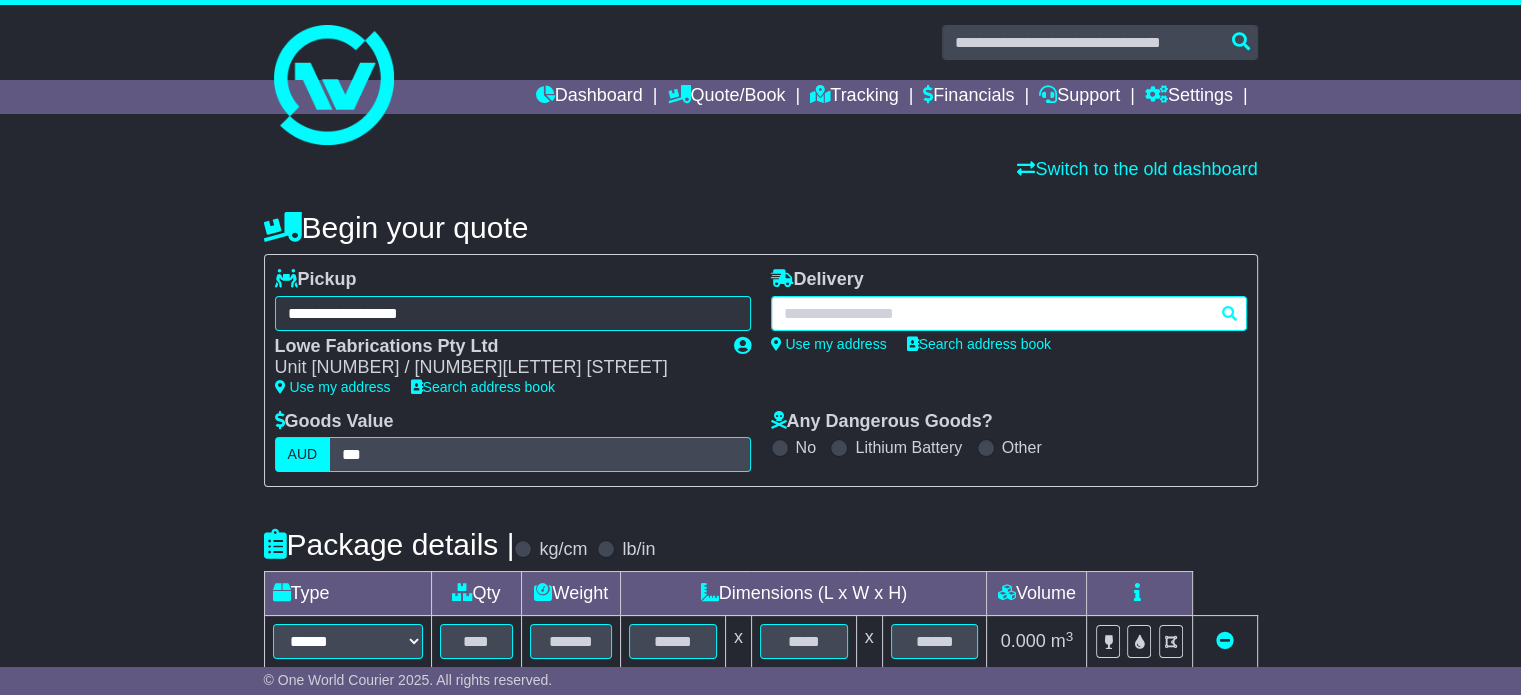 click at bounding box center (1009, 313) 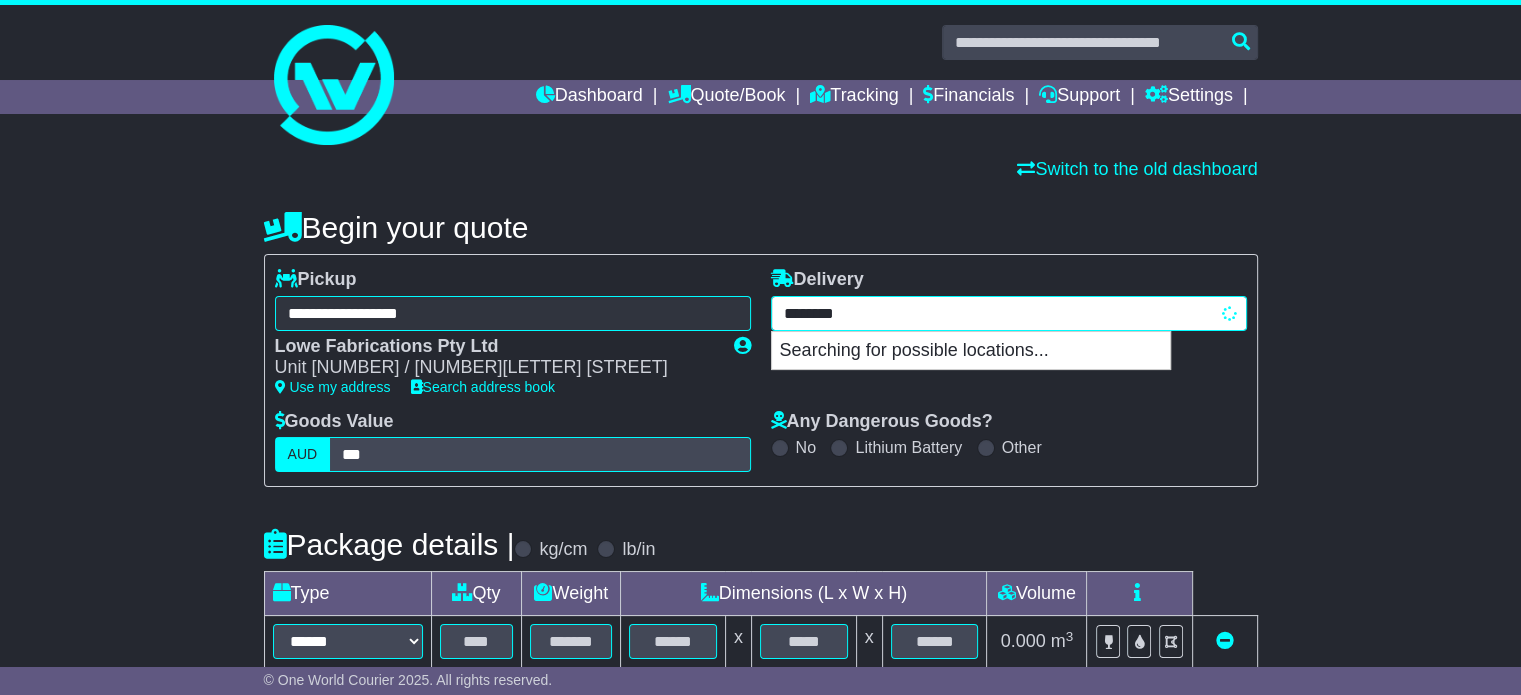 type on "********" 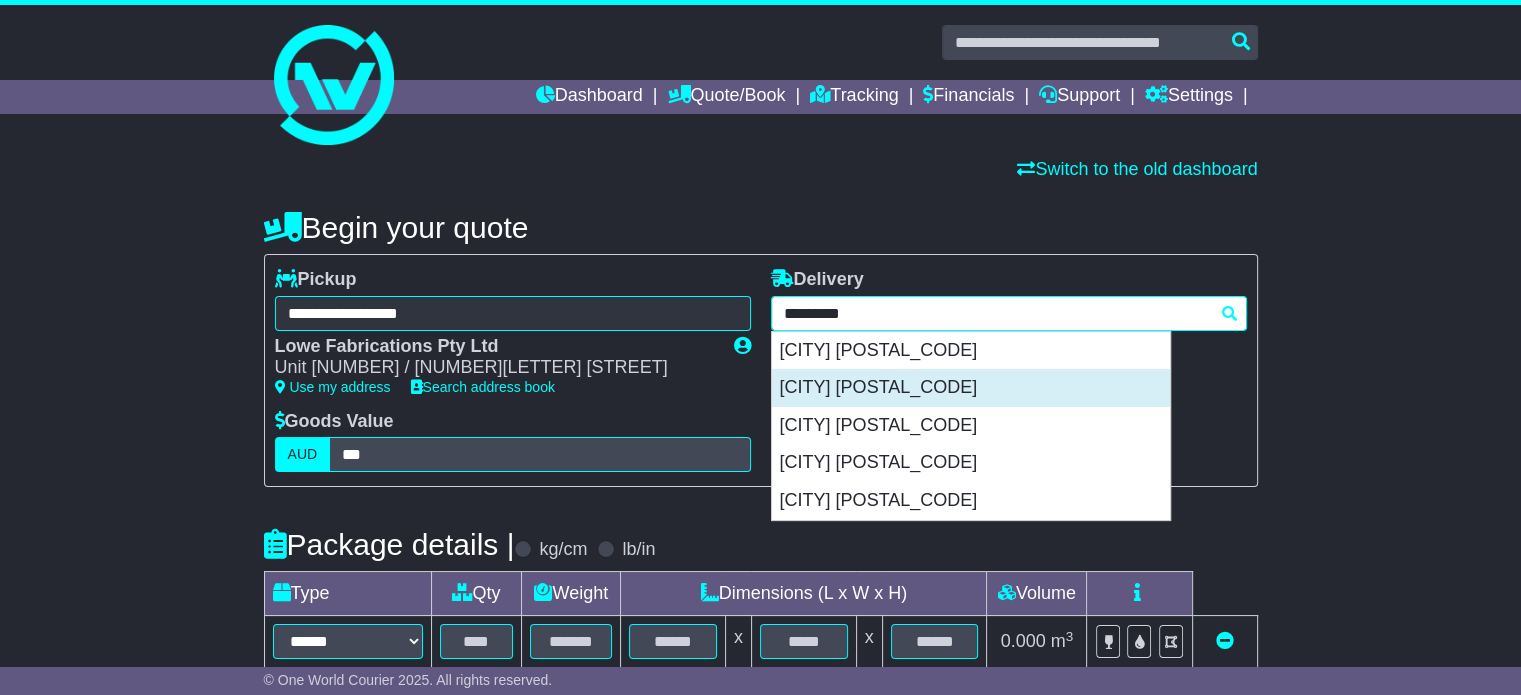 click on "GRIFFITH 2680" at bounding box center [971, 388] 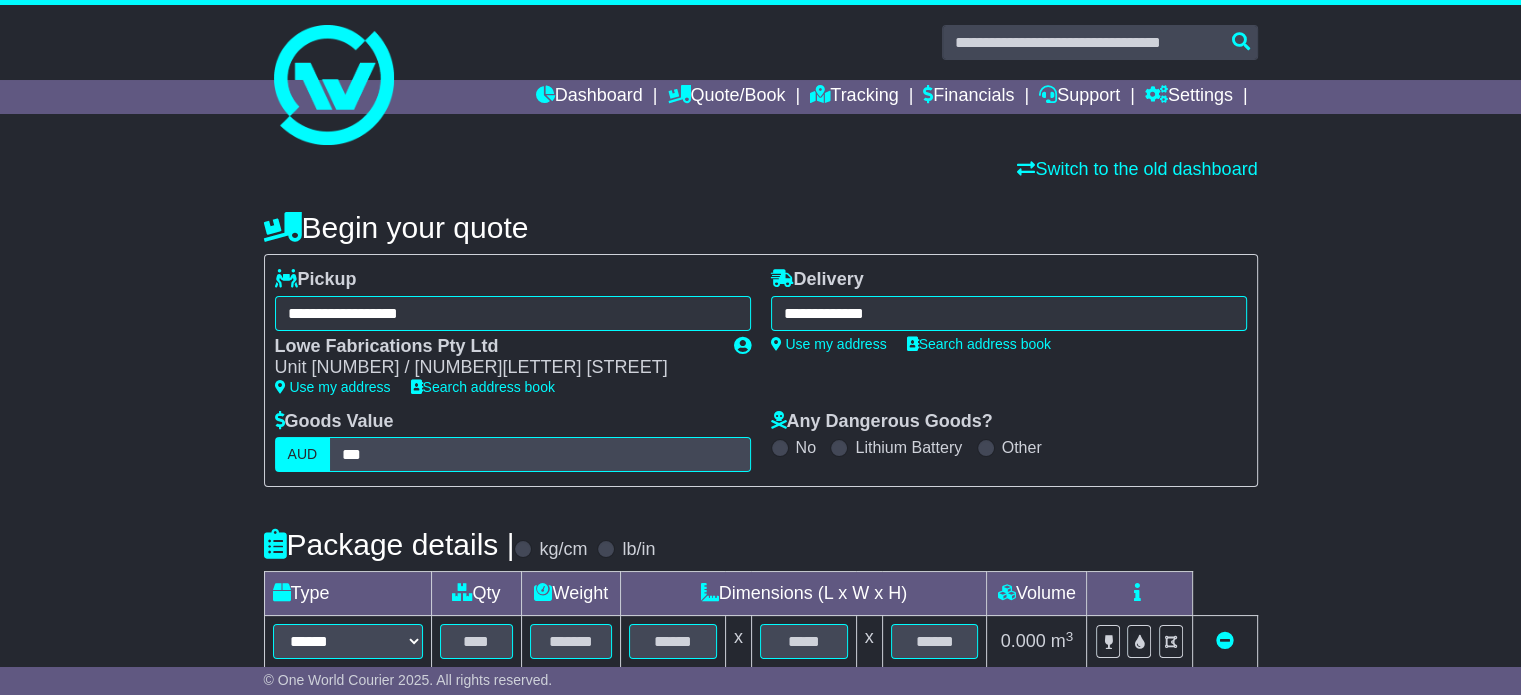 type on "**********" 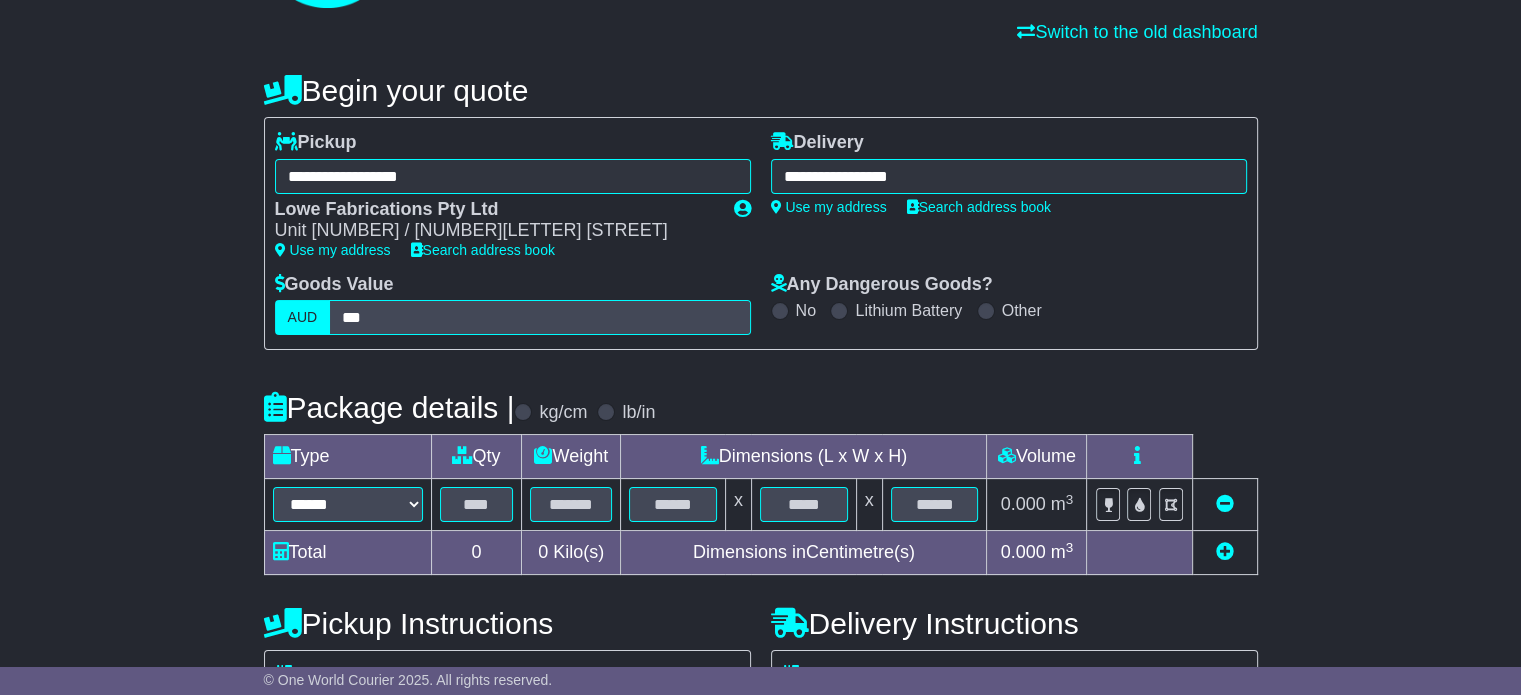 scroll, scrollTop: 300, scrollLeft: 0, axis: vertical 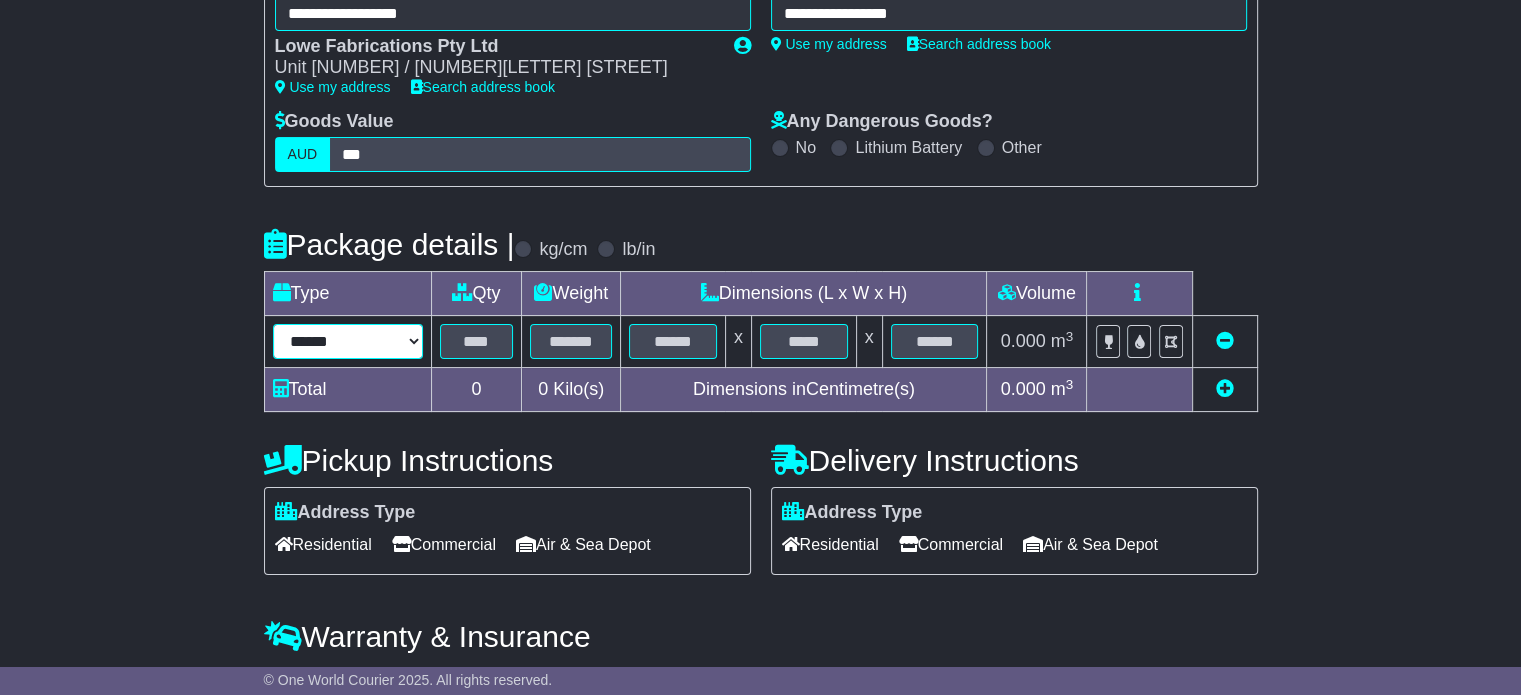 click on "****** ****** *** ******** ***** **** **** ****** *** *******" at bounding box center (348, 341) 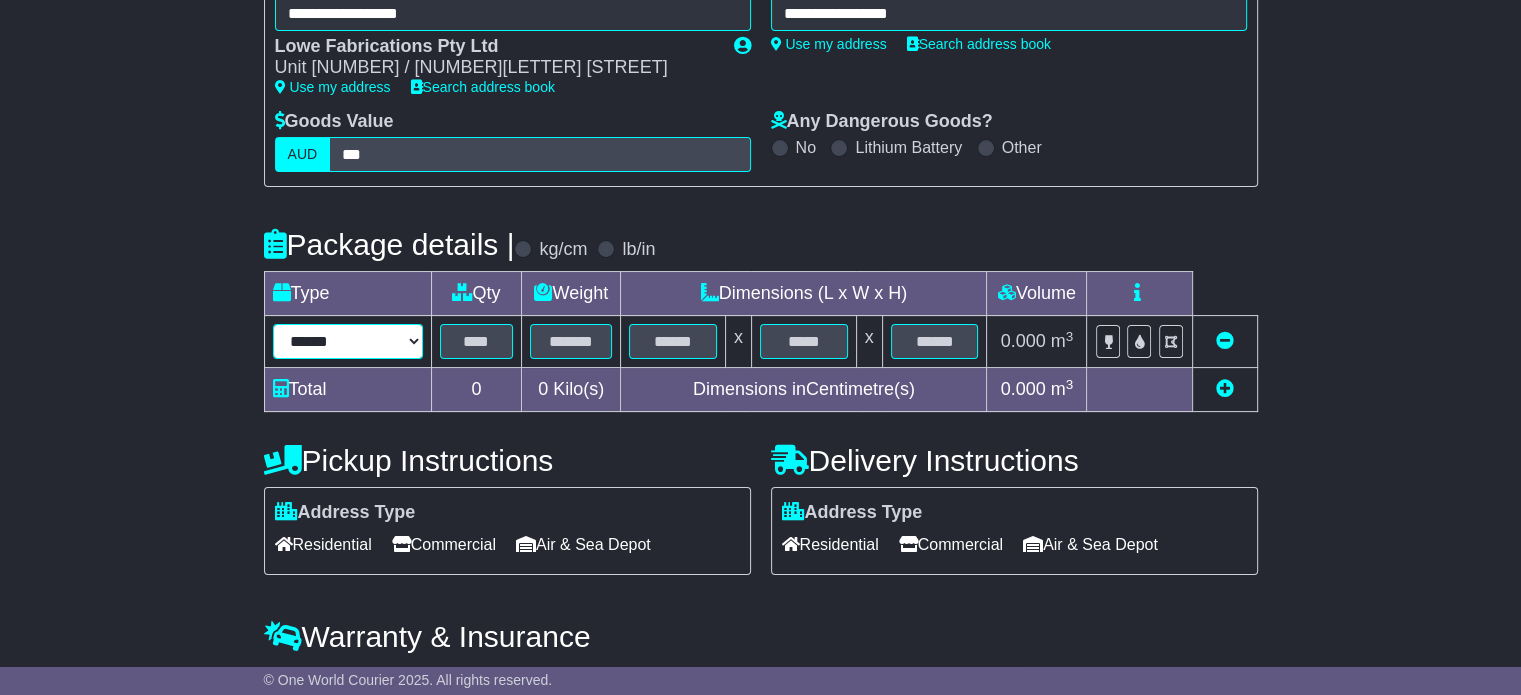 select on "*****" 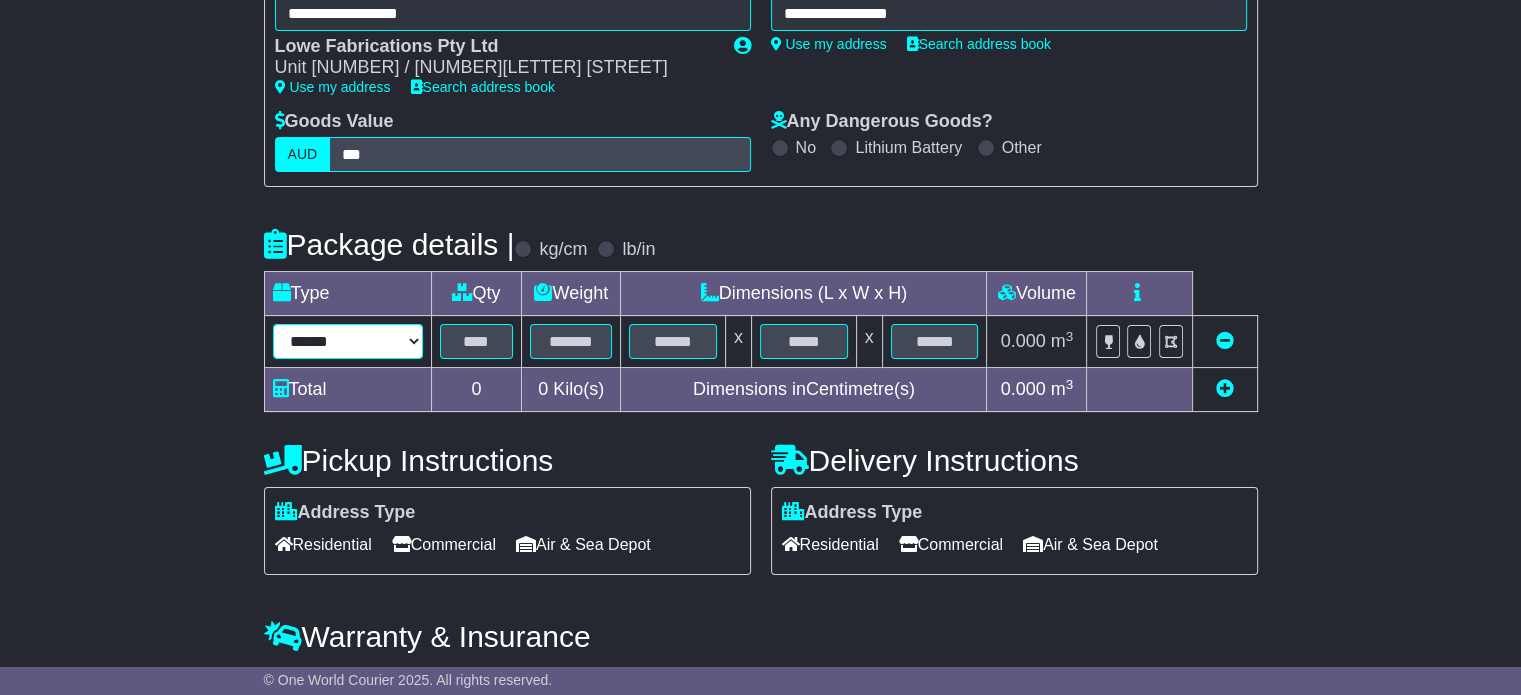 click on "****** ****** *** ******** ***** **** **** ****** *** *******" at bounding box center [348, 341] 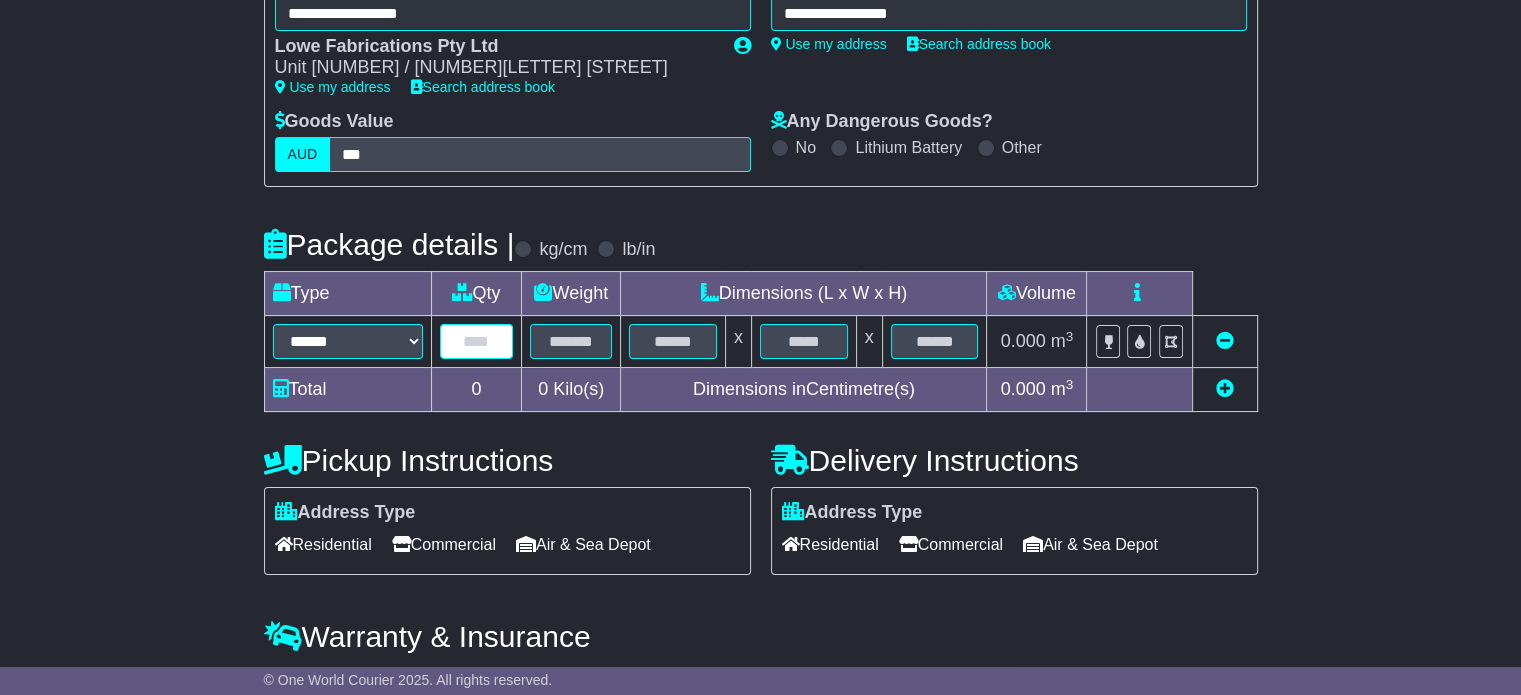 click at bounding box center (477, 341) 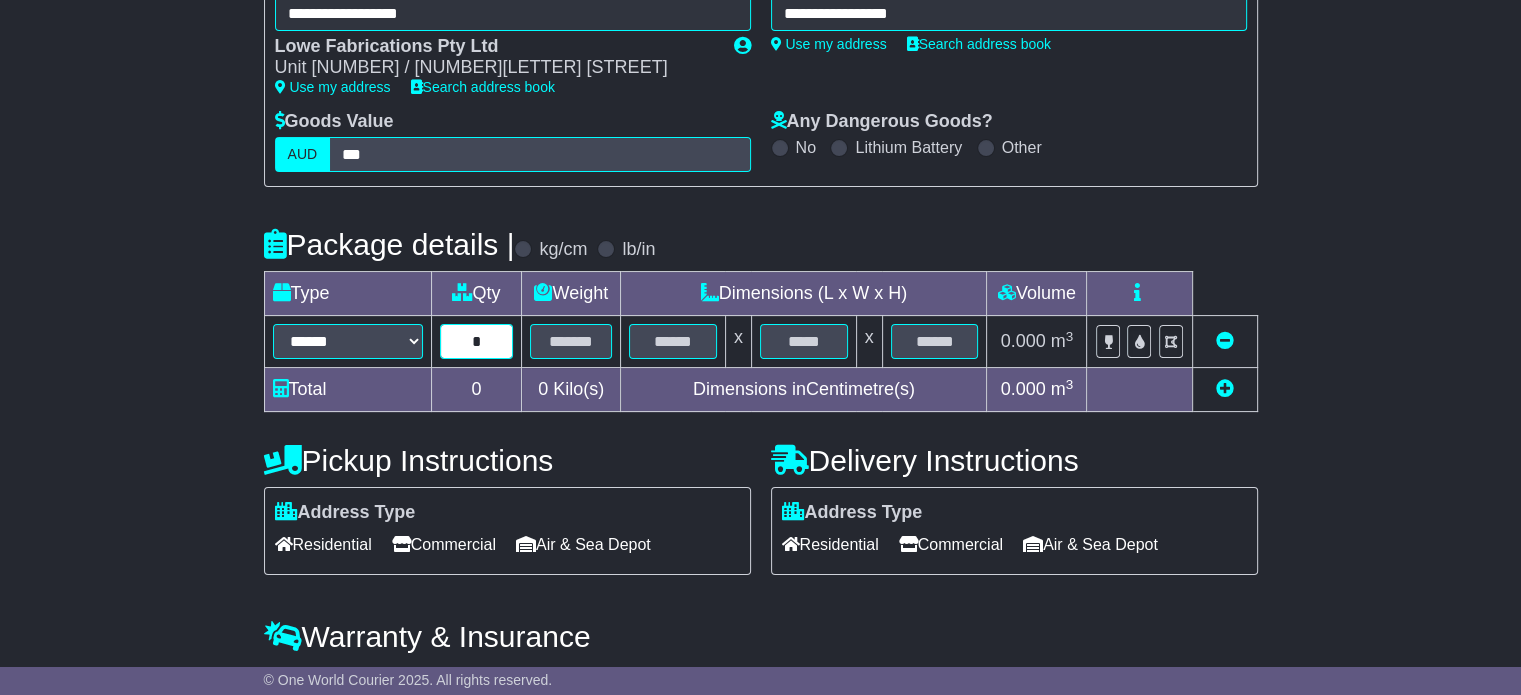 type on "*" 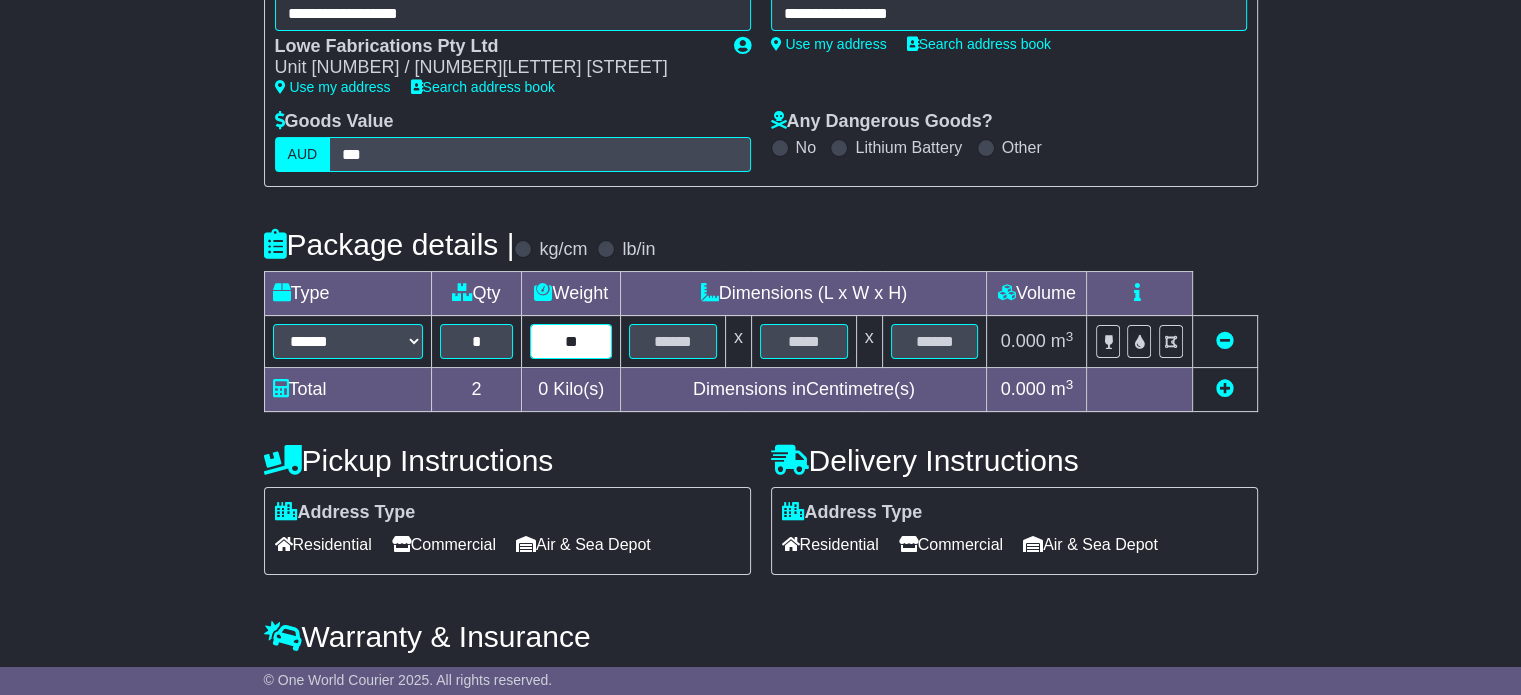 type on "**" 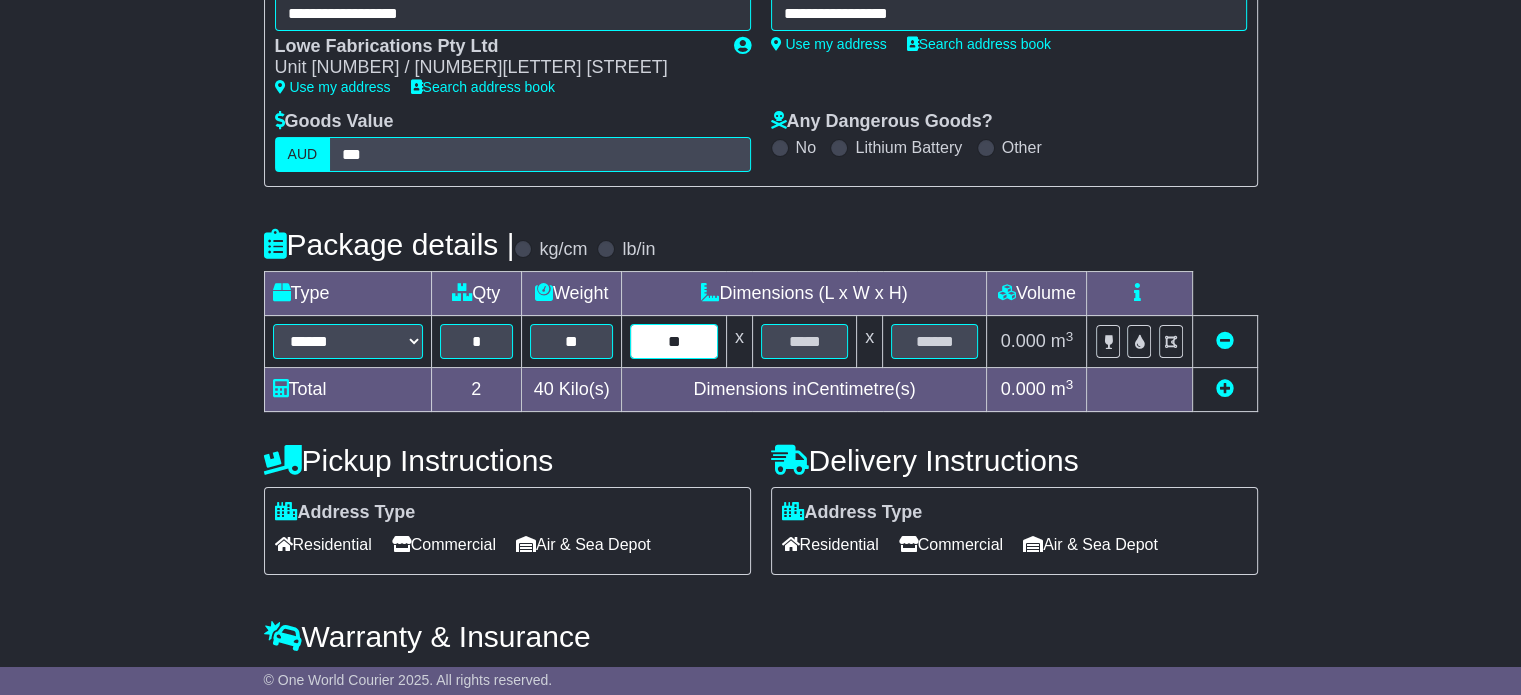 type on "**" 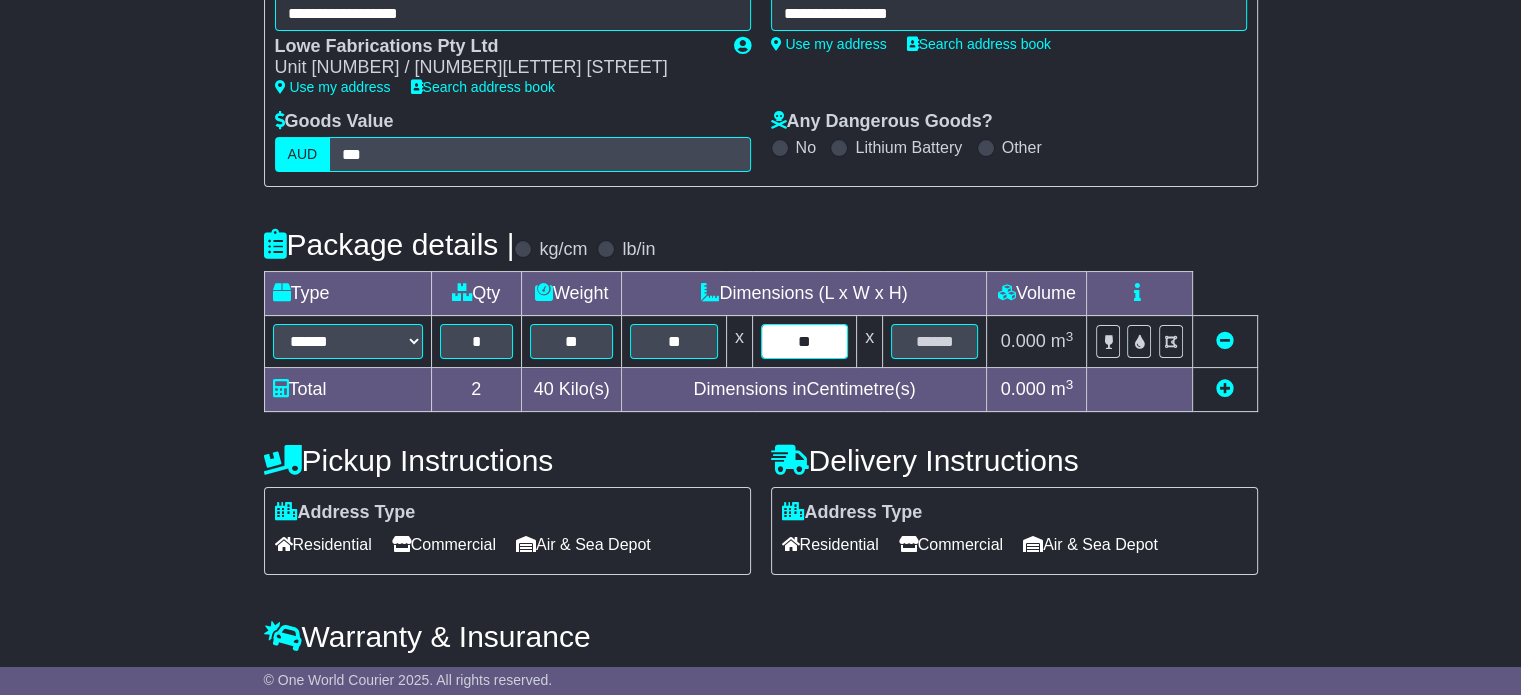 type on "**" 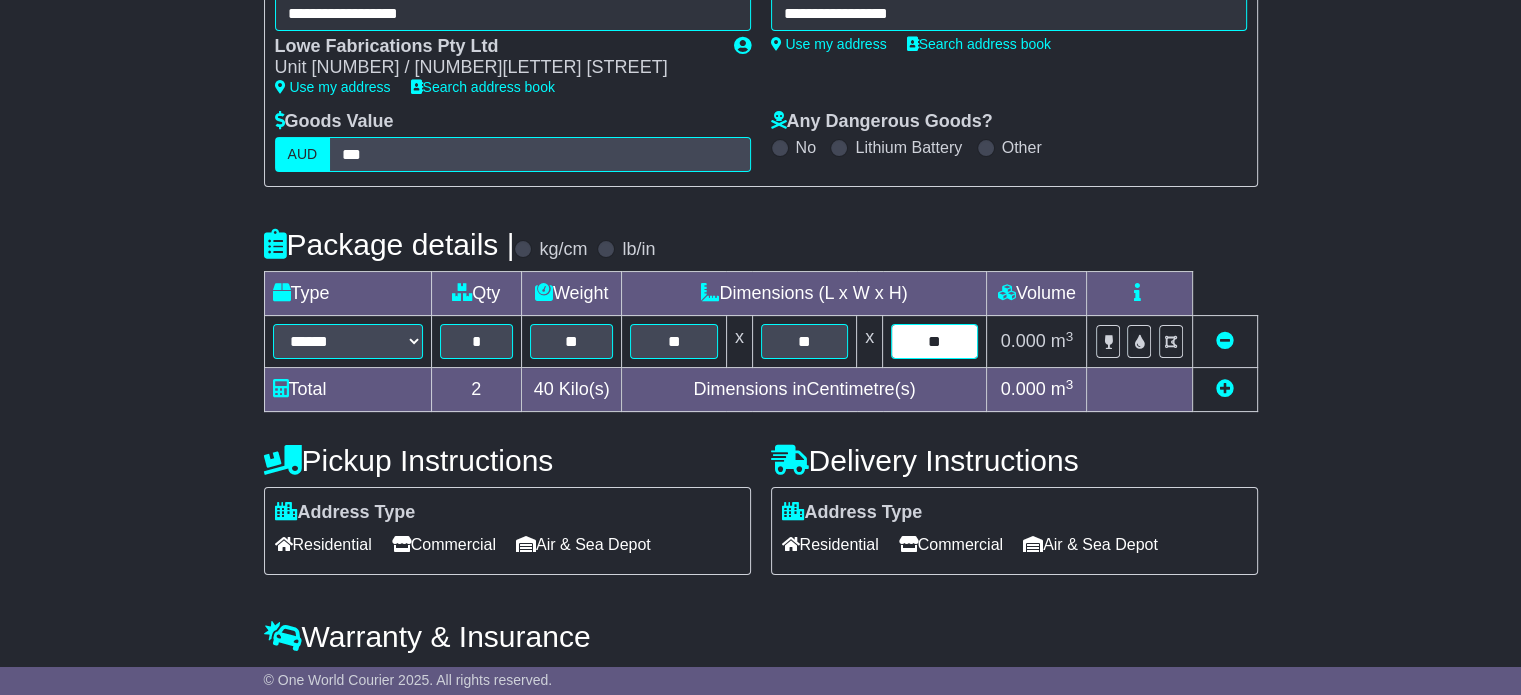 type on "**" 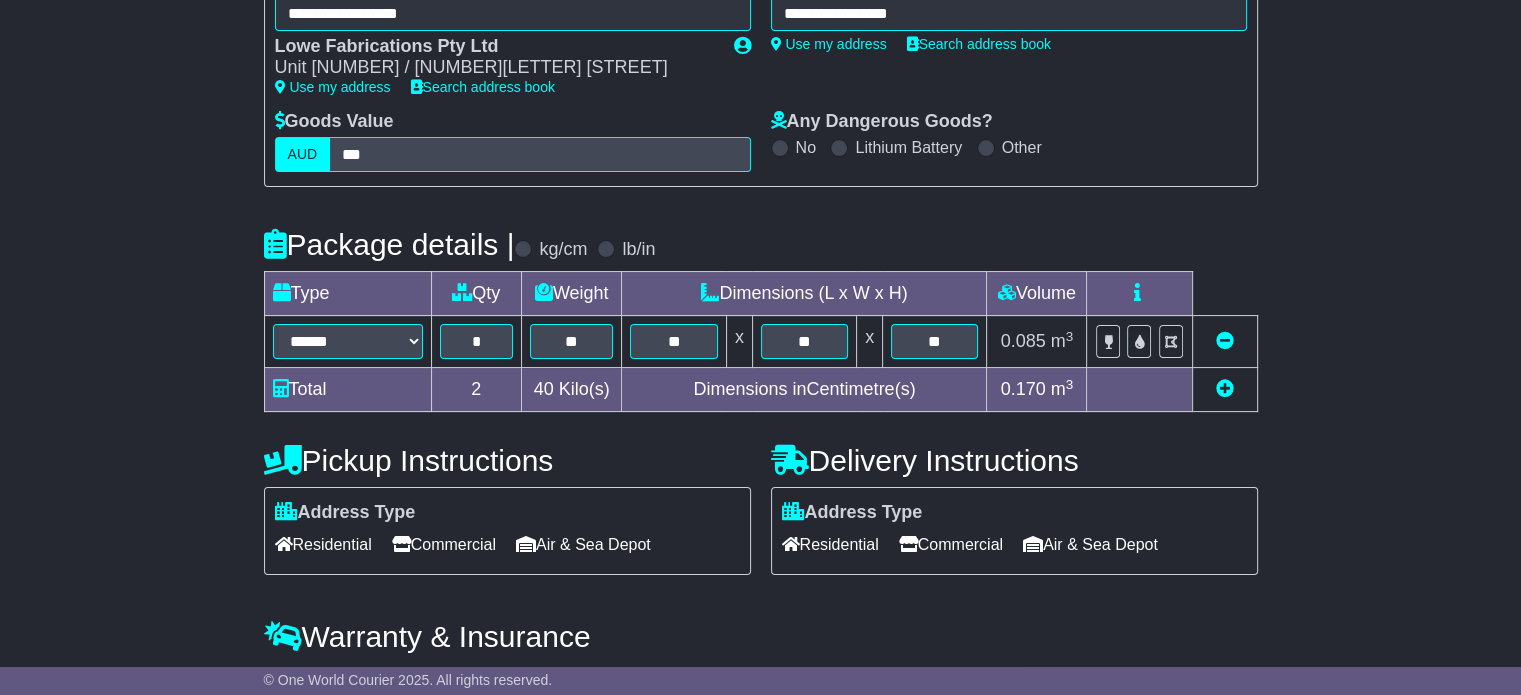 click on "Residential" at bounding box center [830, 544] 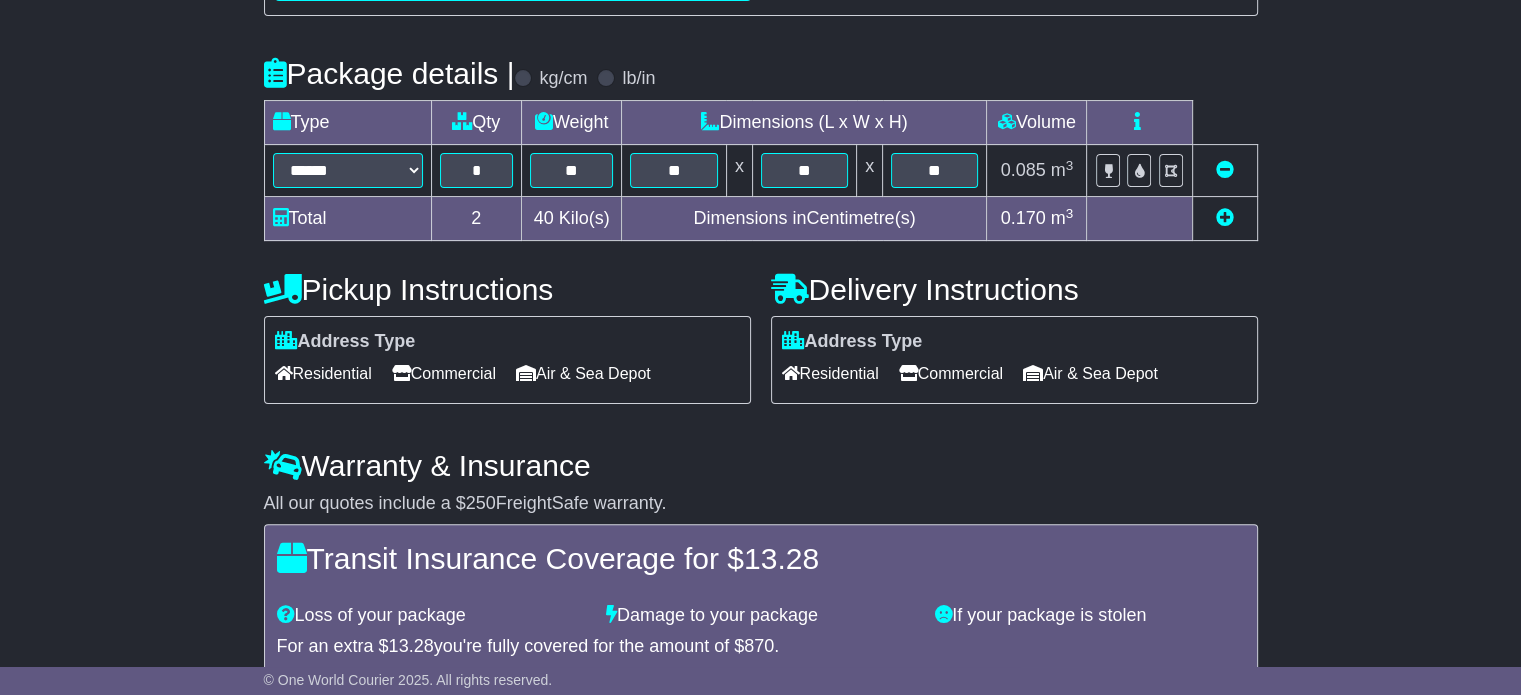 scroll, scrollTop: 622, scrollLeft: 0, axis: vertical 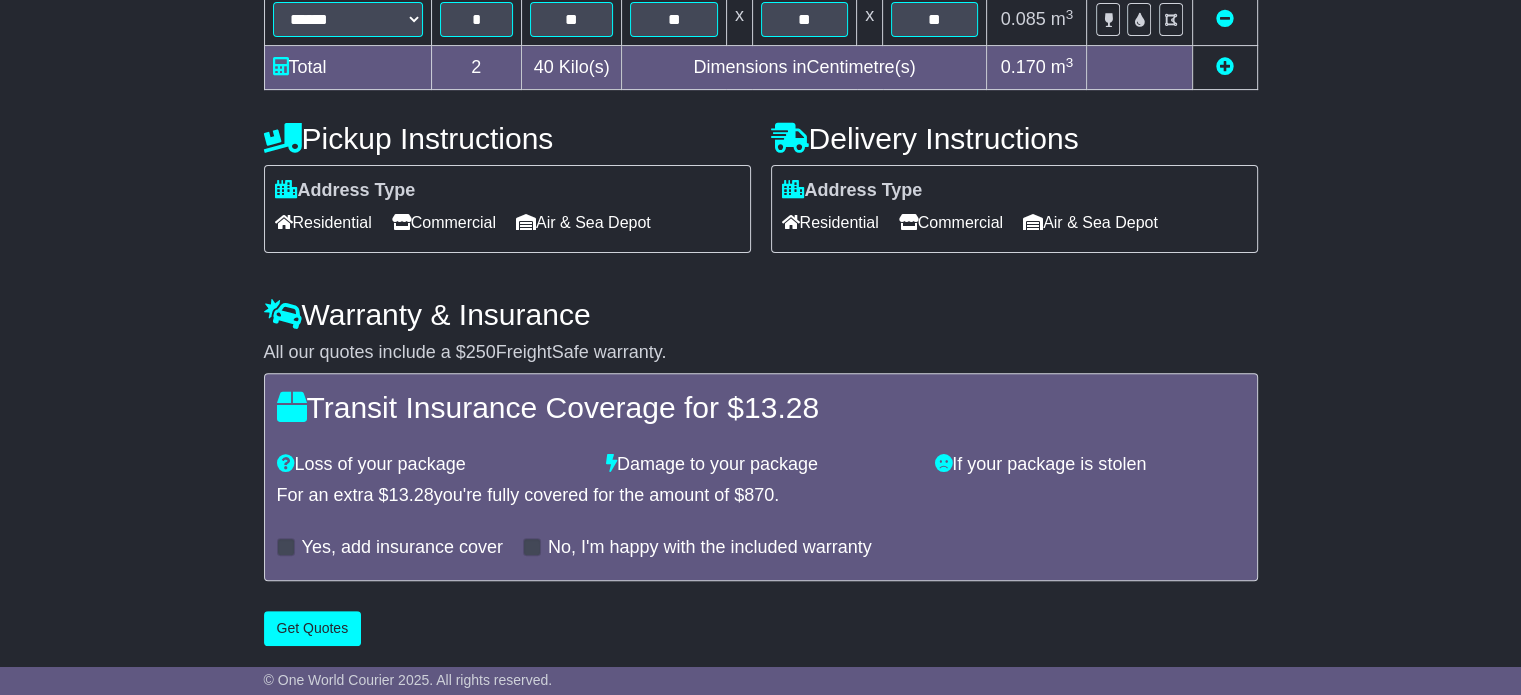 click at bounding box center (286, 547) 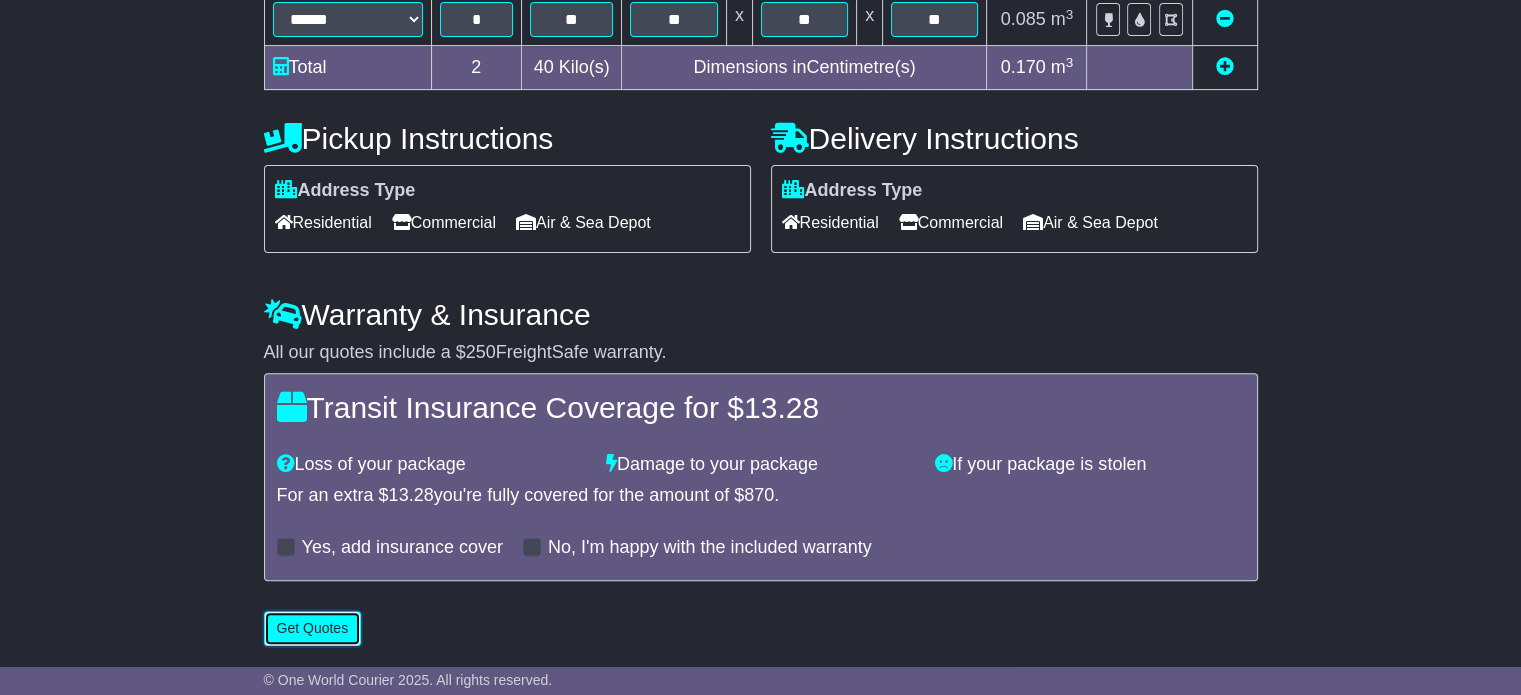 click on "Get Quotes" at bounding box center [313, 628] 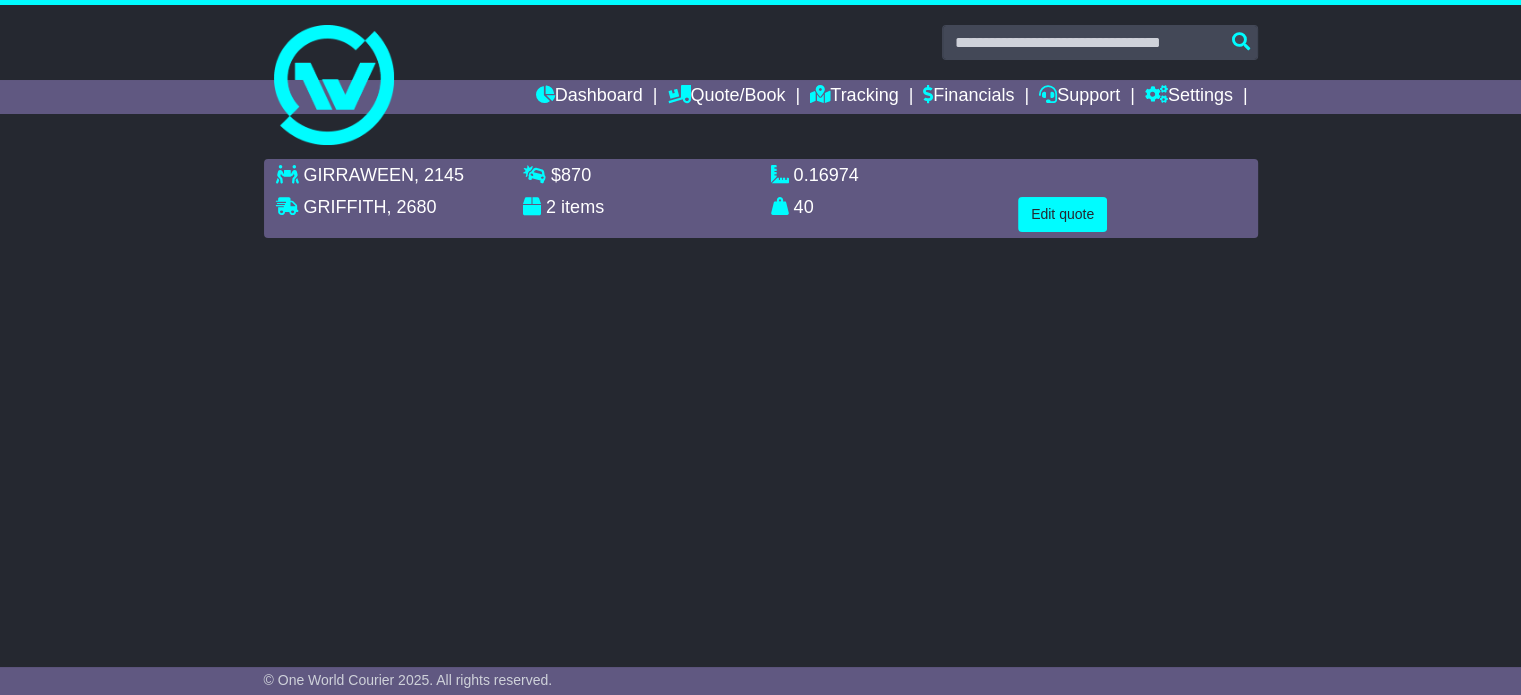 scroll, scrollTop: 0, scrollLeft: 0, axis: both 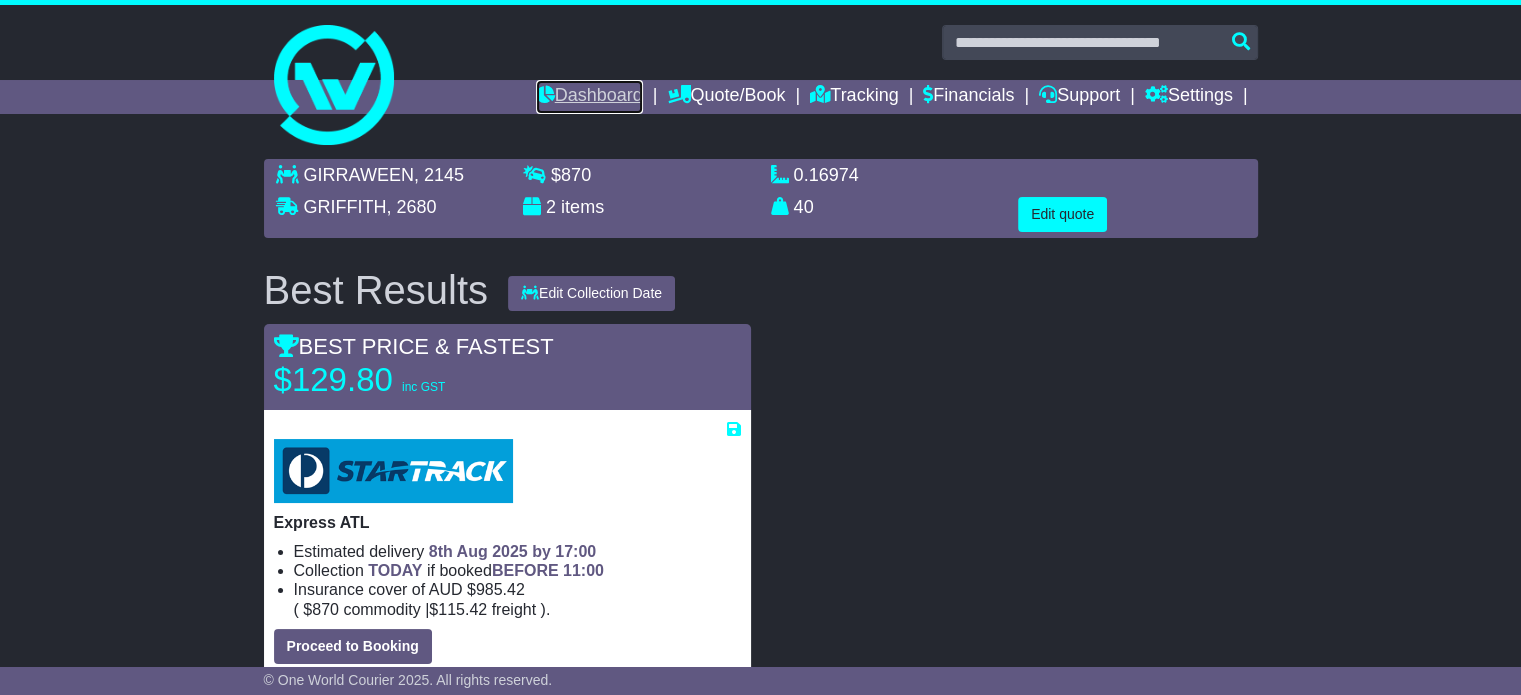 click on "Dashboard" at bounding box center (589, 97) 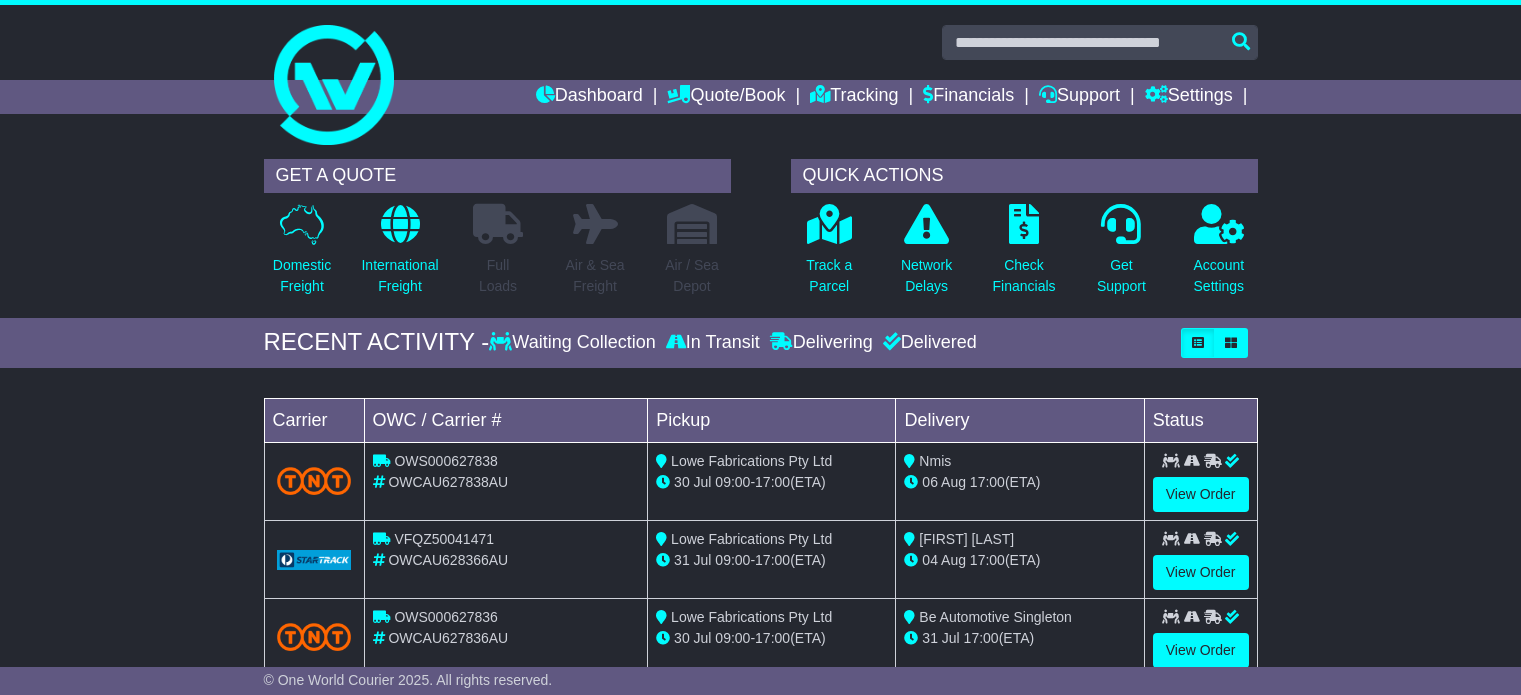scroll, scrollTop: 0, scrollLeft: 0, axis: both 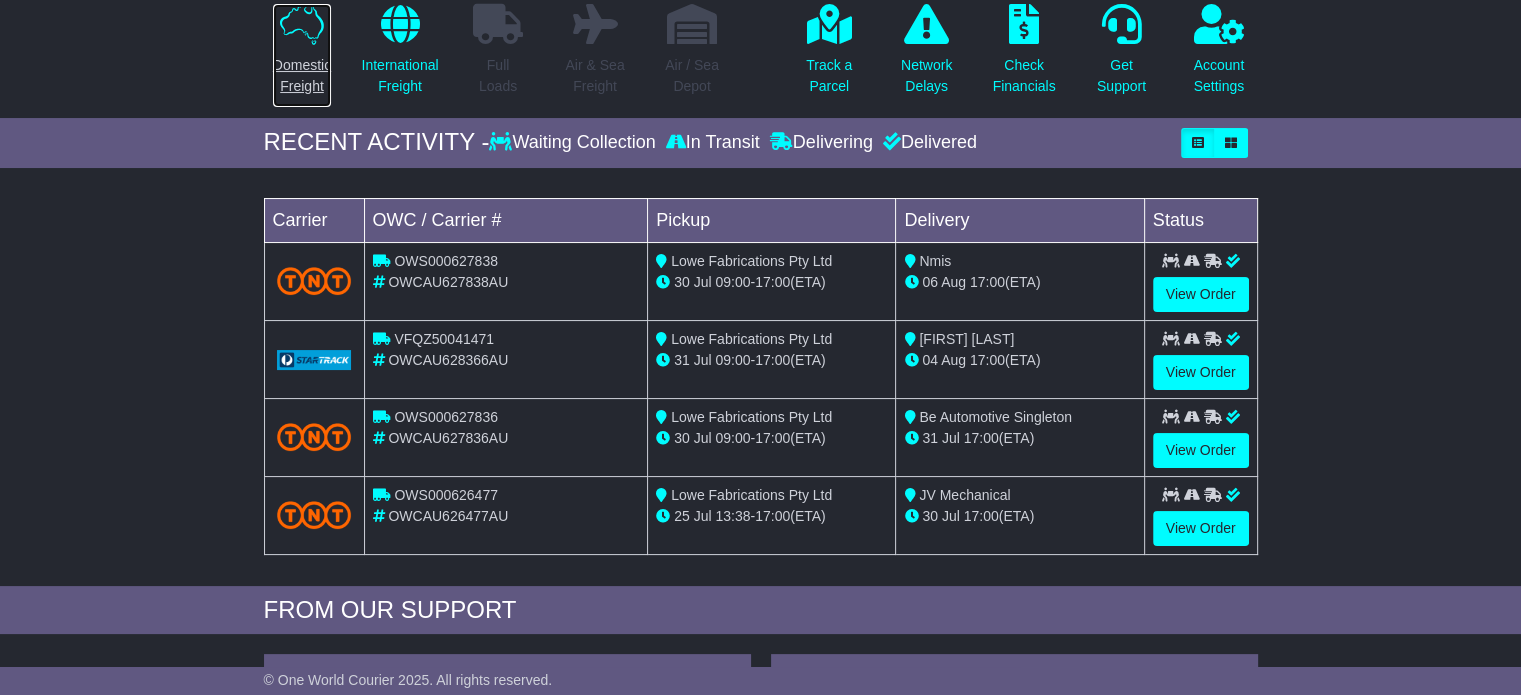click on "Domestic Freight" at bounding box center [302, 76] 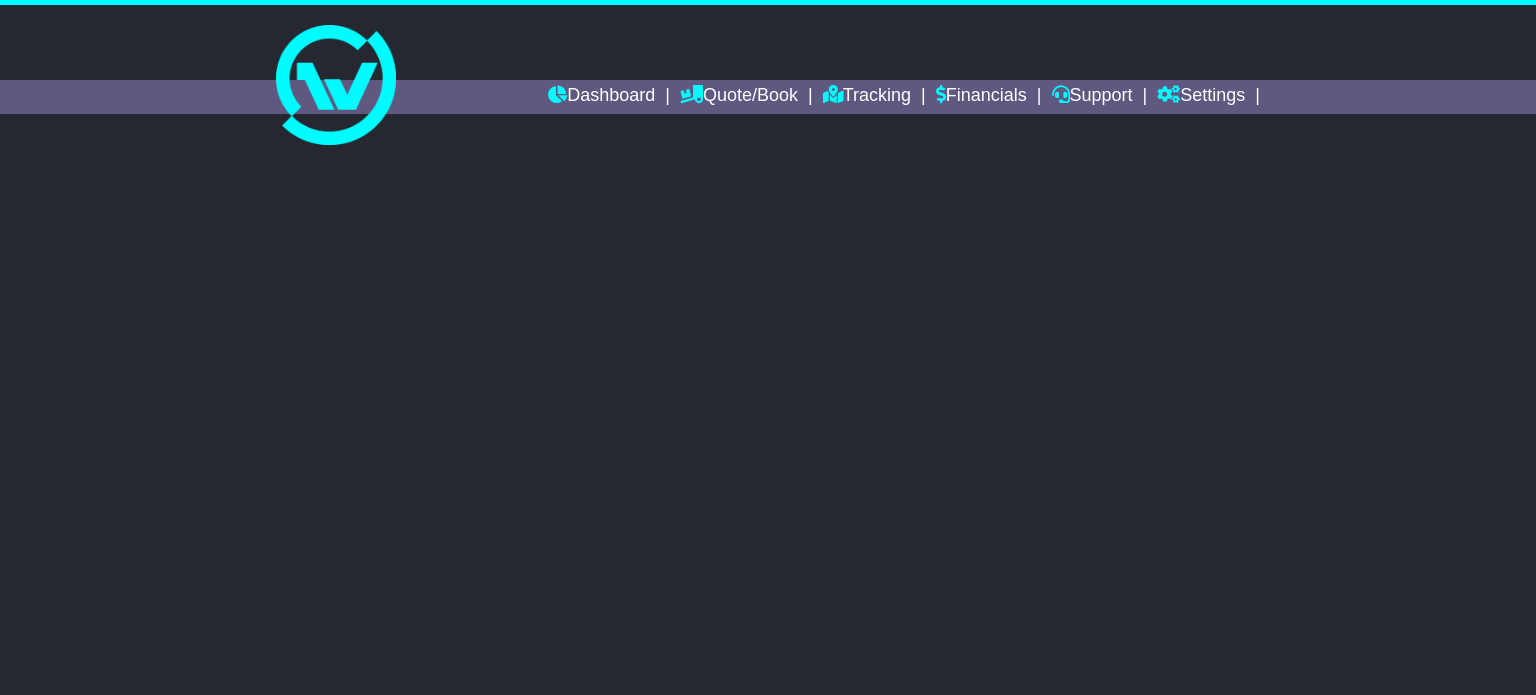 scroll, scrollTop: 0, scrollLeft: 0, axis: both 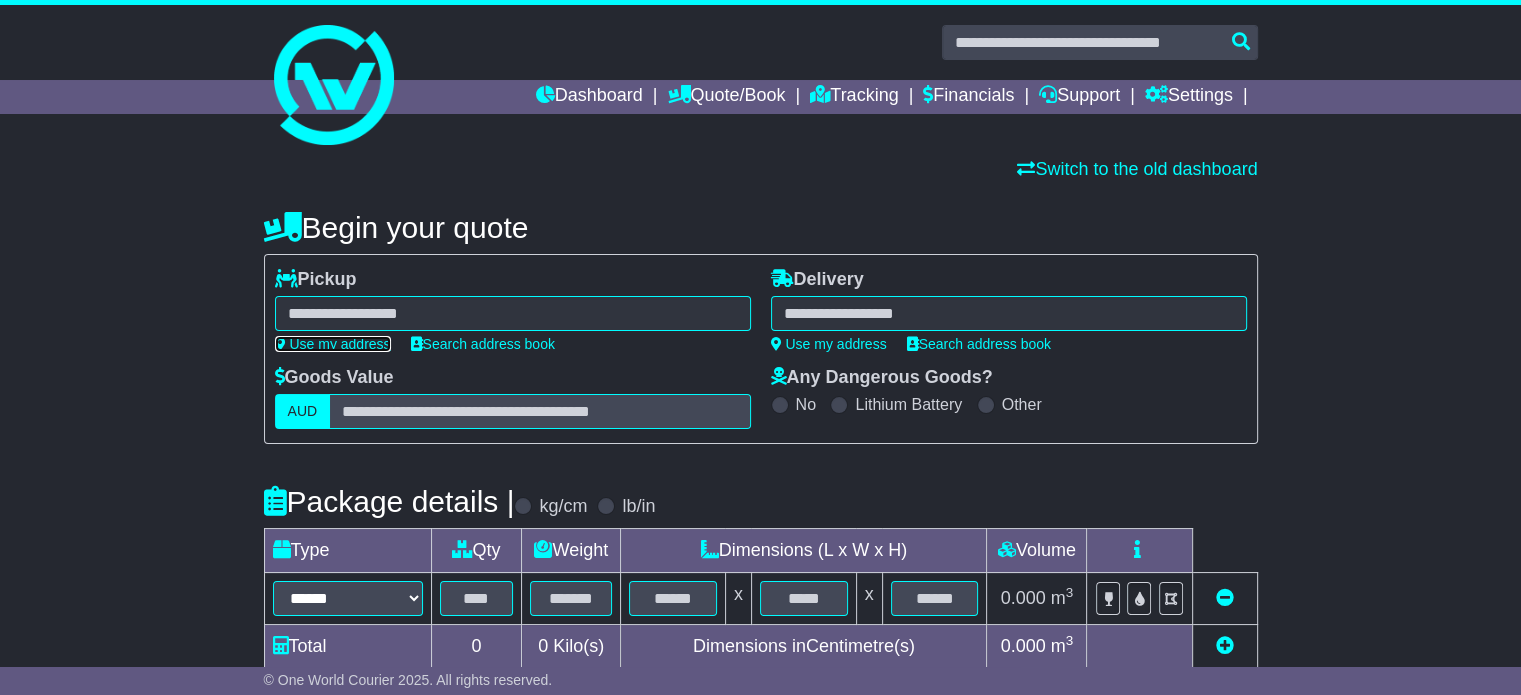 click on "Use my address" at bounding box center (333, 344) 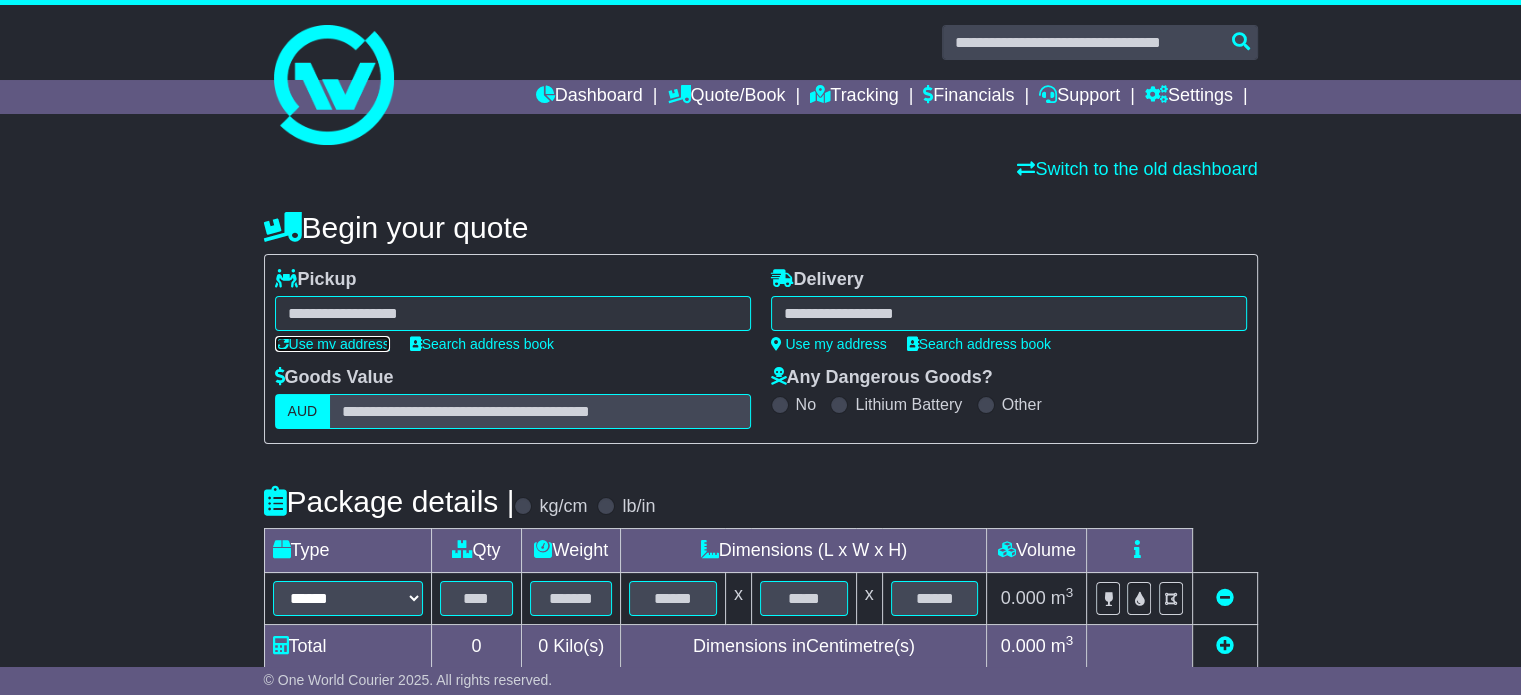 type on "**********" 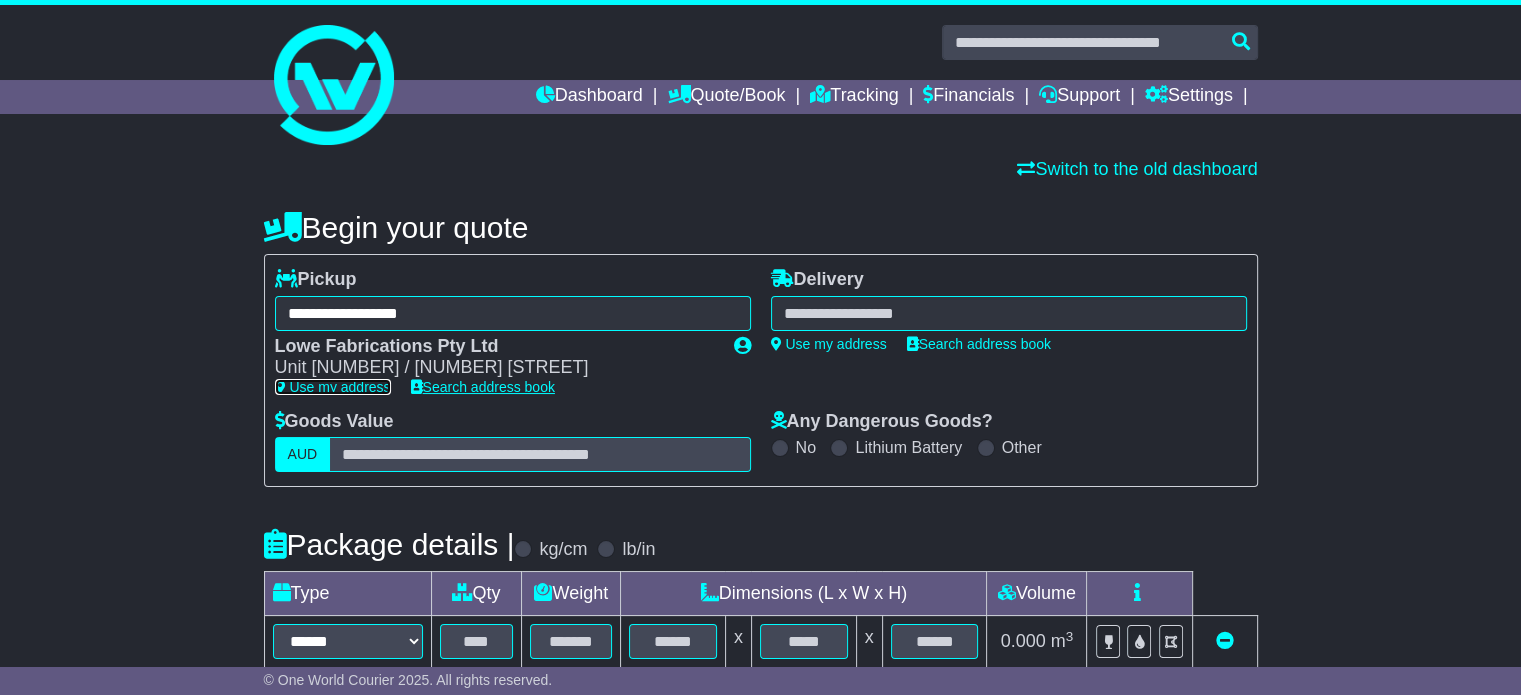 scroll, scrollTop: 100, scrollLeft: 0, axis: vertical 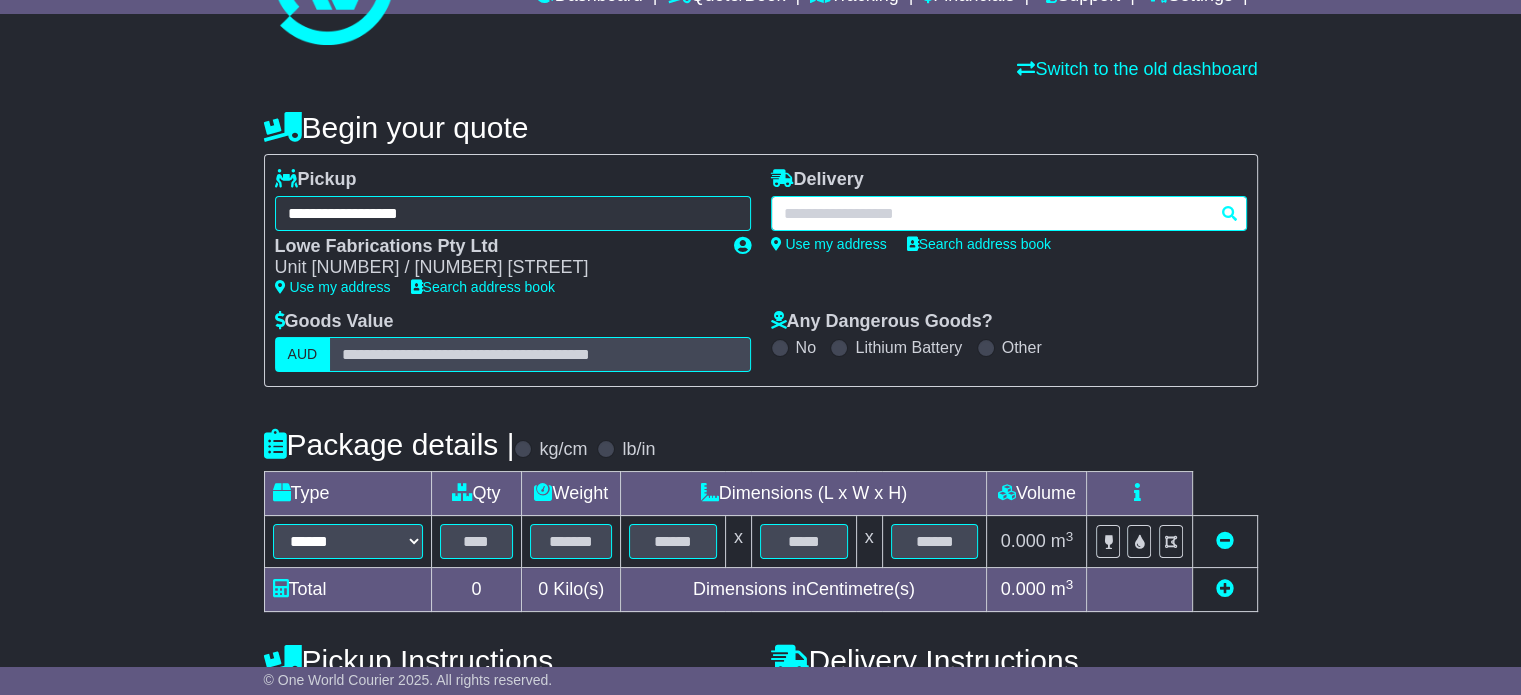 click at bounding box center [1009, 213] 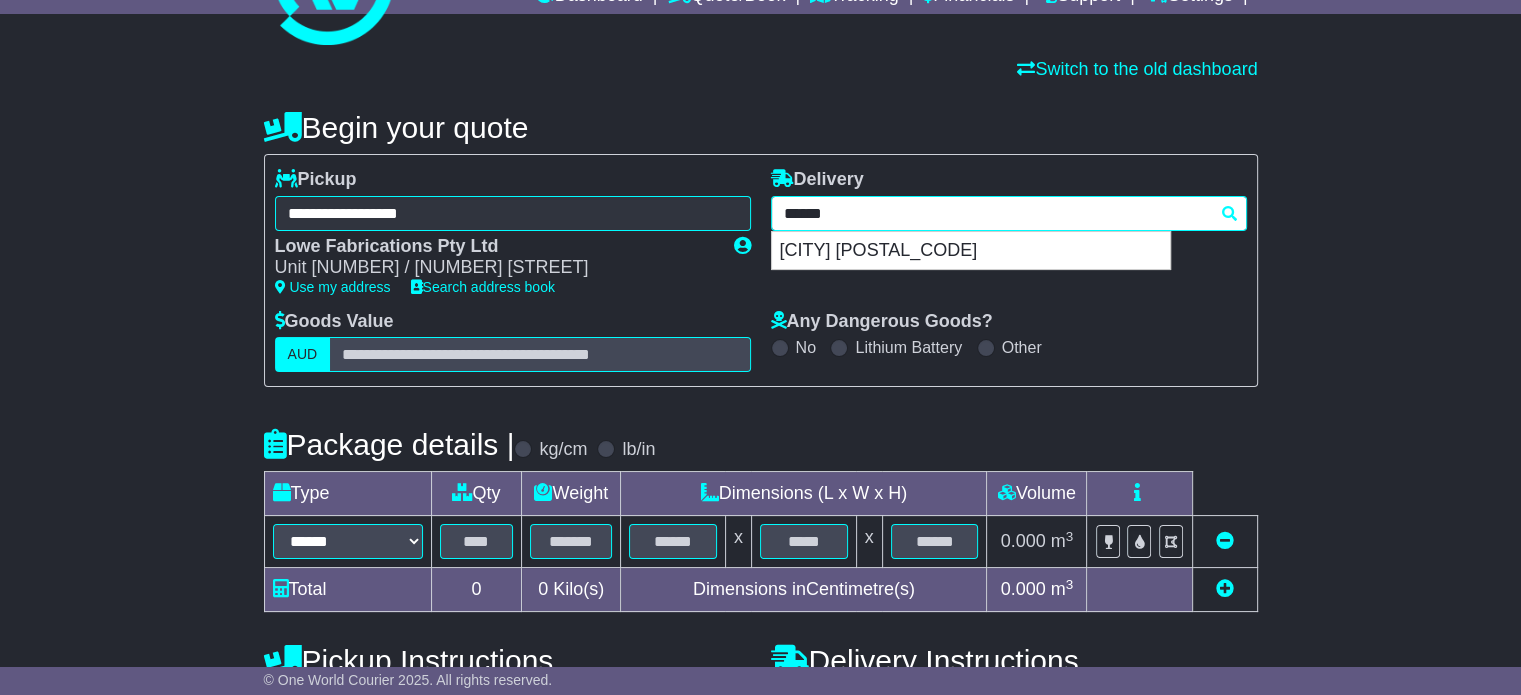 type on "******" 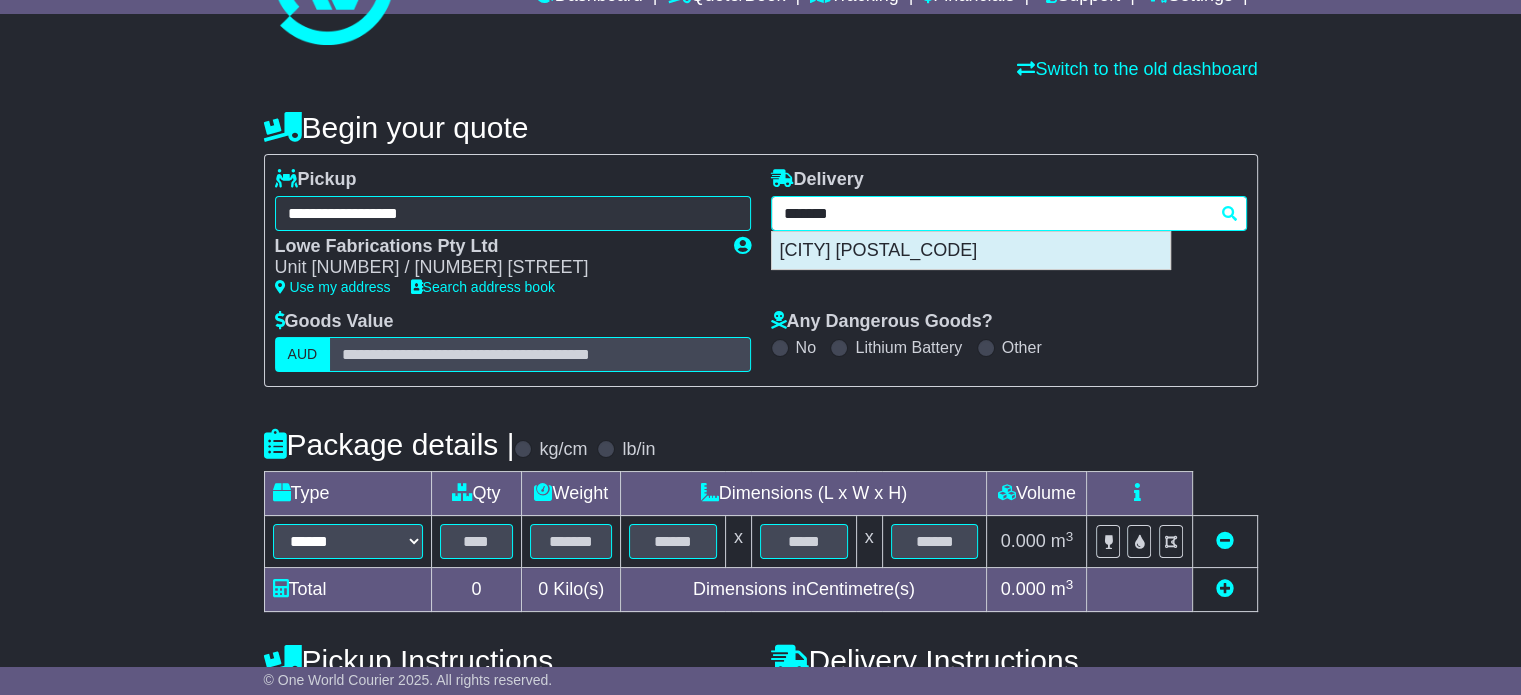click on "MALAGA 6090" at bounding box center [971, 251] 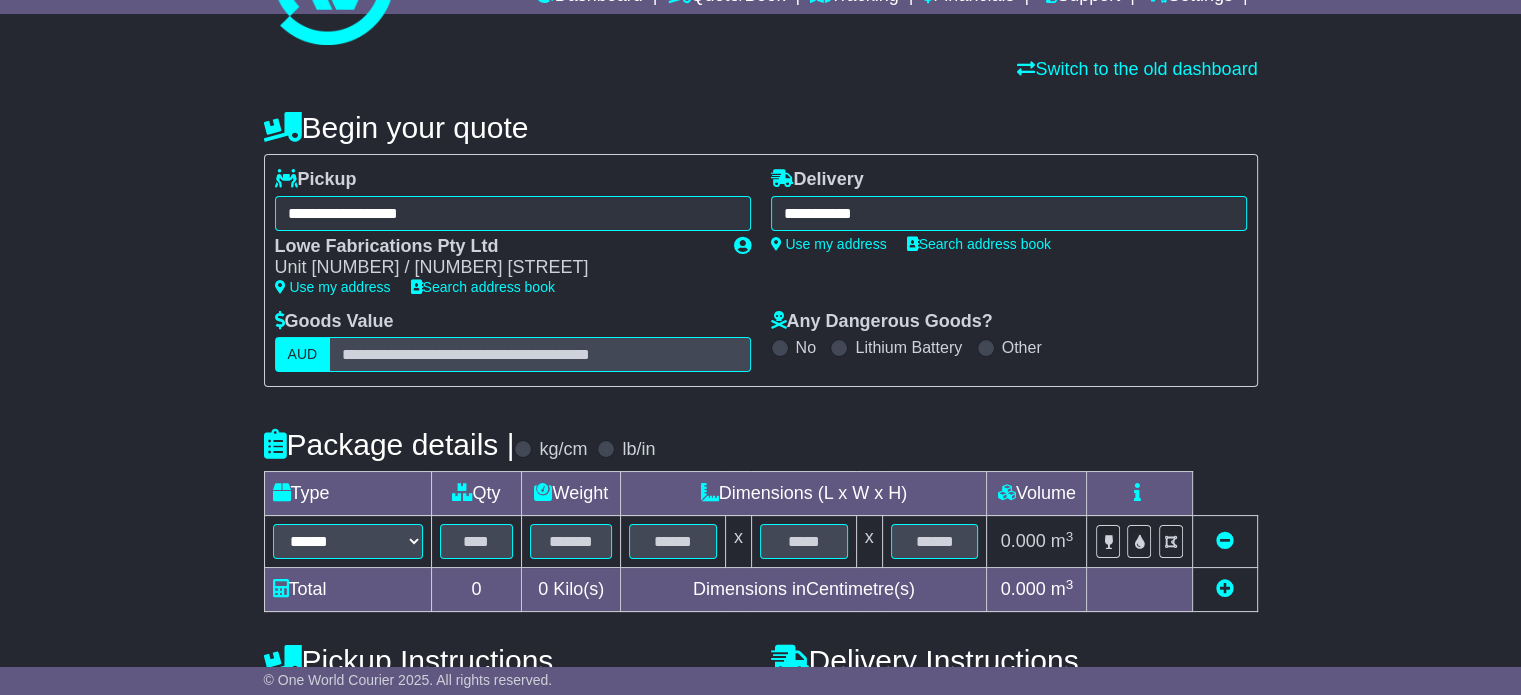type on "**********" 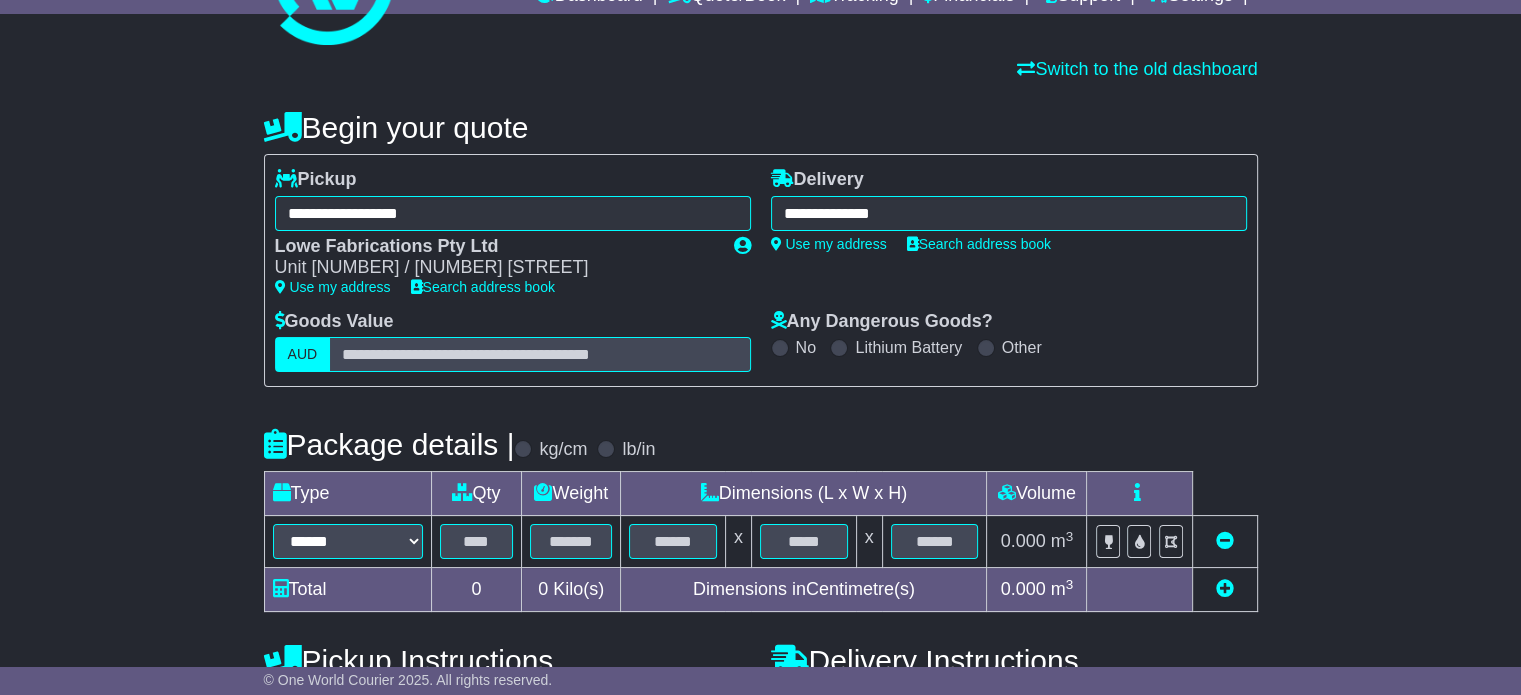 click on "**********" at bounding box center (1009, 240) 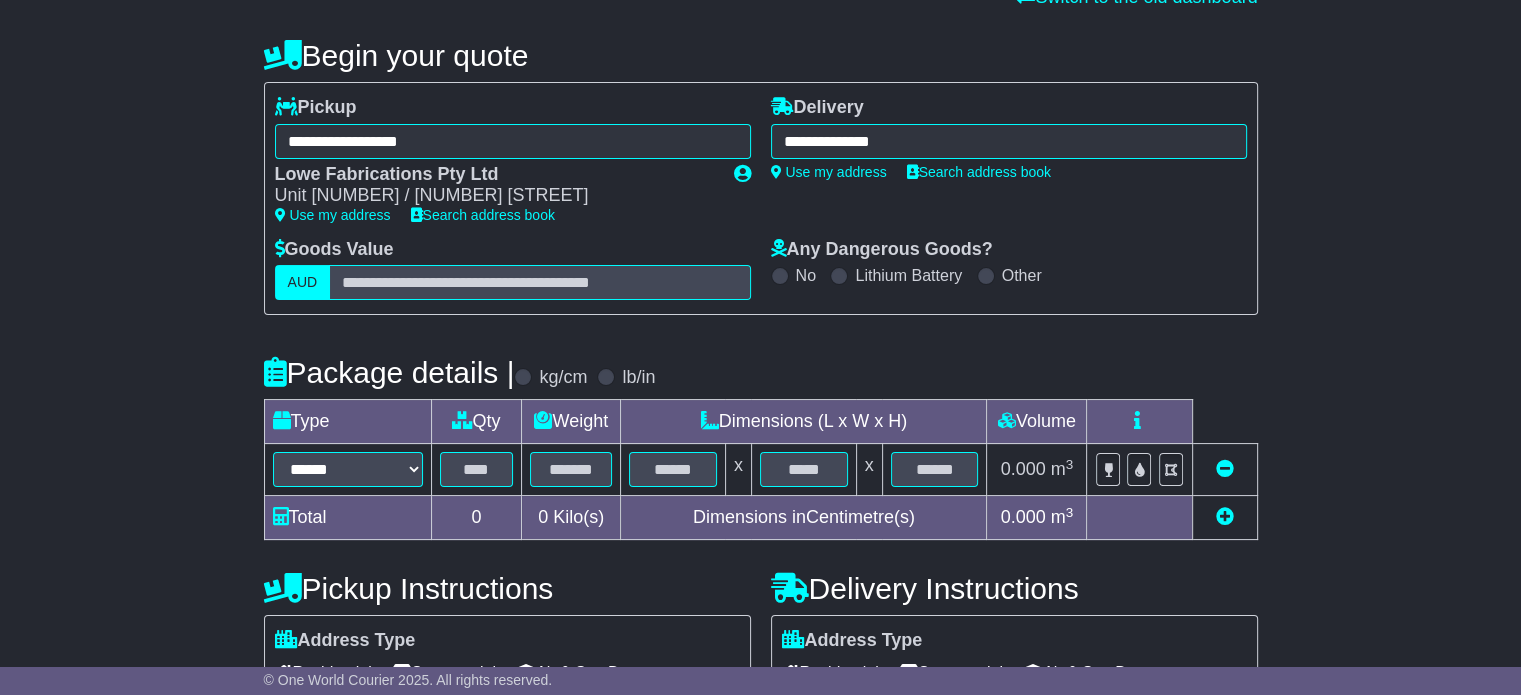 scroll, scrollTop: 200, scrollLeft: 0, axis: vertical 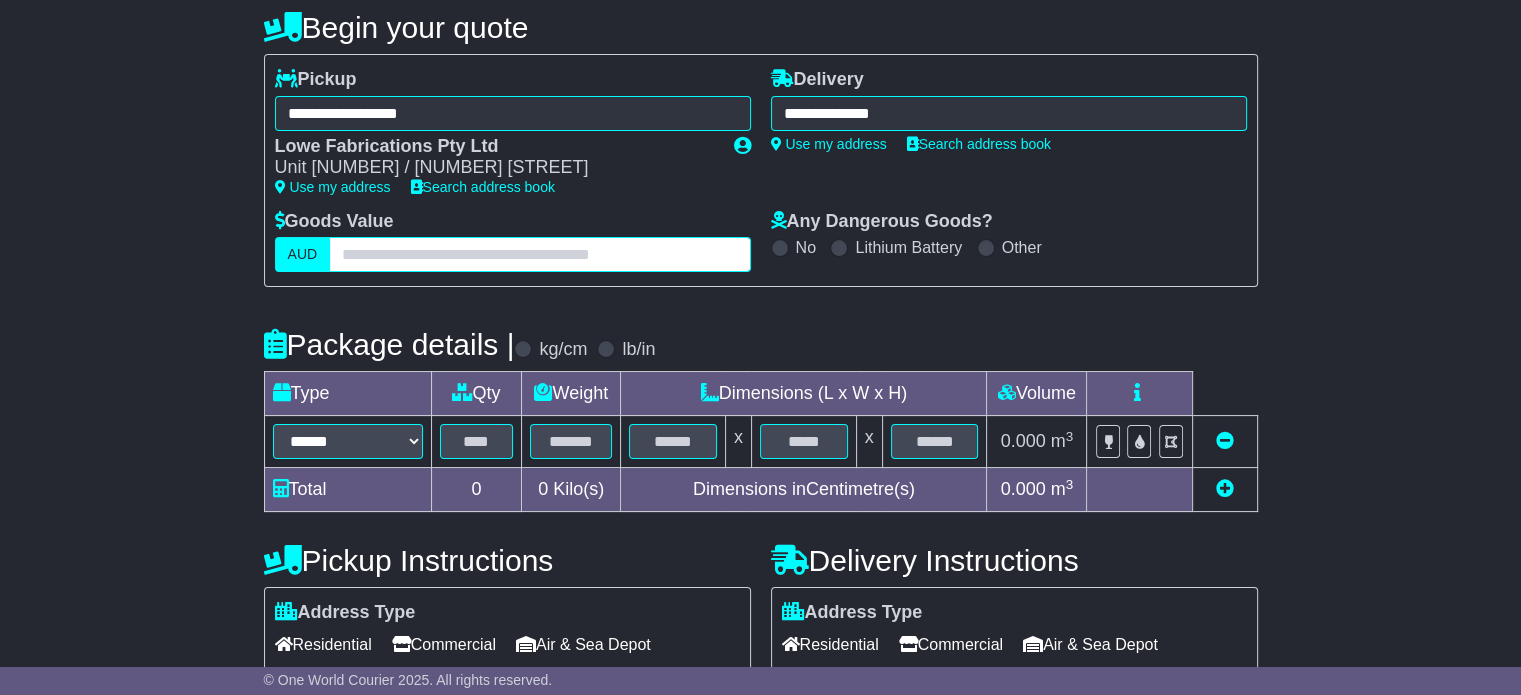 click at bounding box center [539, 254] 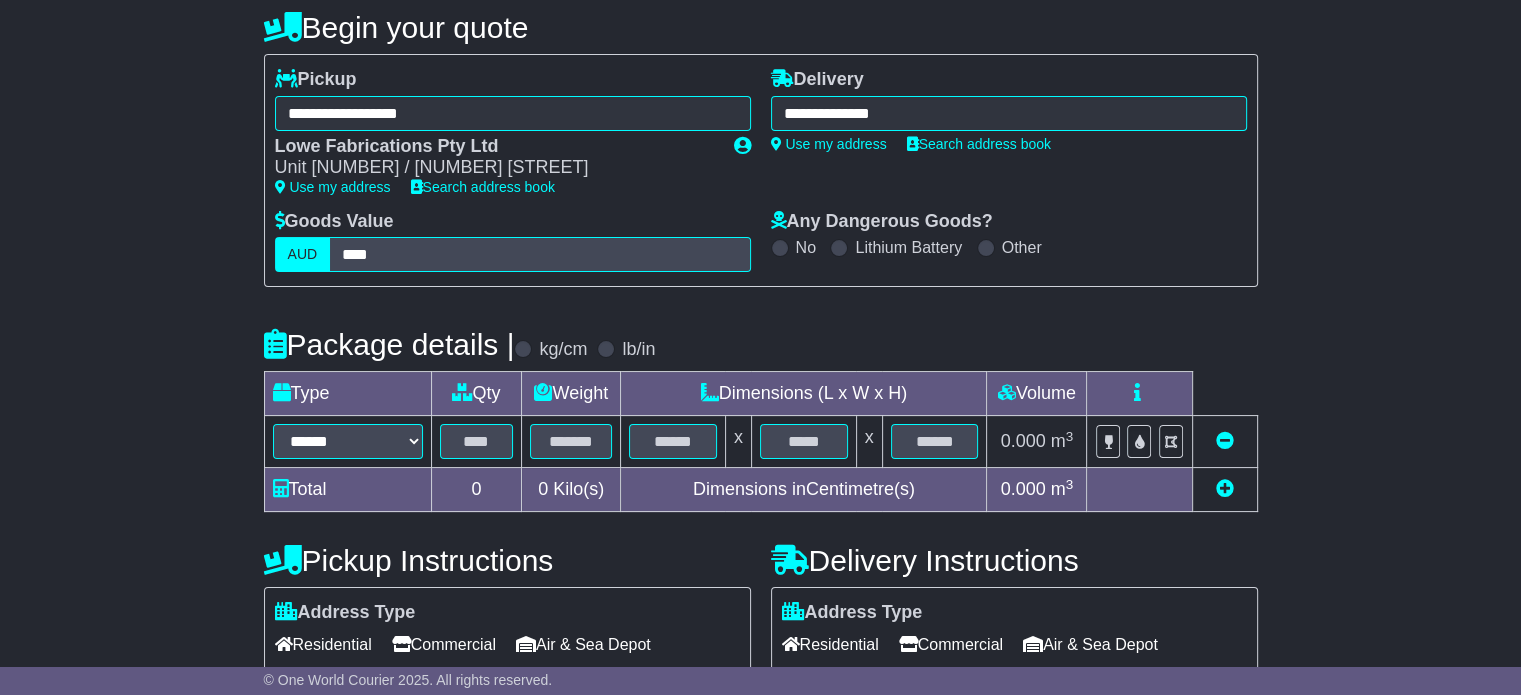 click on "**********" at bounding box center [760, 426] 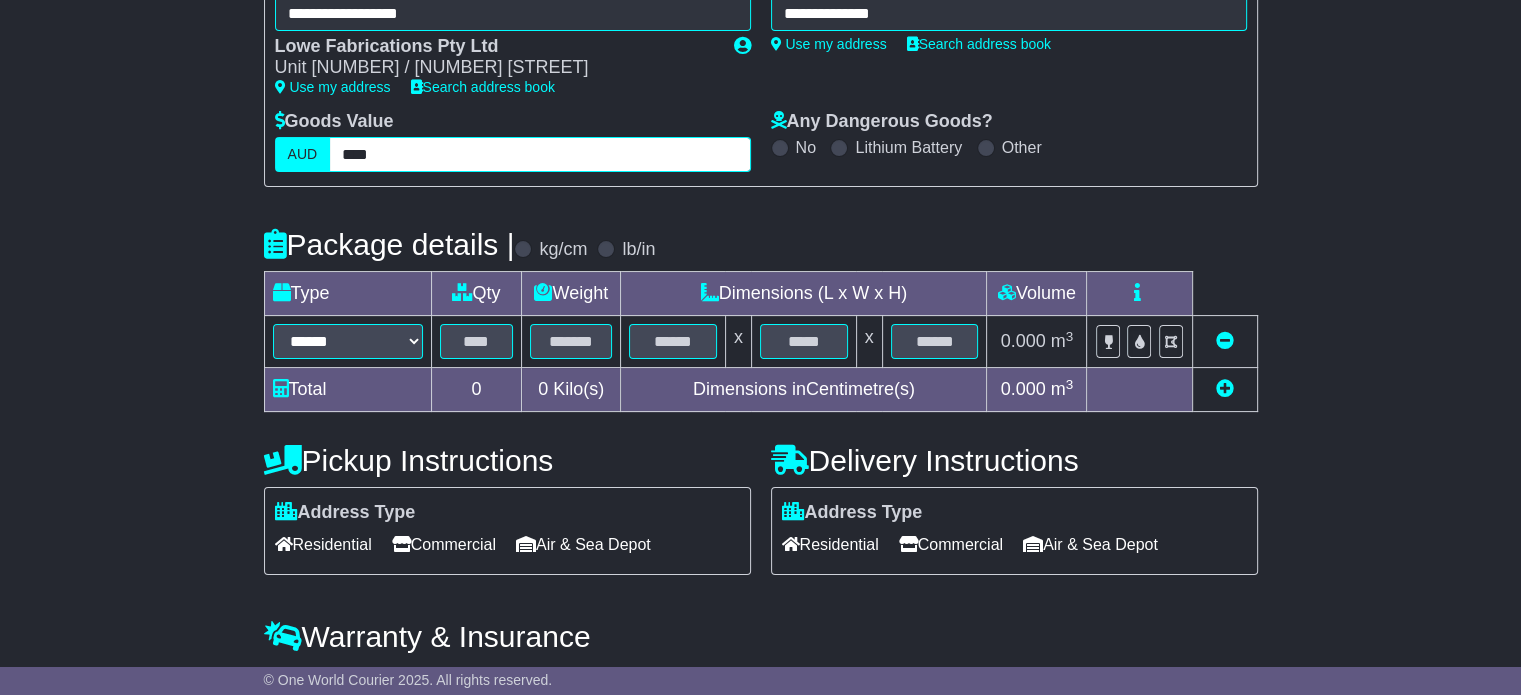 click on "****" at bounding box center [539, 154] 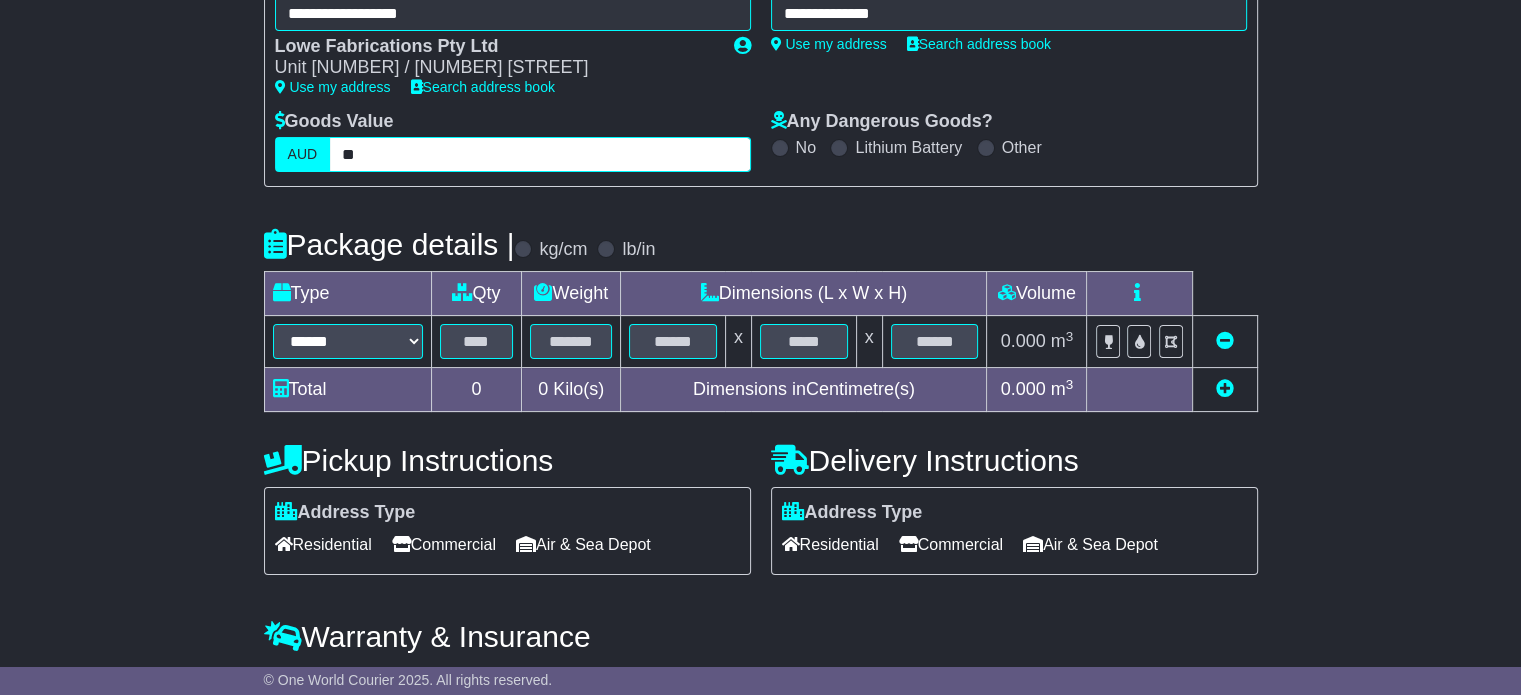 type on "*" 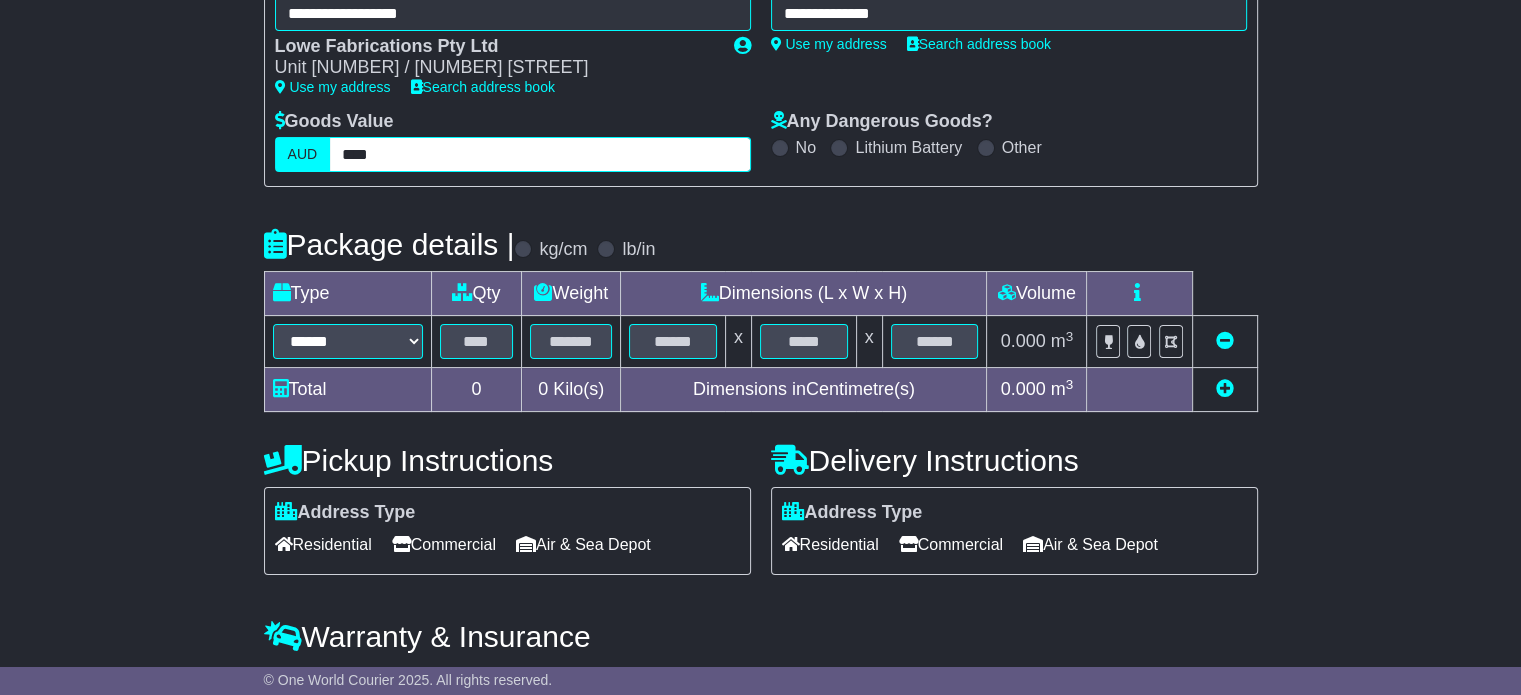 type on "****" 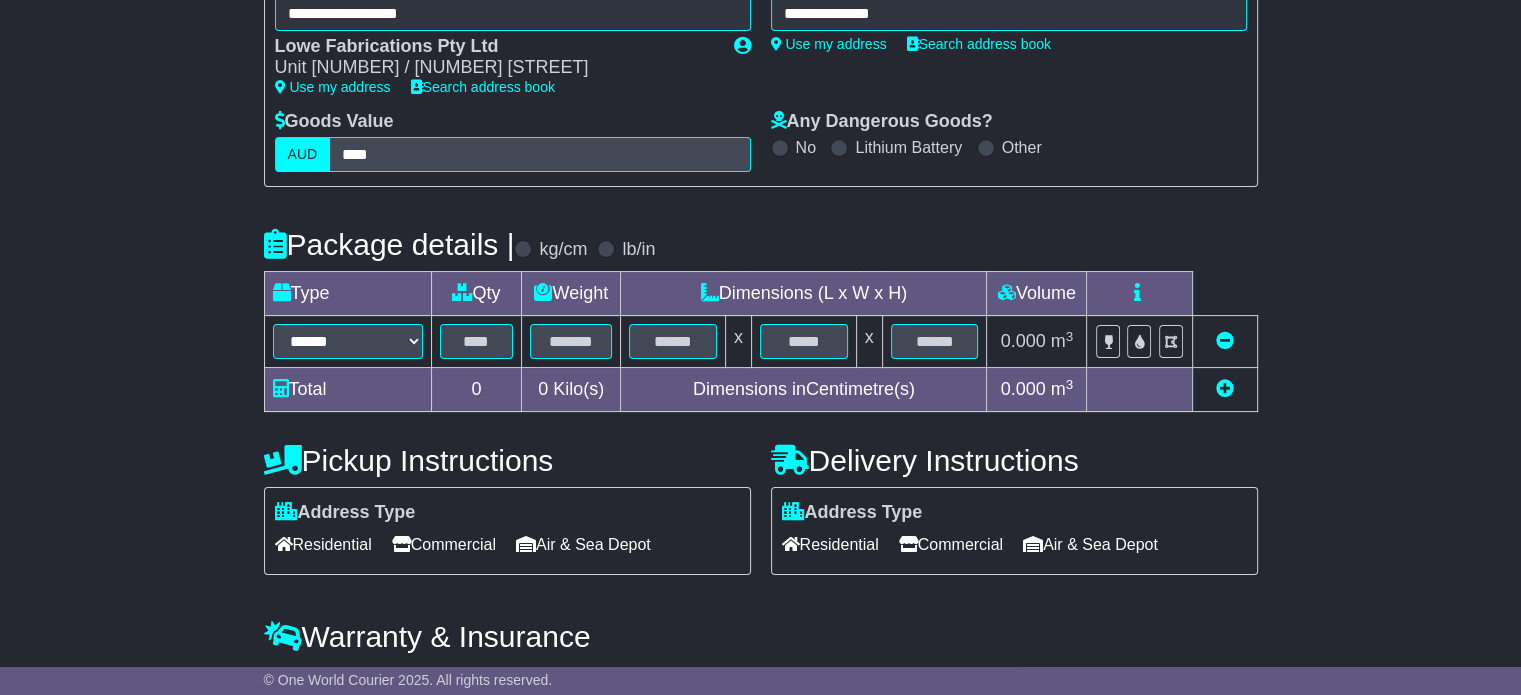 click on "**********" at bounding box center (760, 434) 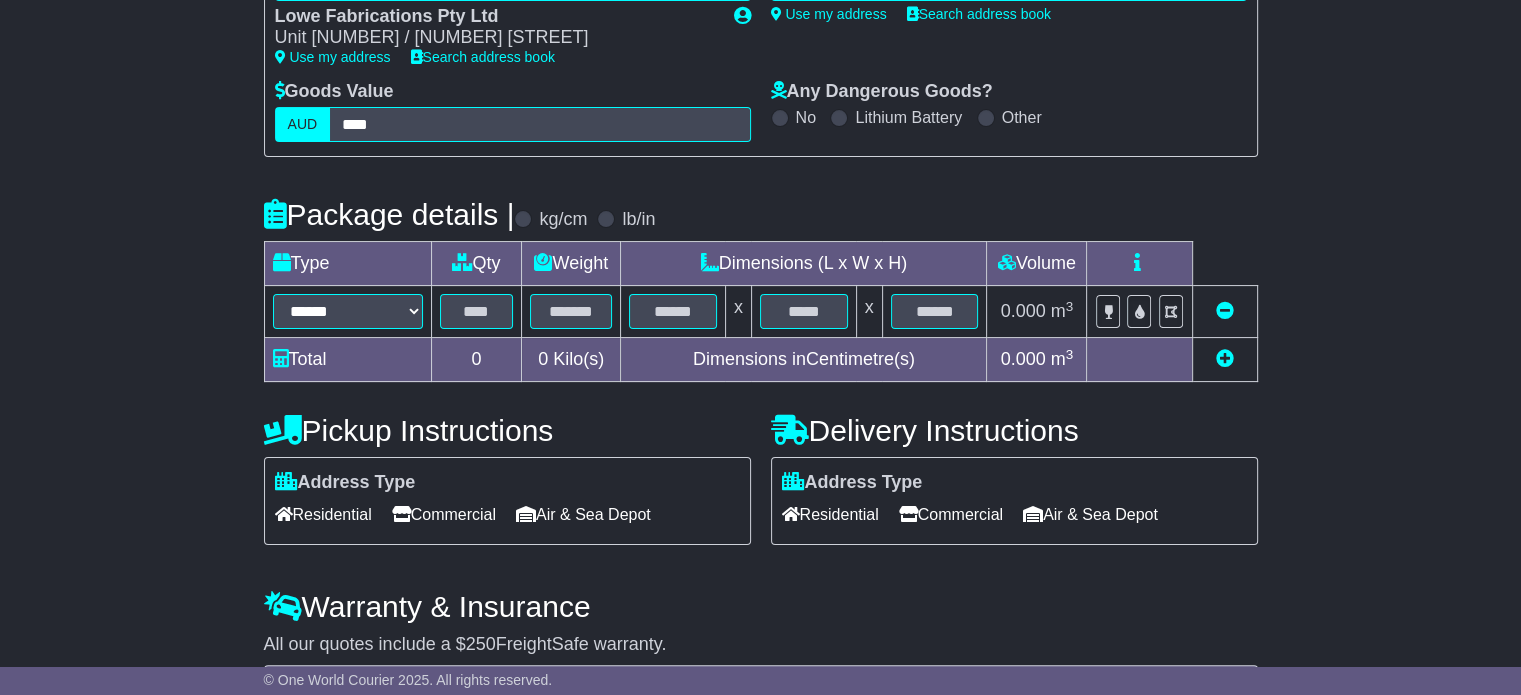 scroll, scrollTop: 300, scrollLeft: 0, axis: vertical 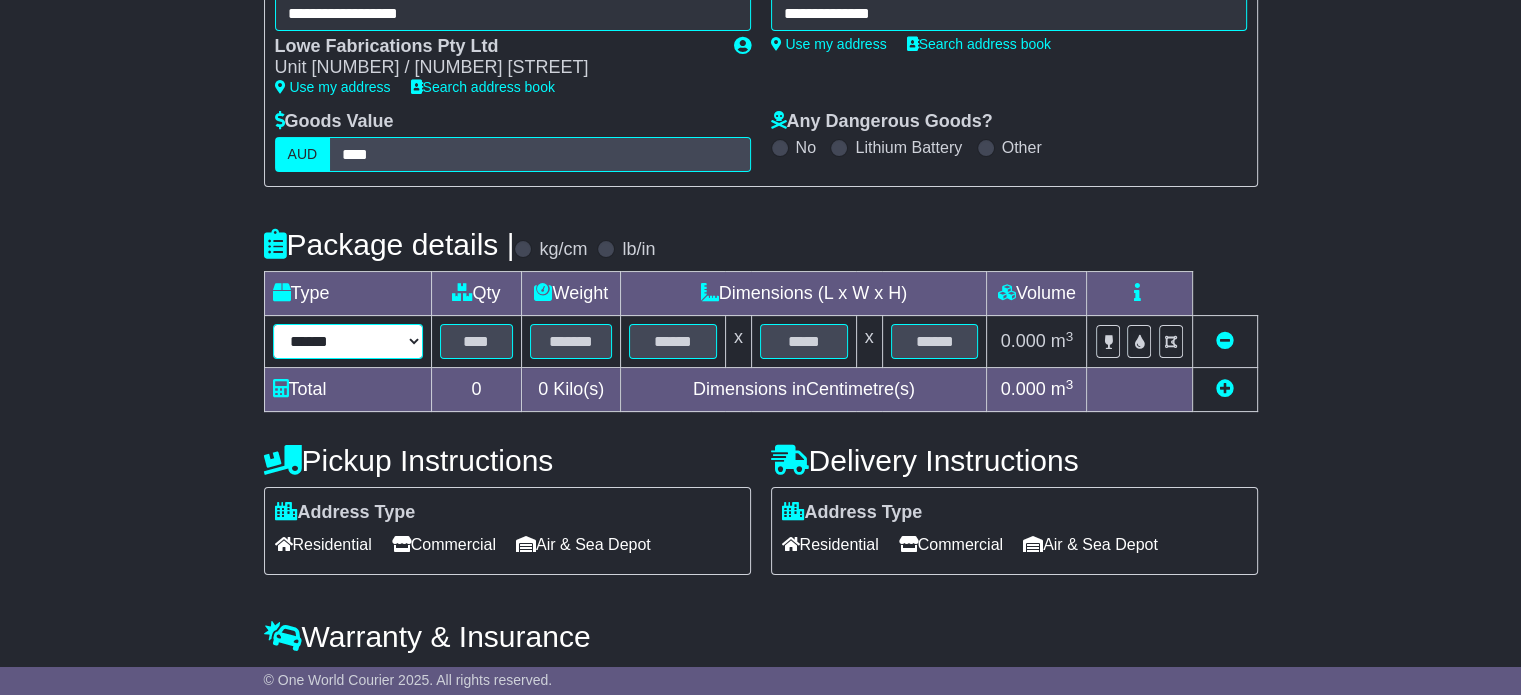 click on "****** ****** *** ******** ***** **** **** ****** *** *******" at bounding box center [348, 341] 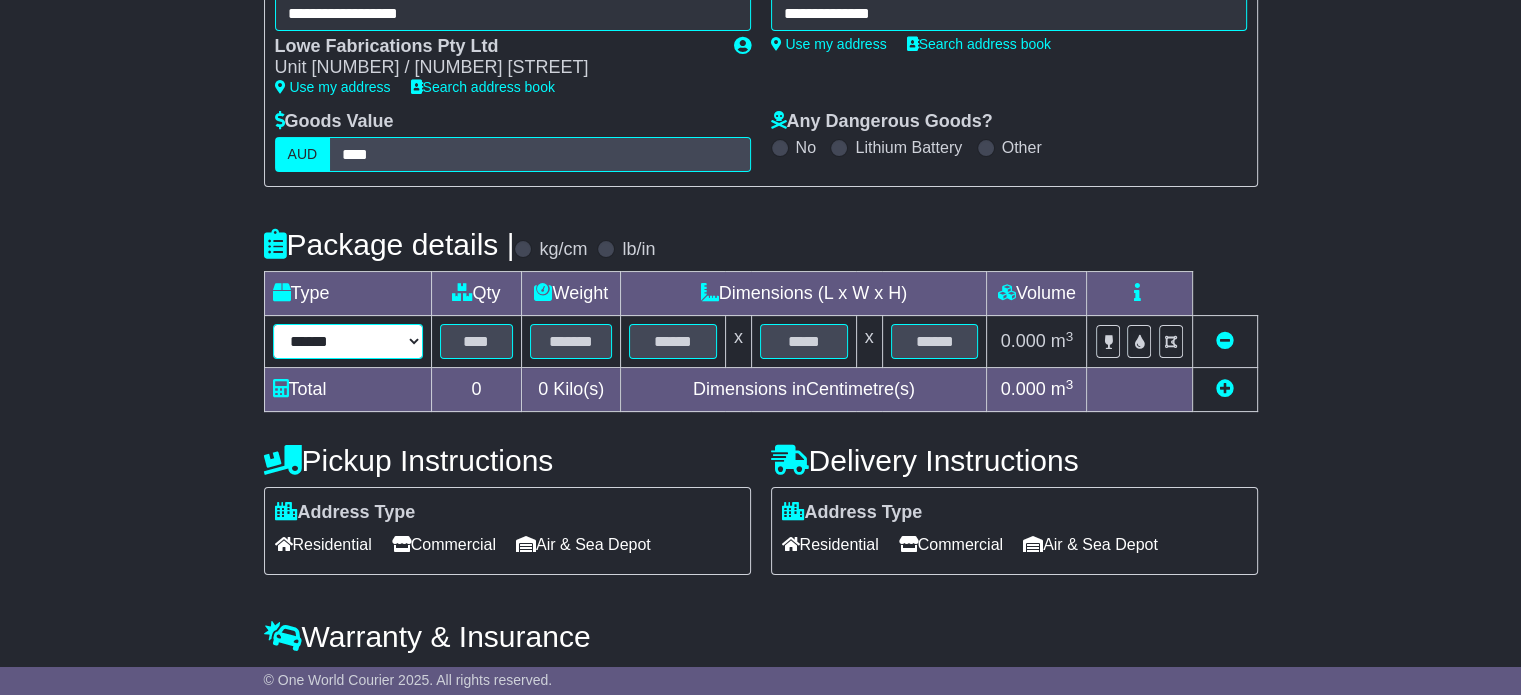 select on "*****" 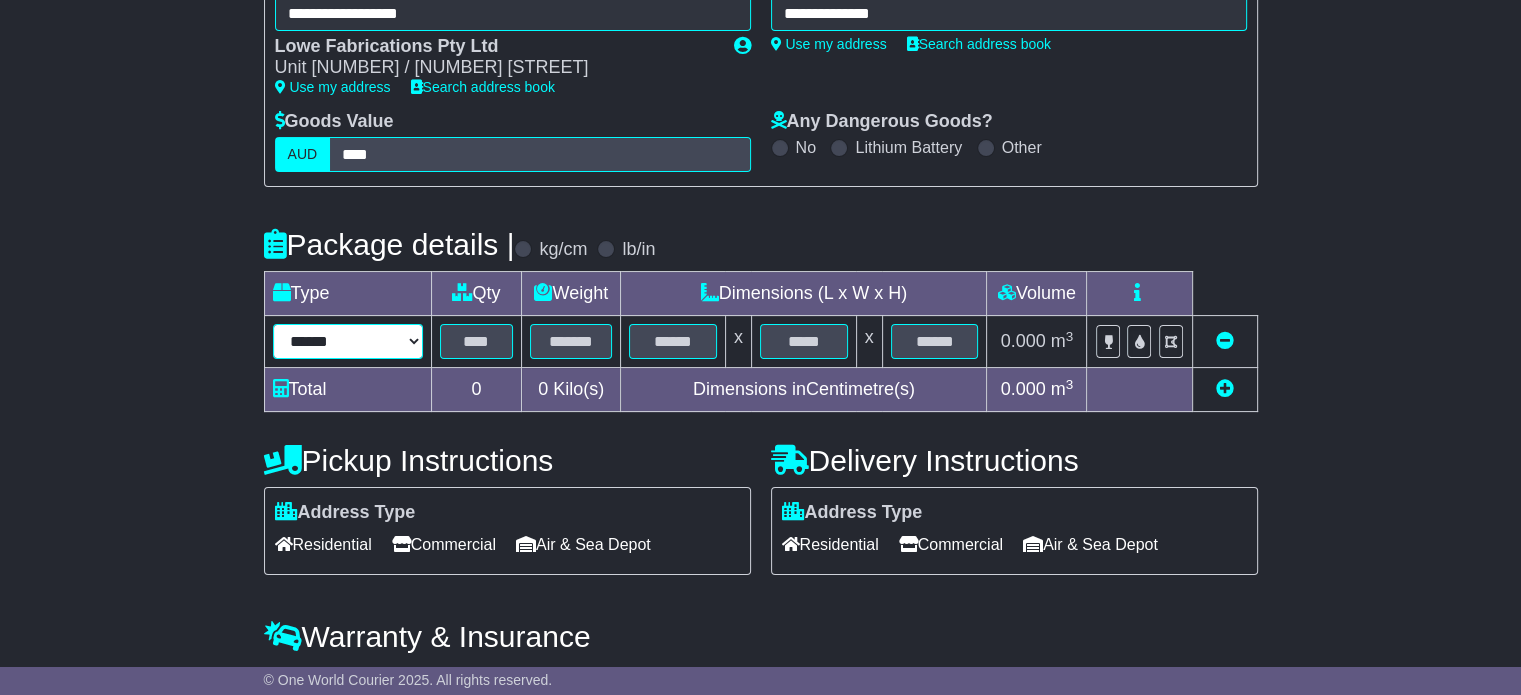click on "****** ****** *** ******** ***** **** **** ****** *** *******" at bounding box center (348, 341) 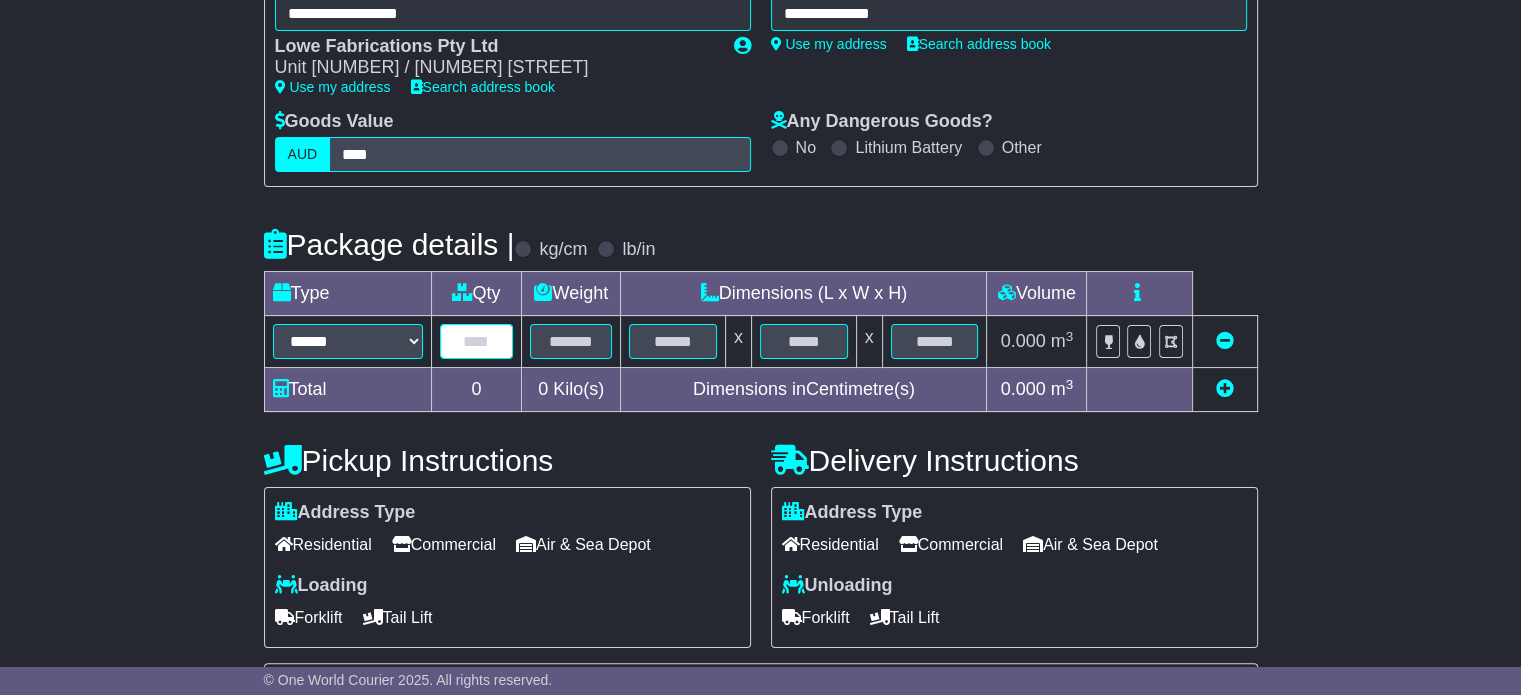 click at bounding box center [477, 341] 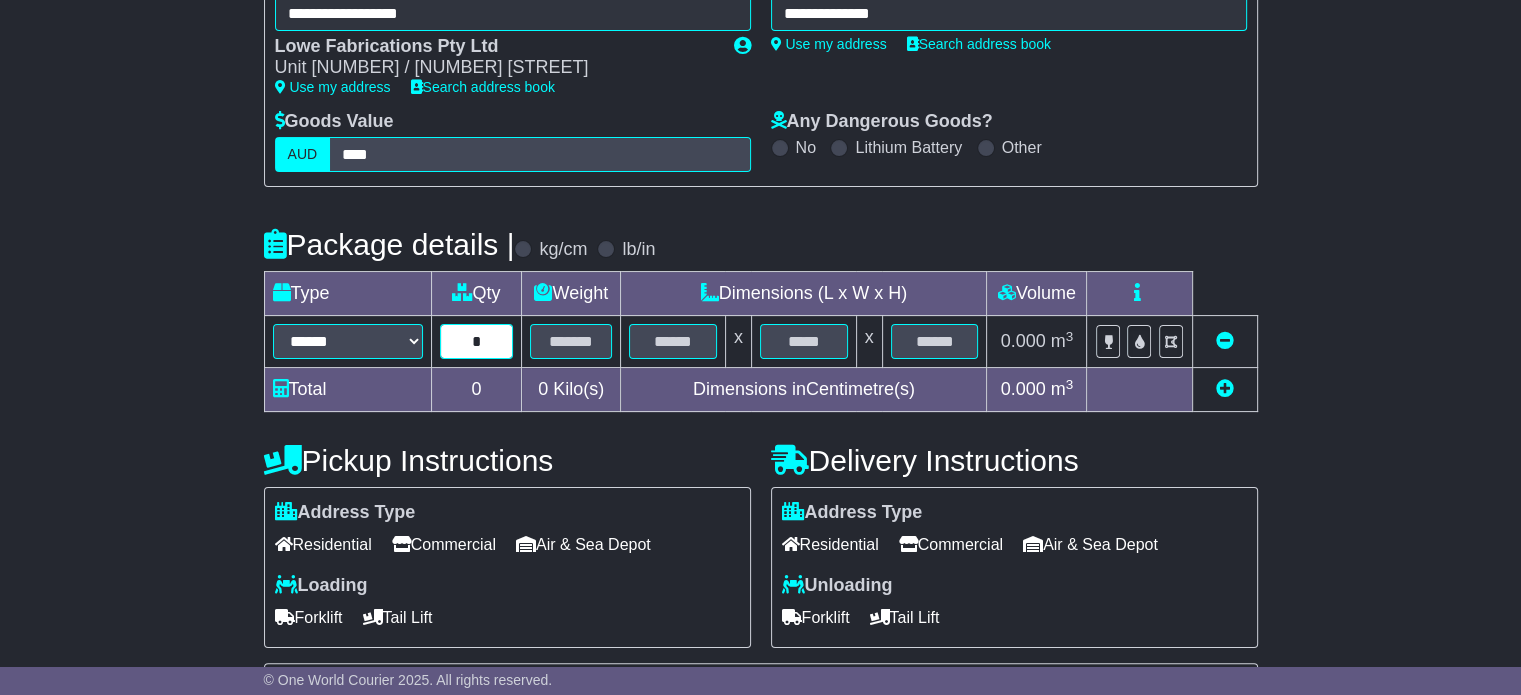 type on "*" 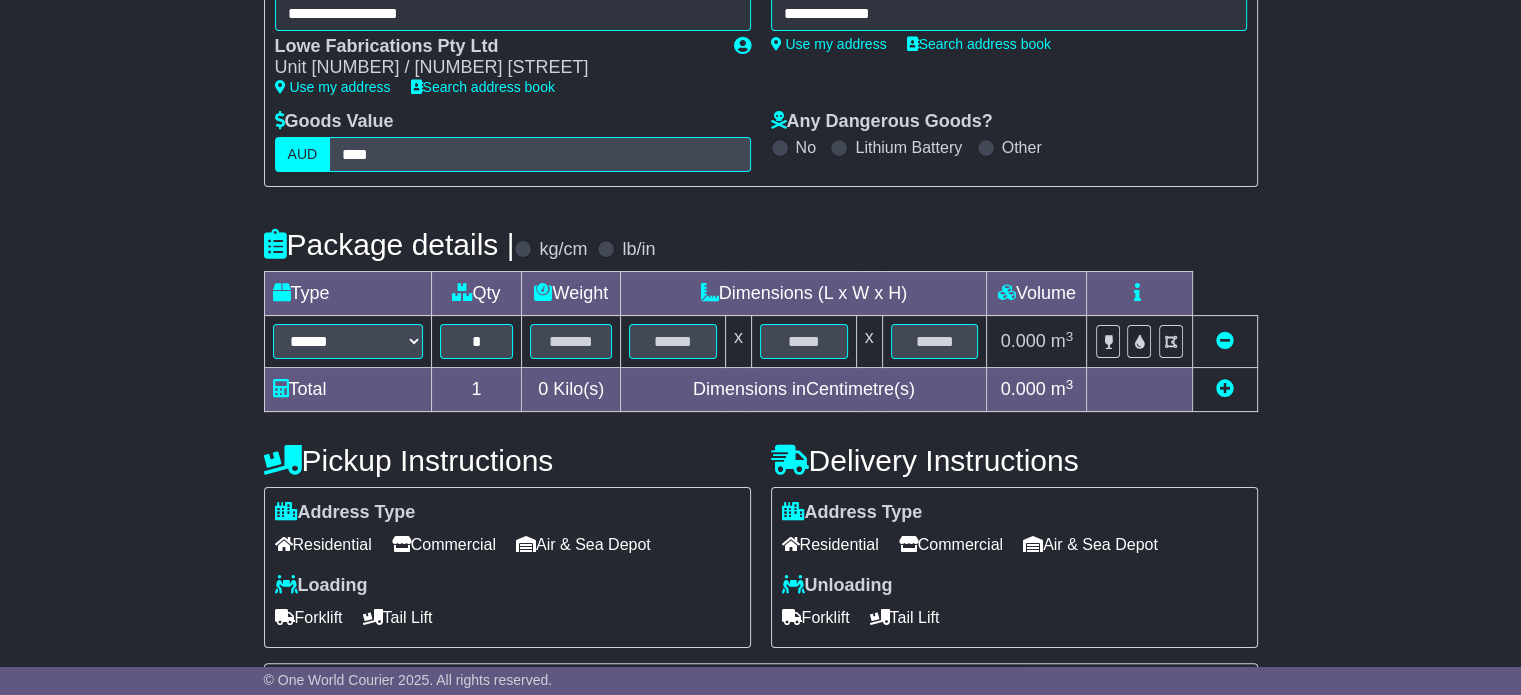 click on "Commercial" at bounding box center (951, 544) 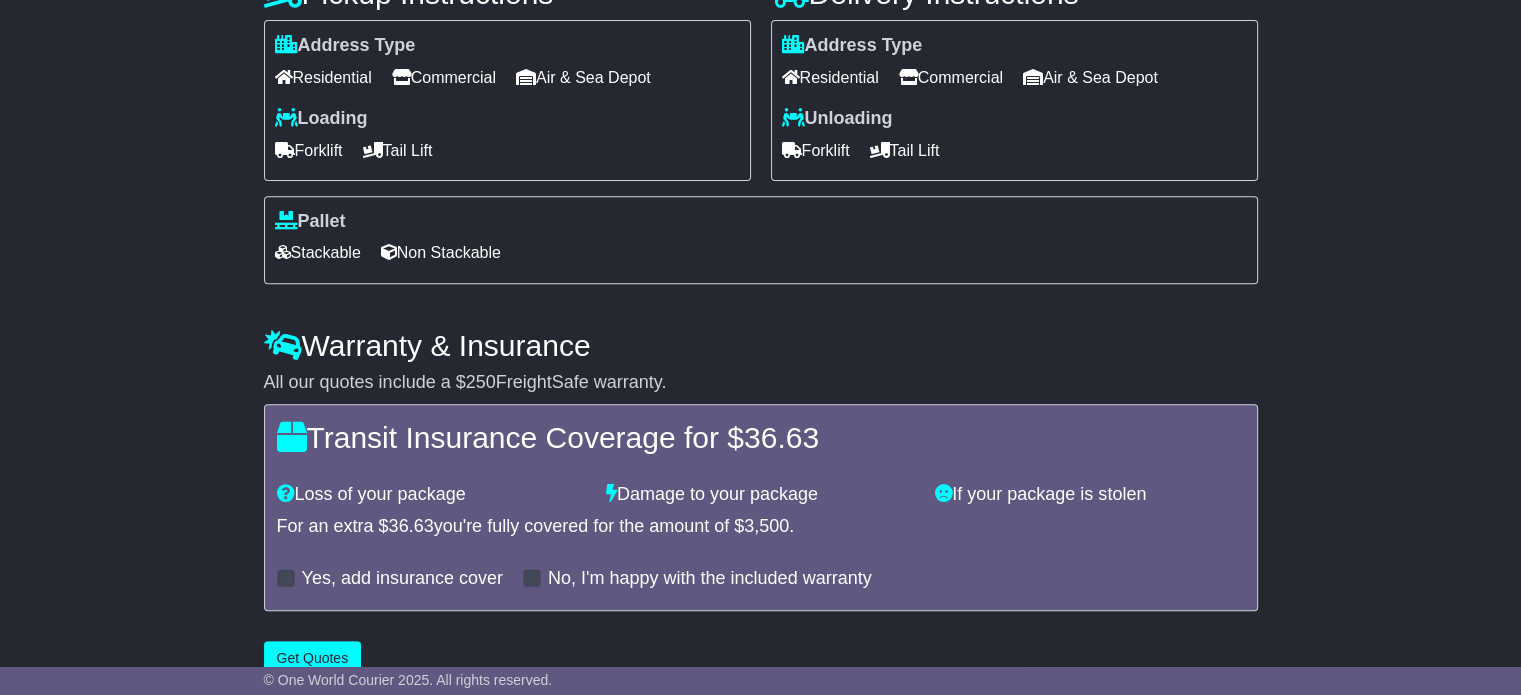 scroll, scrollTop: 797, scrollLeft: 0, axis: vertical 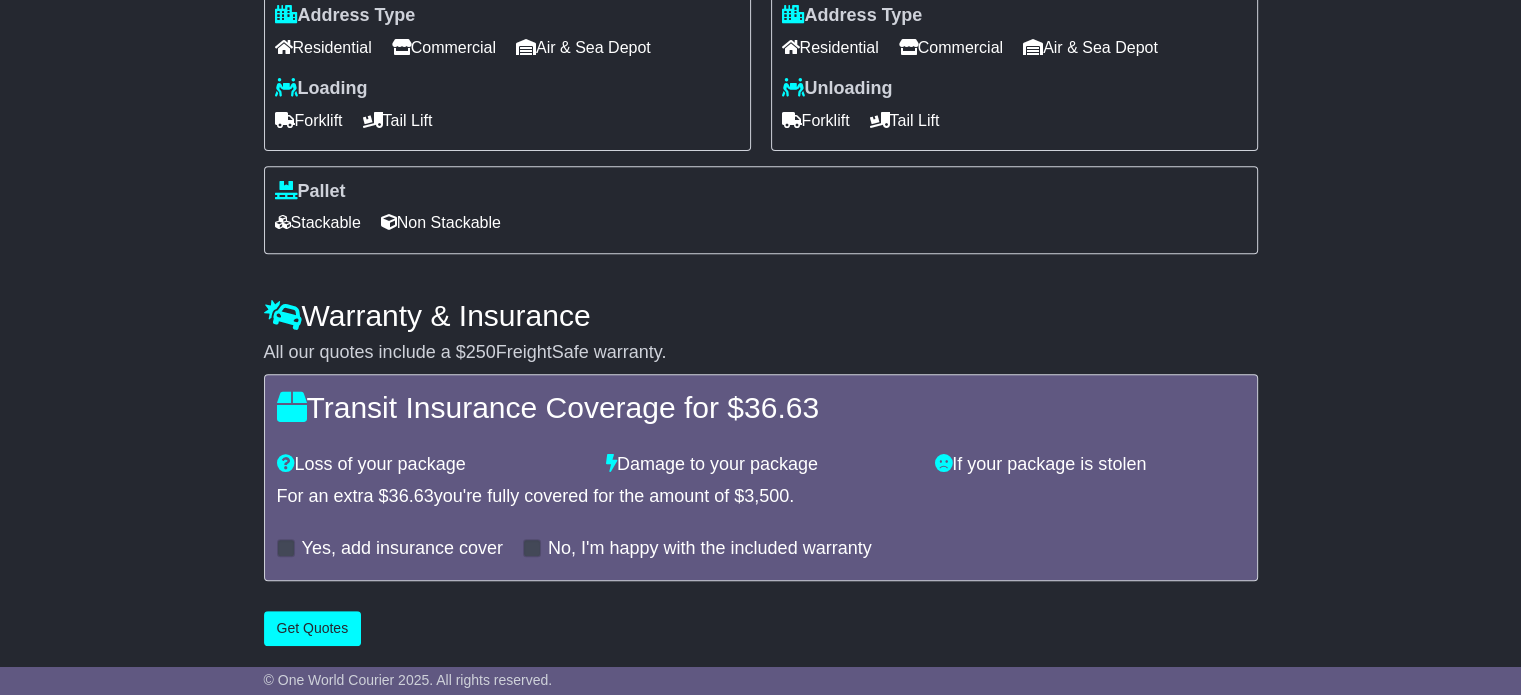click at bounding box center [286, 548] 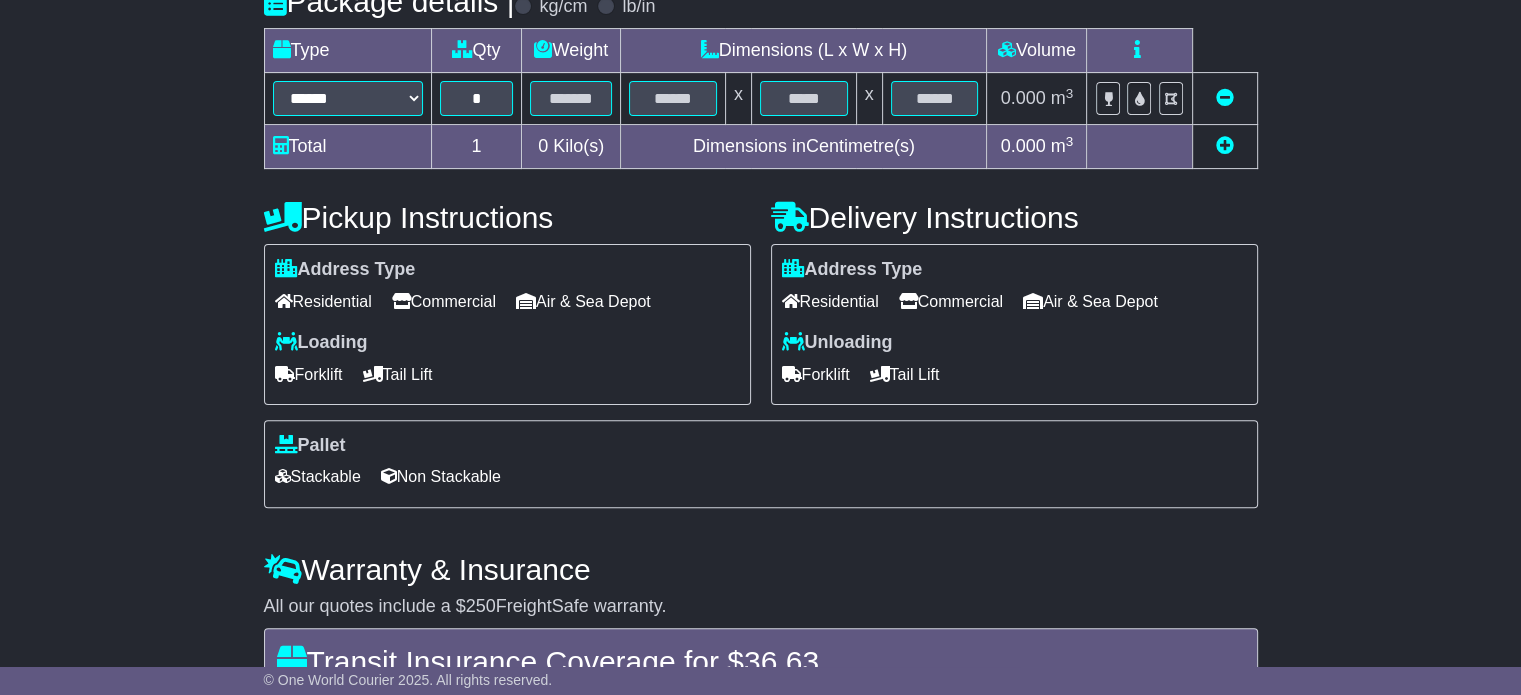 scroll, scrollTop: 397, scrollLeft: 0, axis: vertical 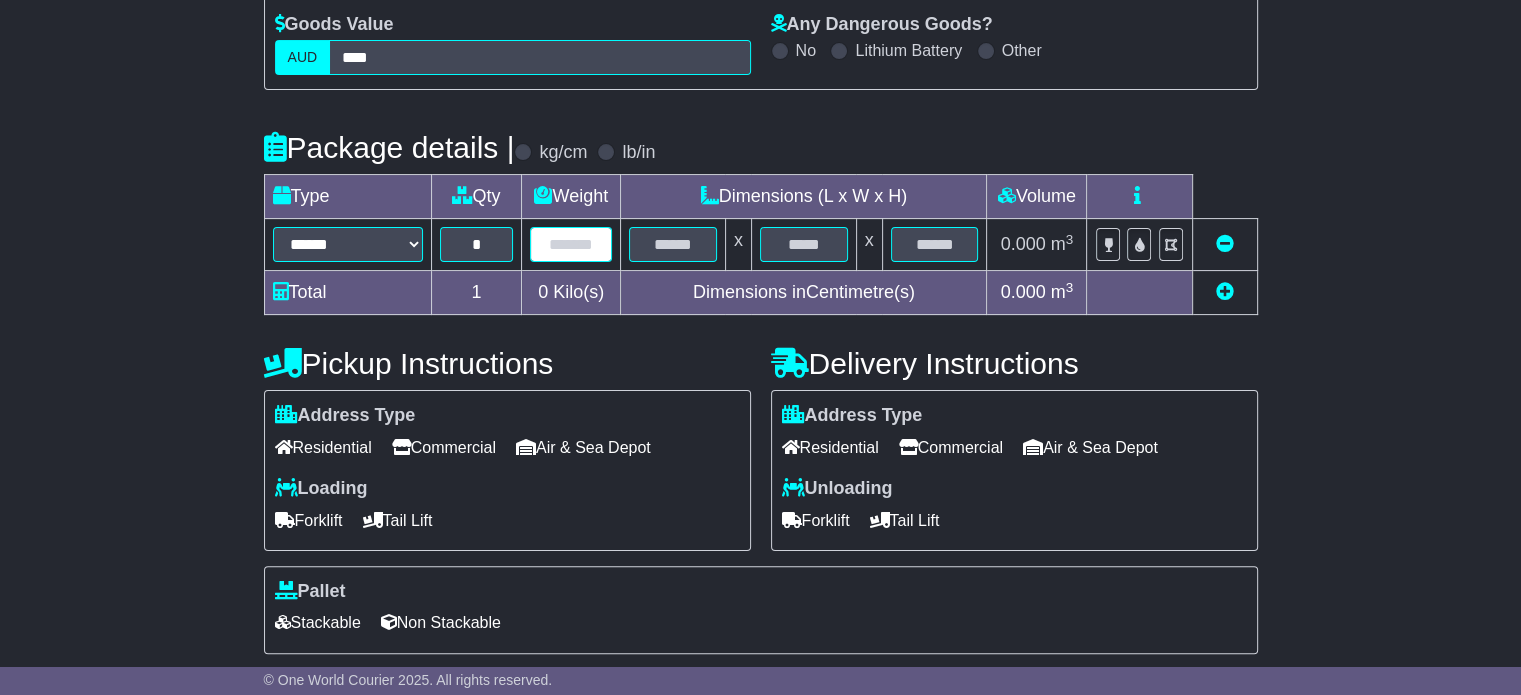 click at bounding box center [571, 244] 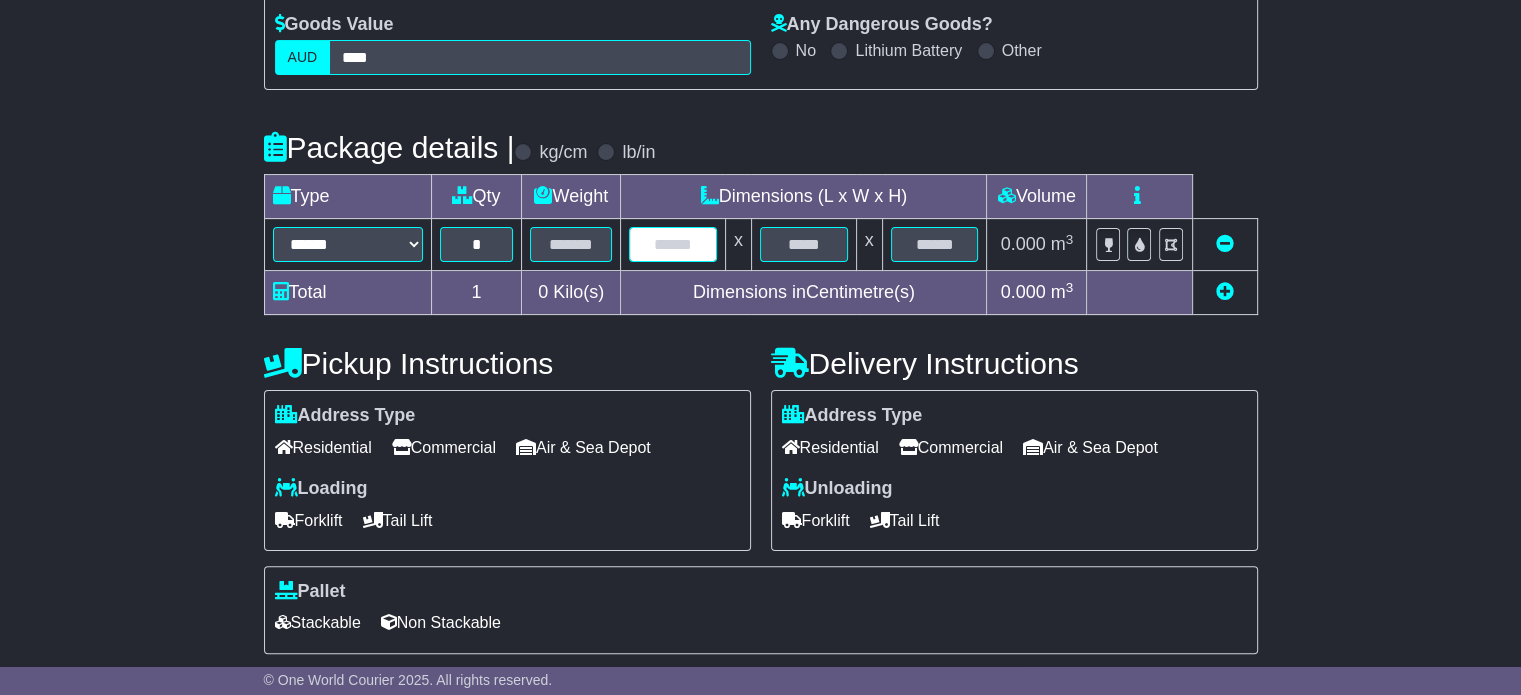 click at bounding box center [673, 244] 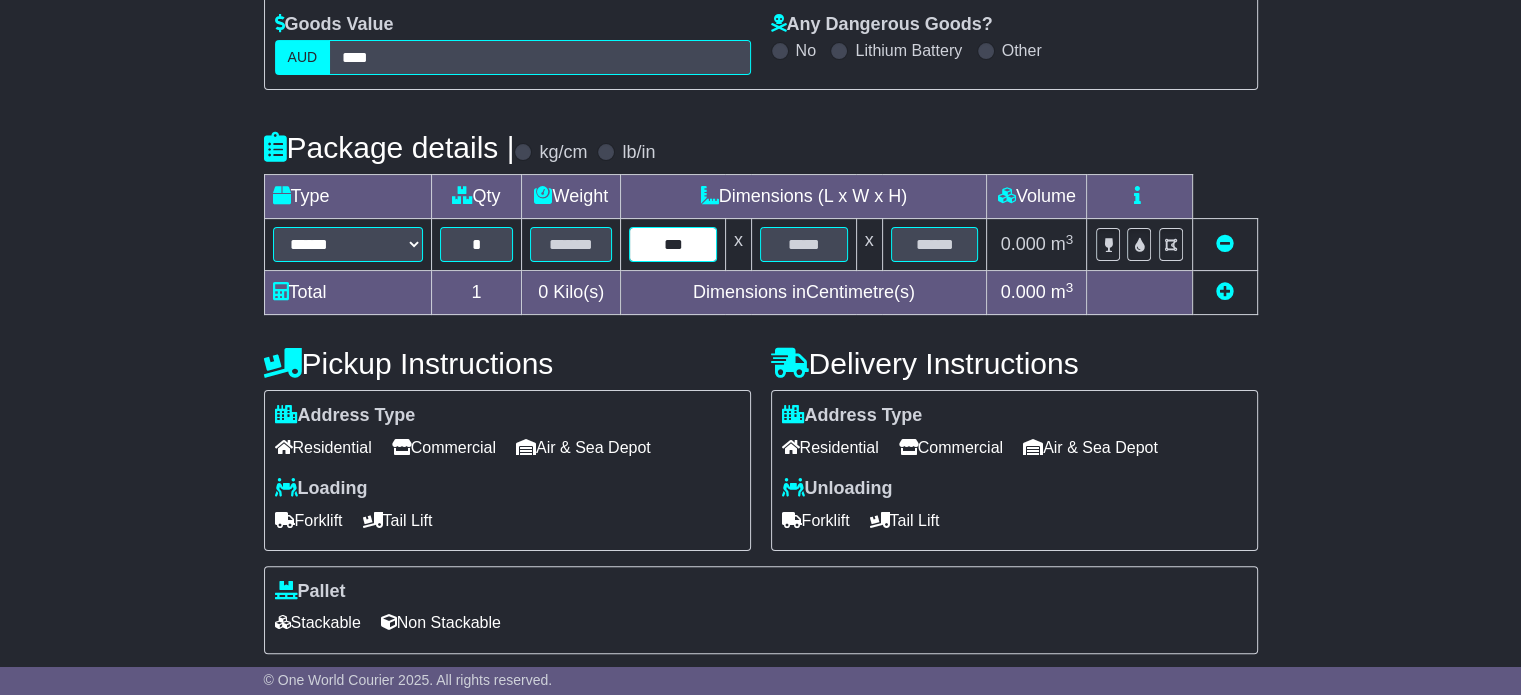type on "***" 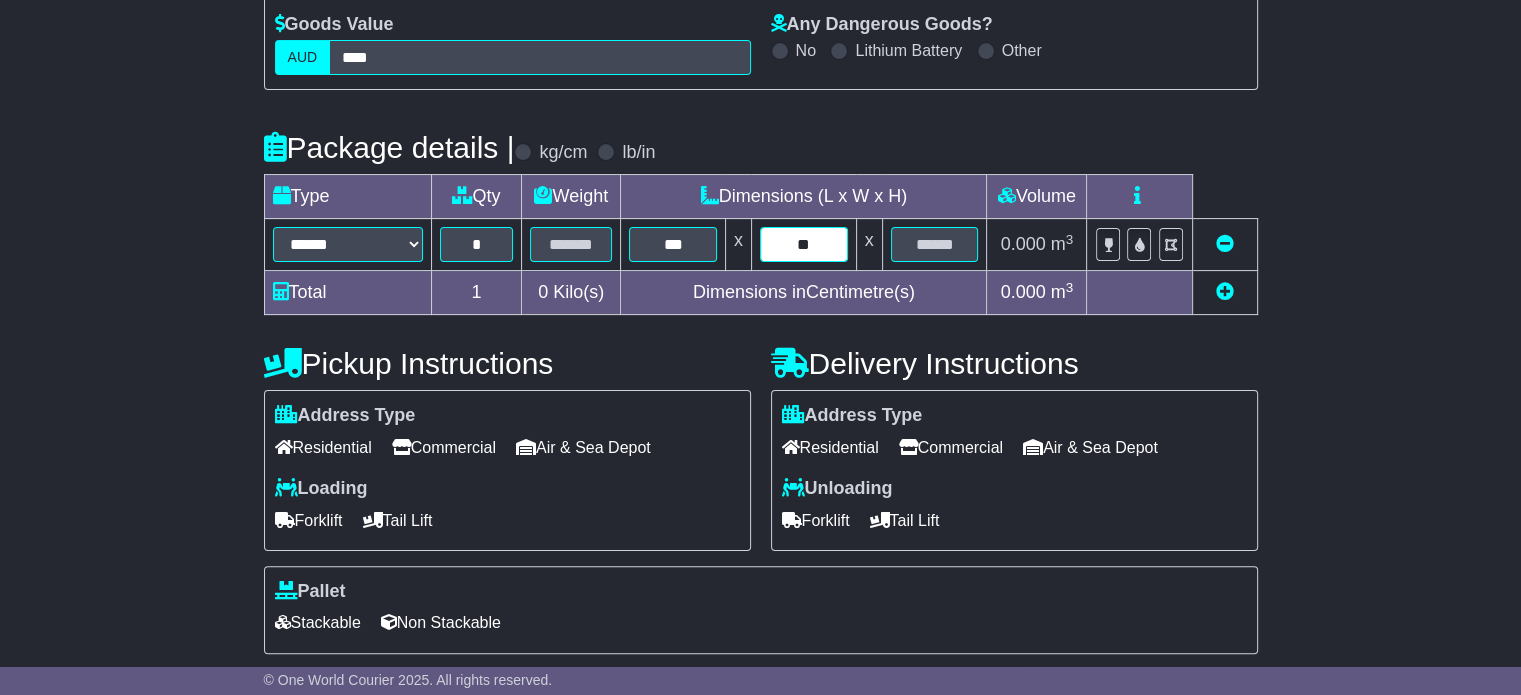 type on "**" 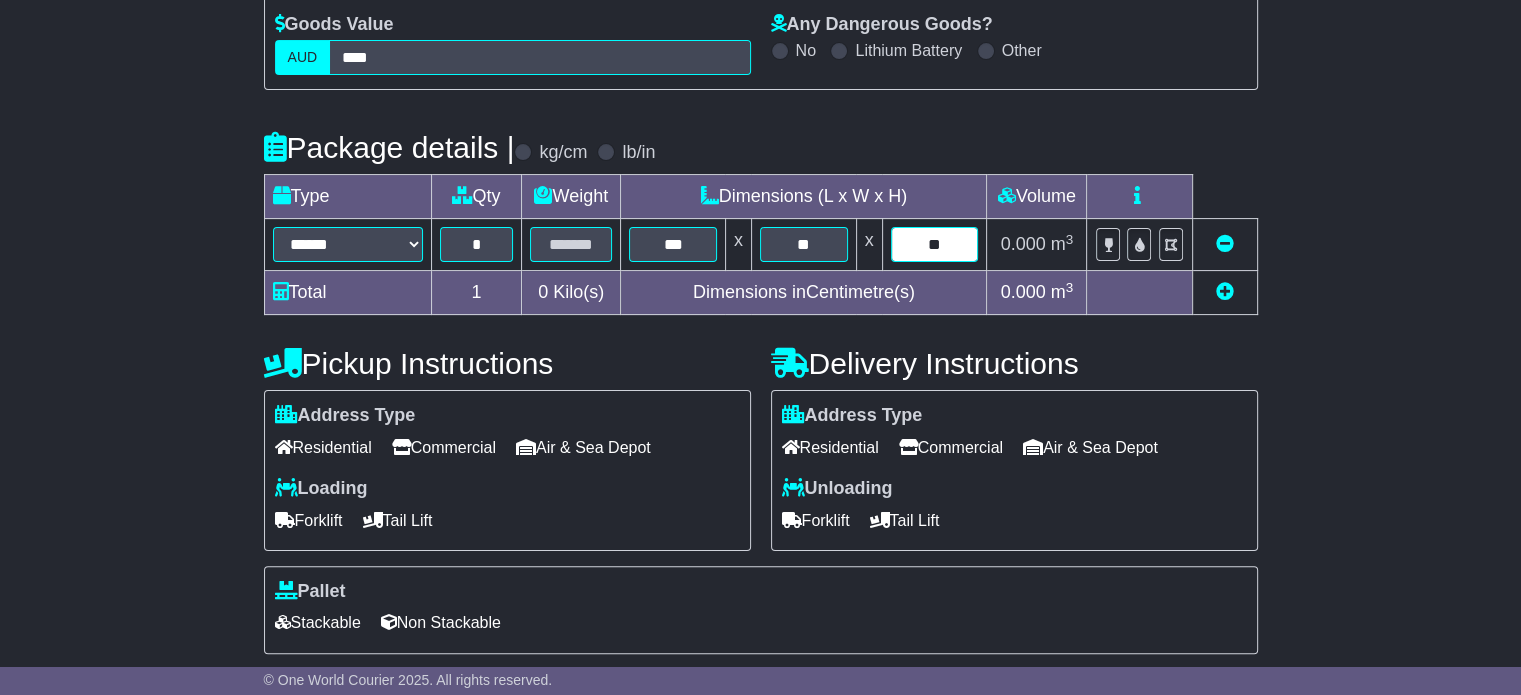 type on "**" 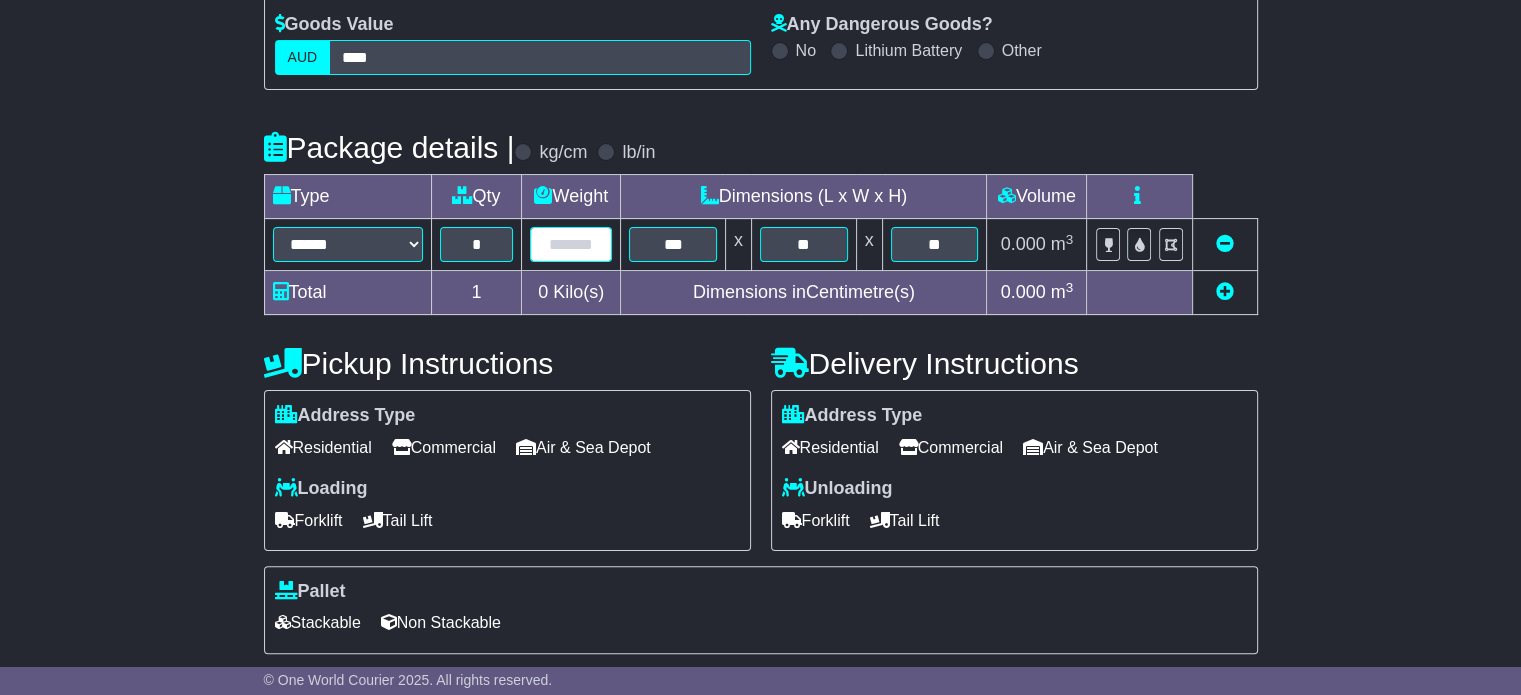 click at bounding box center (571, 244) 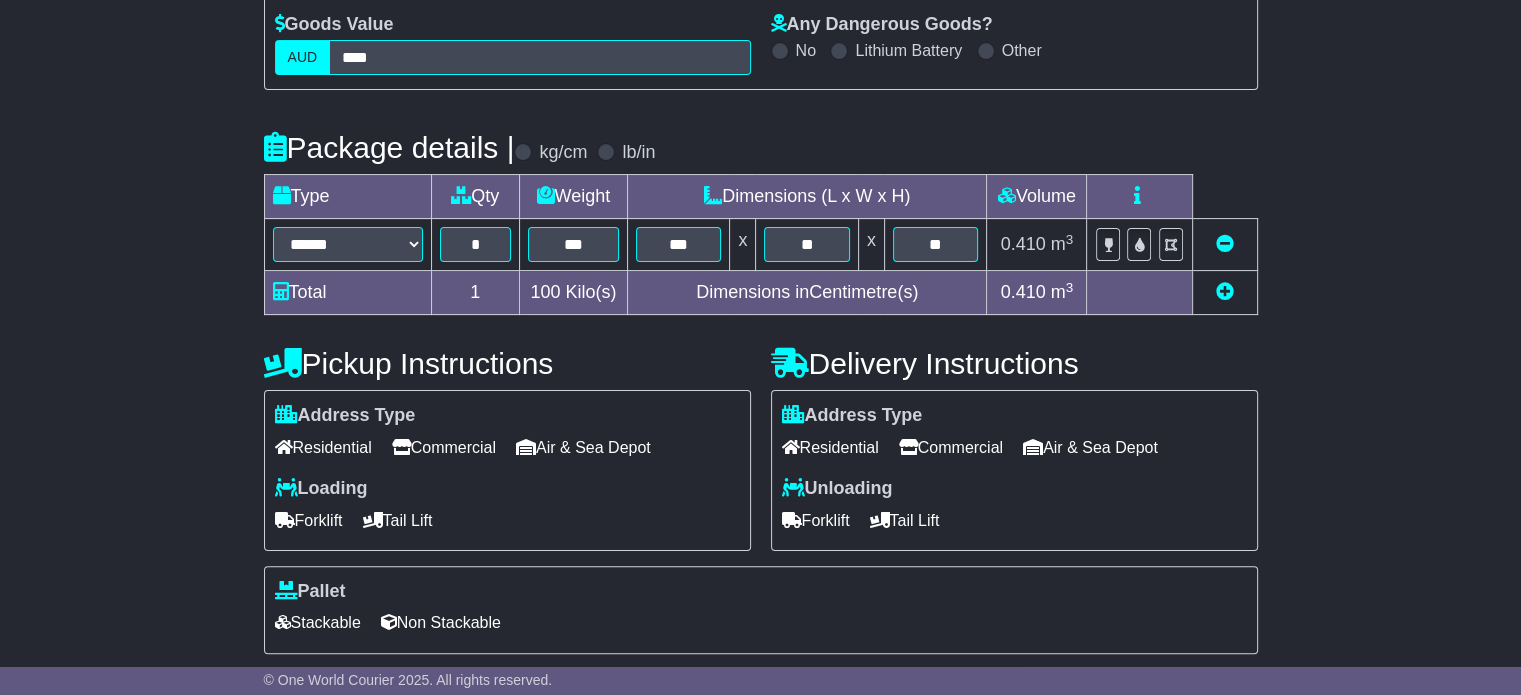 click on "Delivery Instructions" at bounding box center (1014, 363) 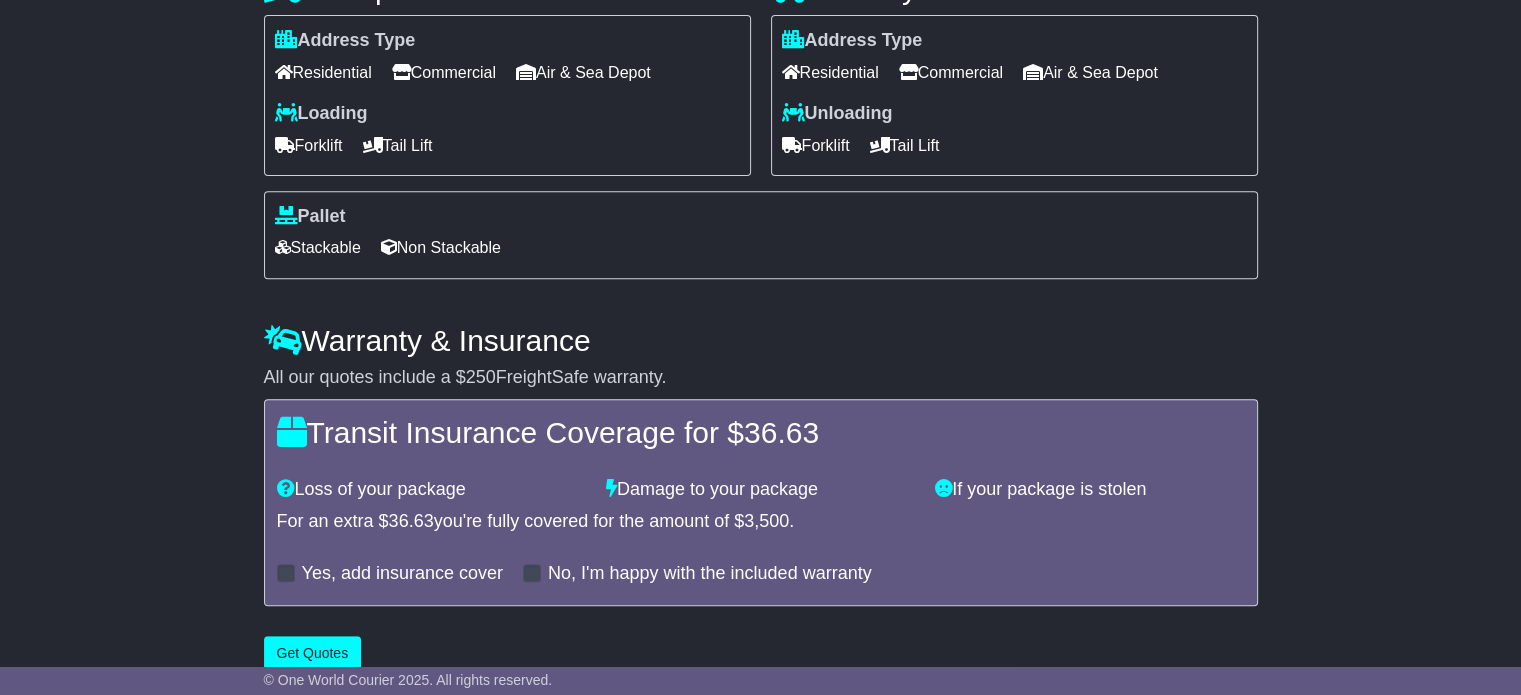 scroll, scrollTop: 797, scrollLeft: 0, axis: vertical 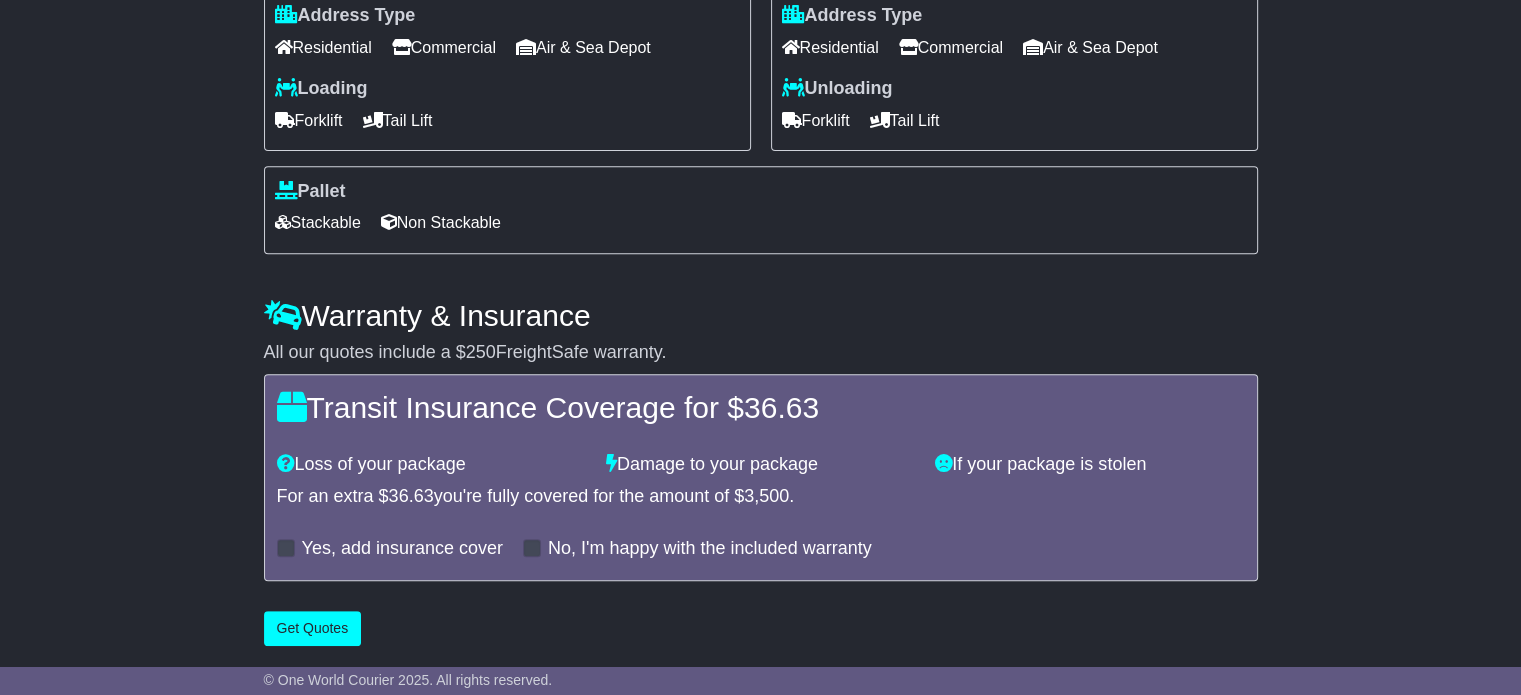 click on "Non Stackable" at bounding box center (441, 222) 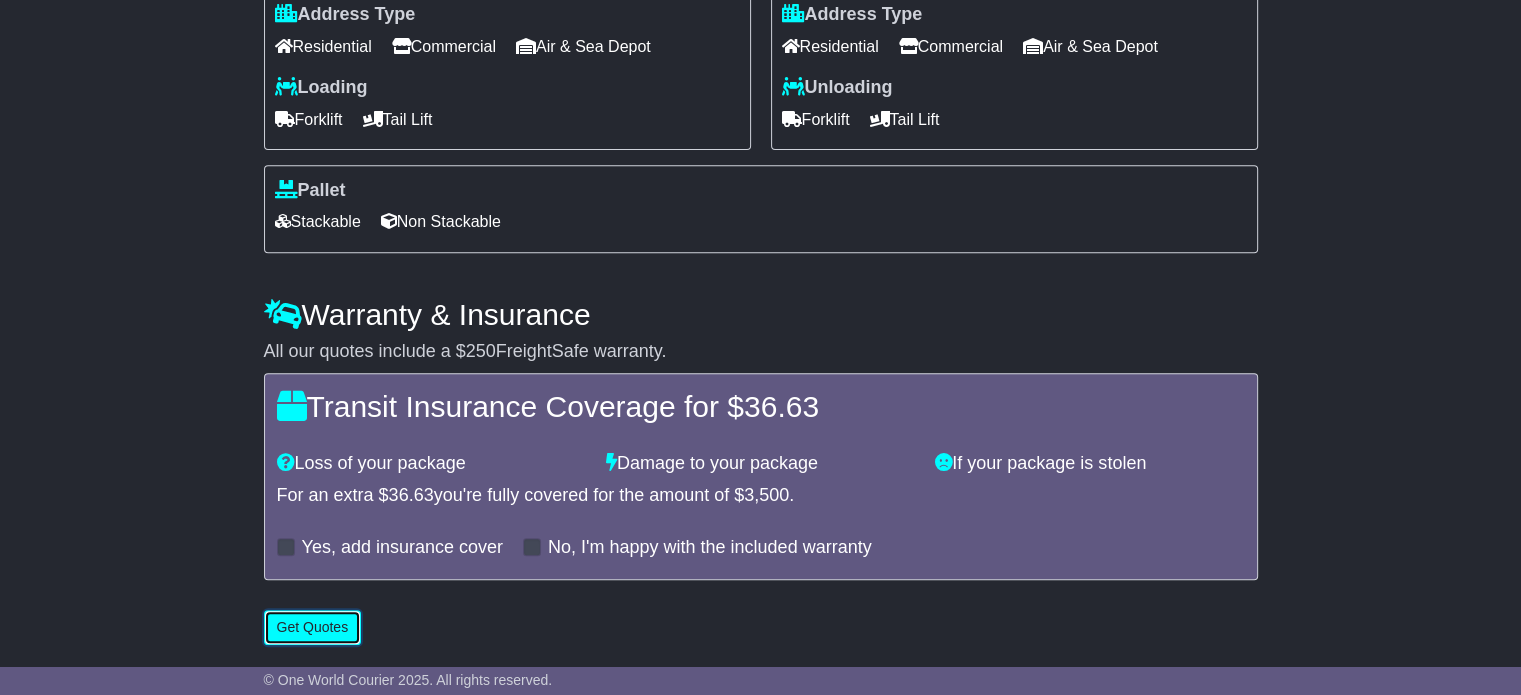 click on "Get Quotes" at bounding box center (313, 627) 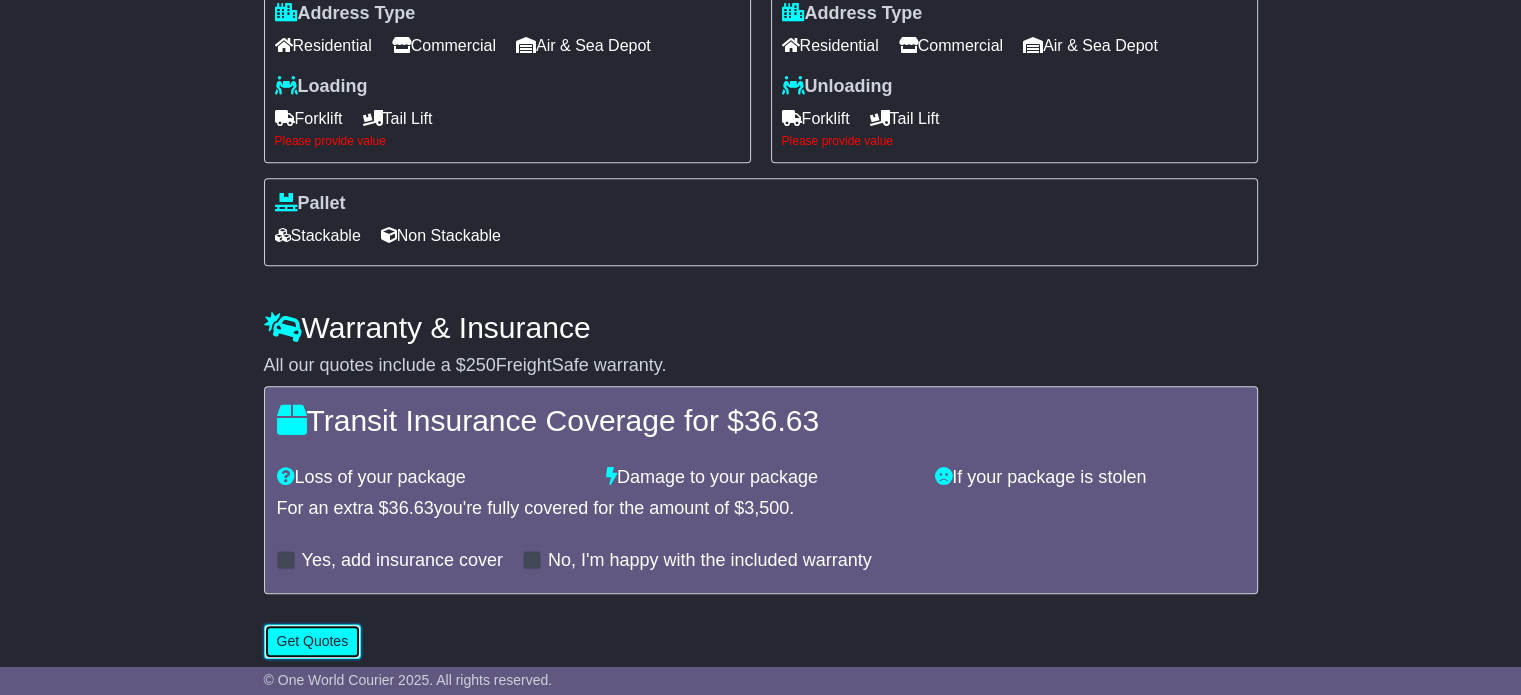scroll, scrollTop: 699, scrollLeft: 0, axis: vertical 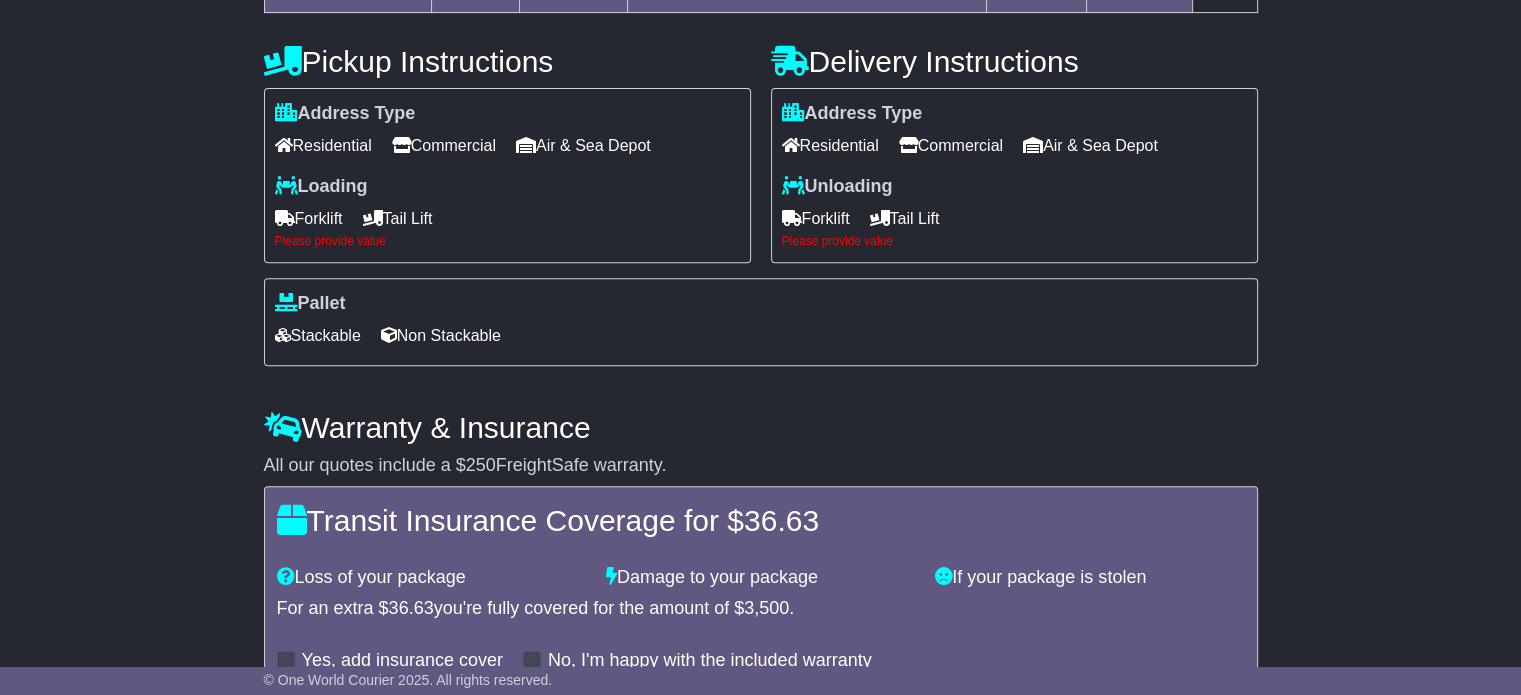 click on "Forklift" at bounding box center (309, 218) 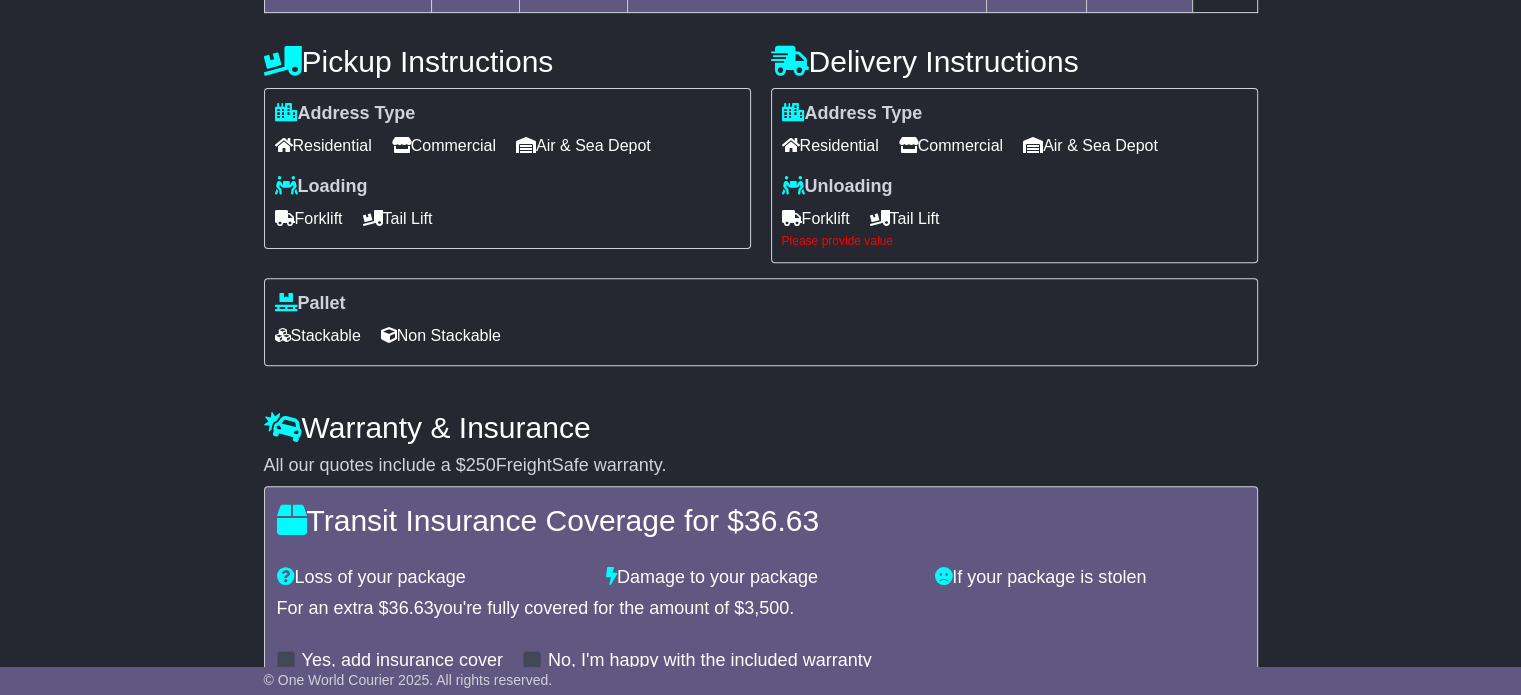 click on "Forklift" at bounding box center [816, 218] 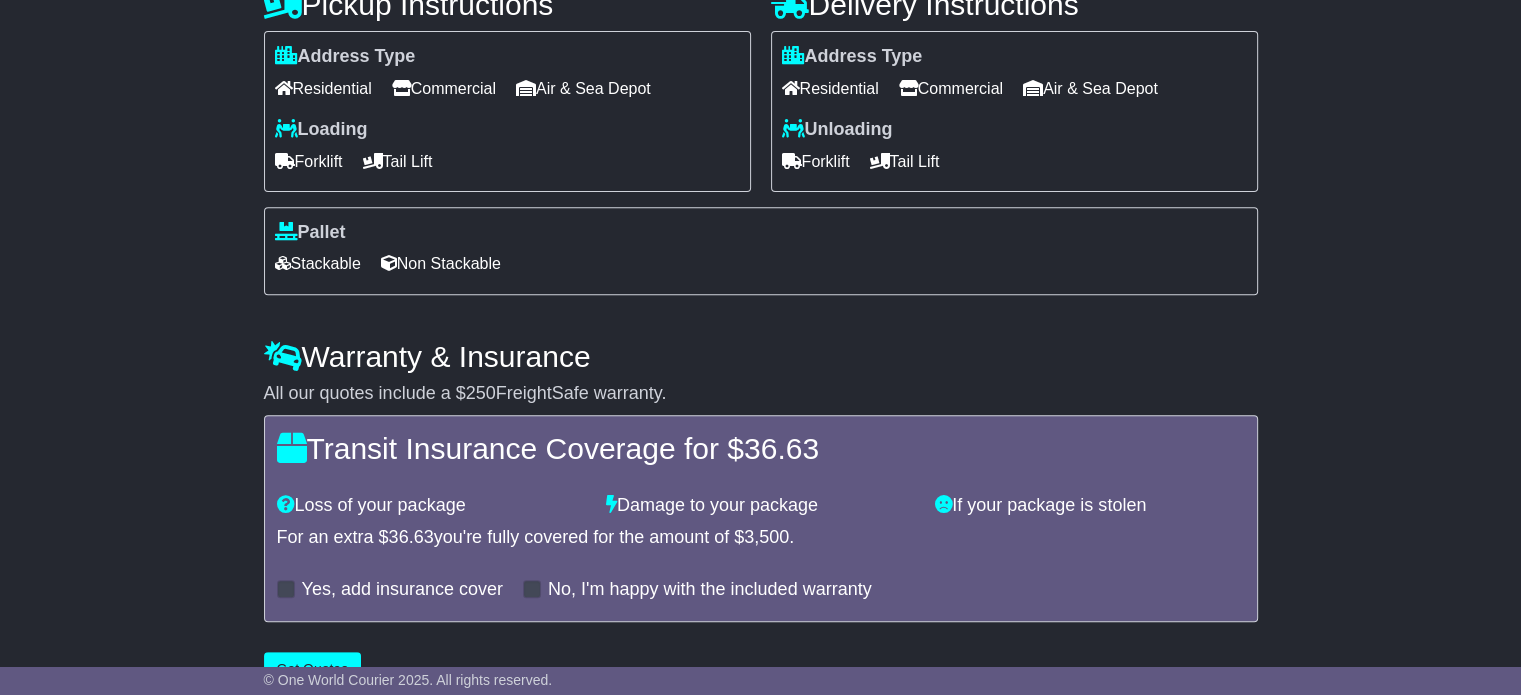 scroll, scrollTop: 800, scrollLeft: 0, axis: vertical 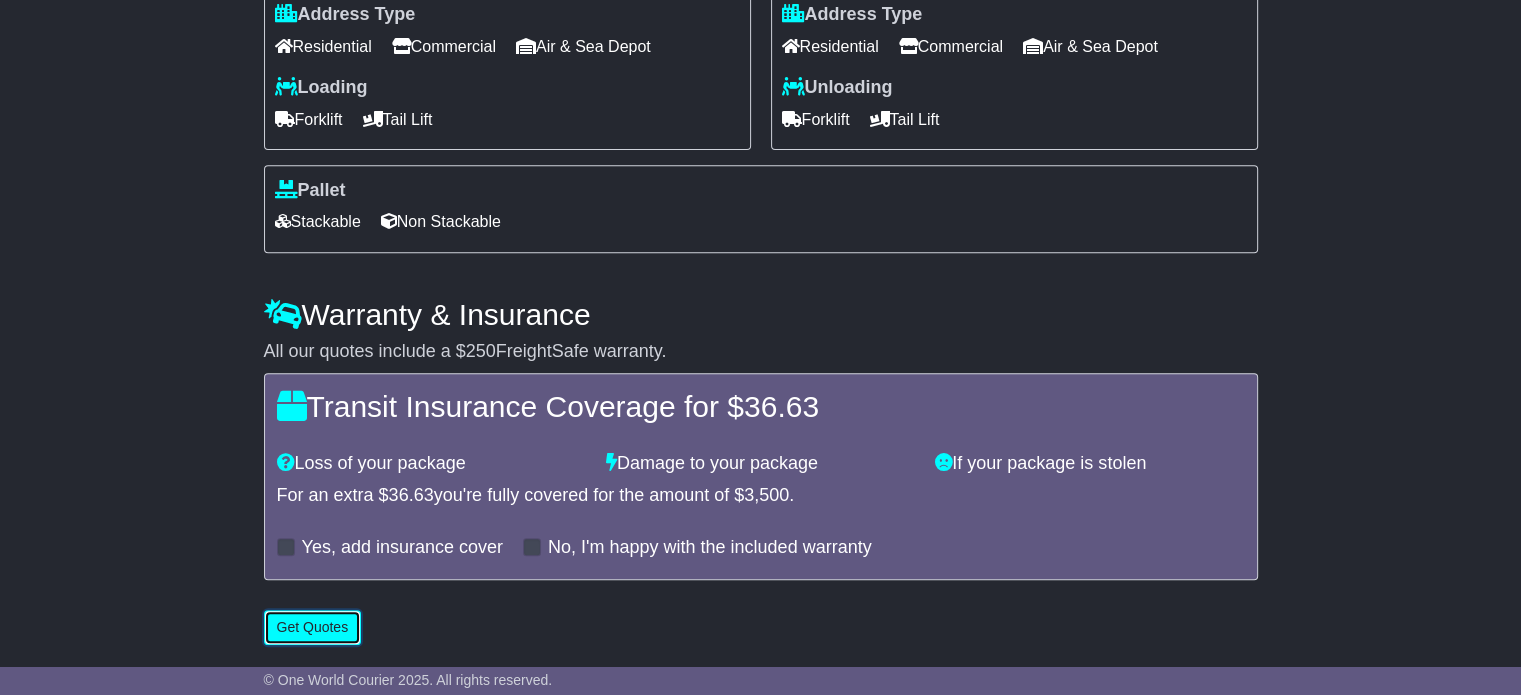 click on "Get Quotes" at bounding box center [313, 627] 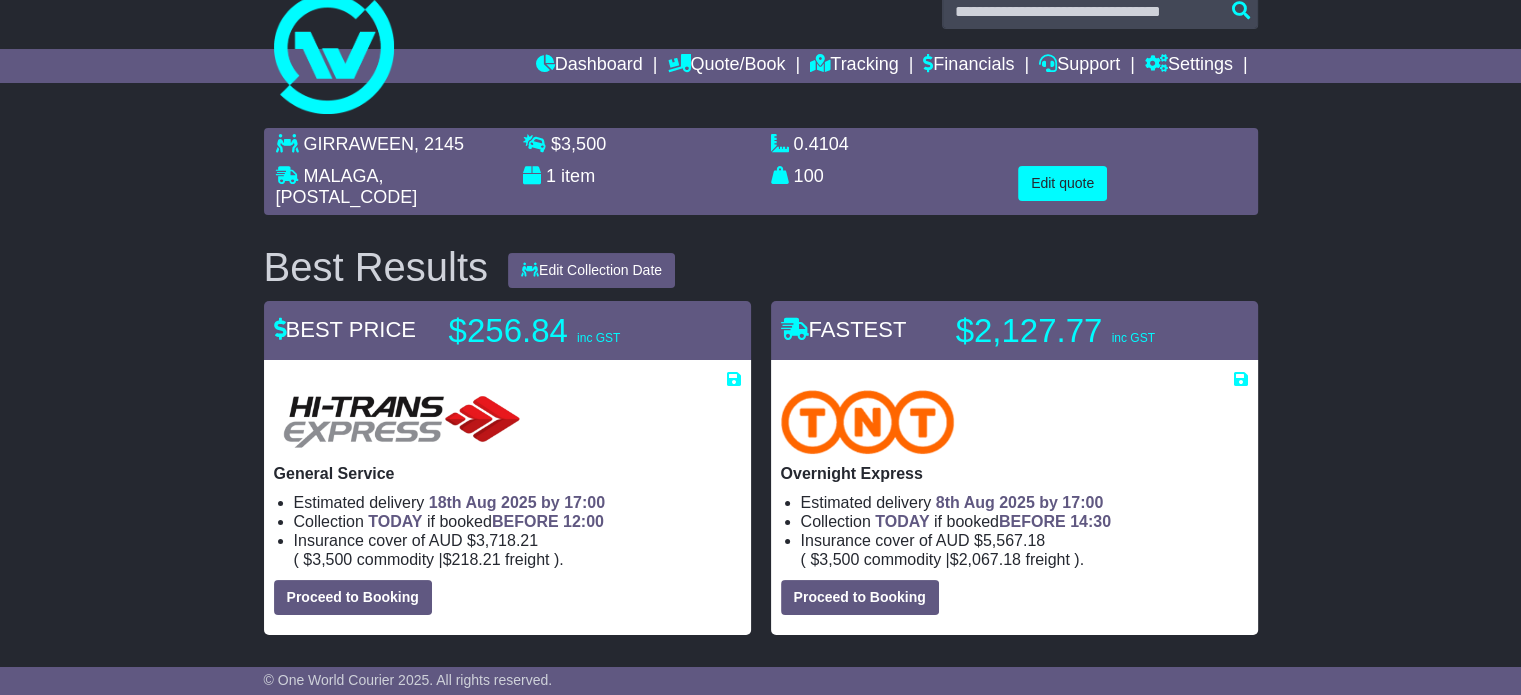 scroll, scrollTop: 0, scrollLeft: 0, axis: both 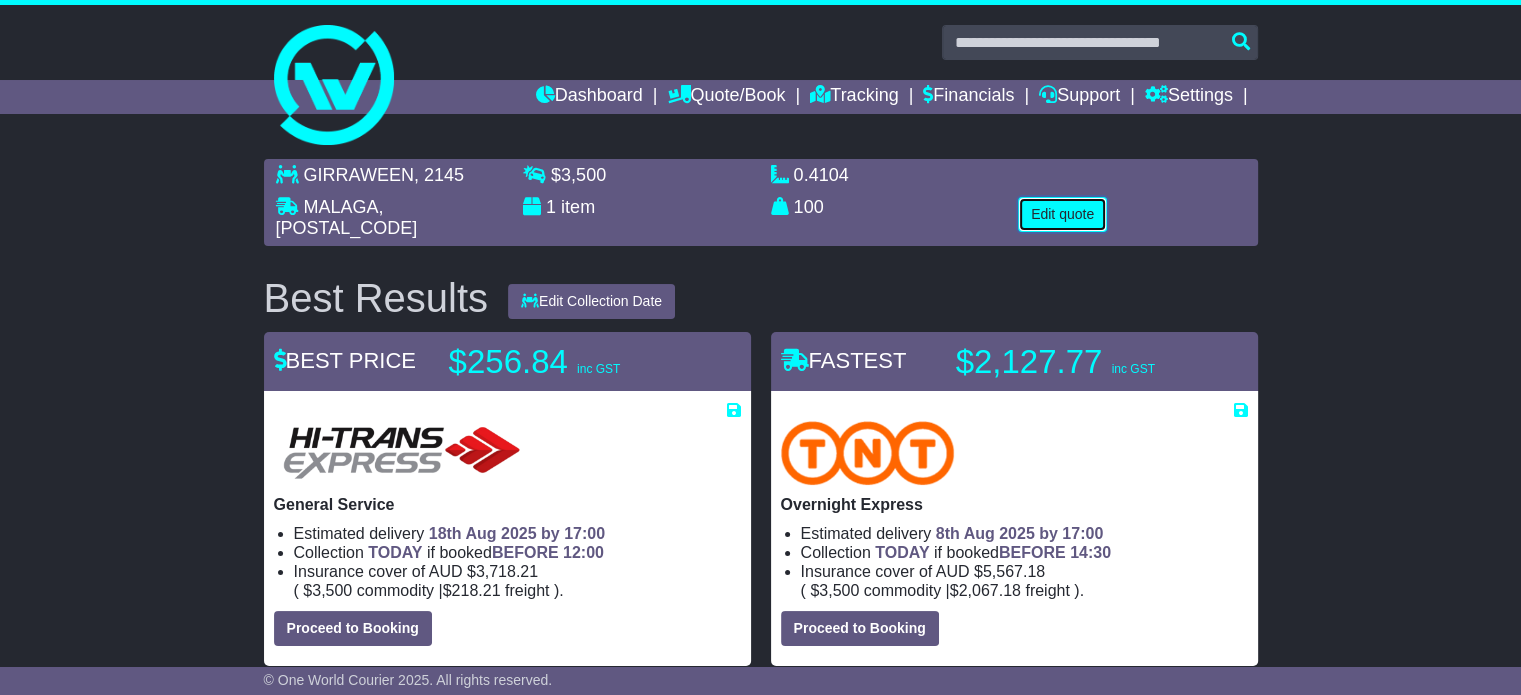 click on "Edit quote" at bounding box center [1062, 214] 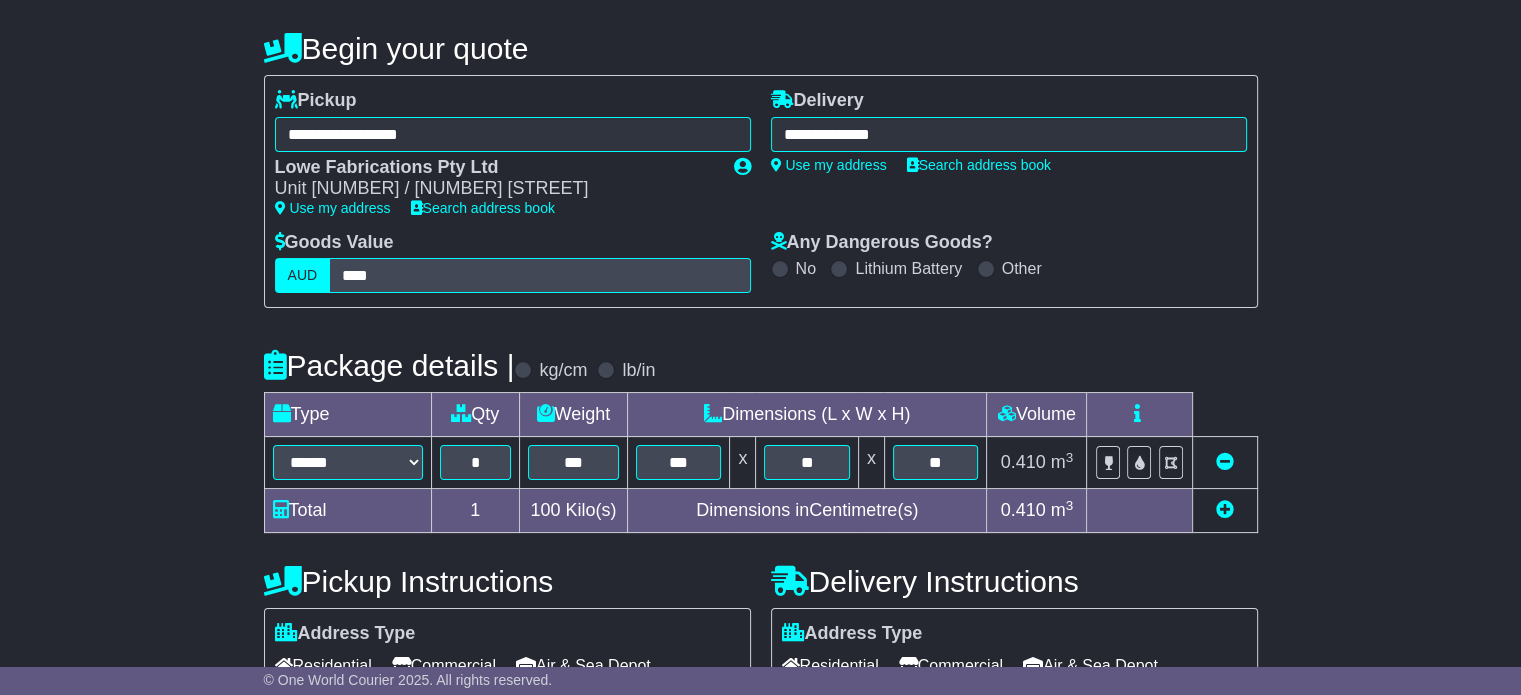 scroll, scrollTop: 300, scrollLeft: 0, axis: vertical 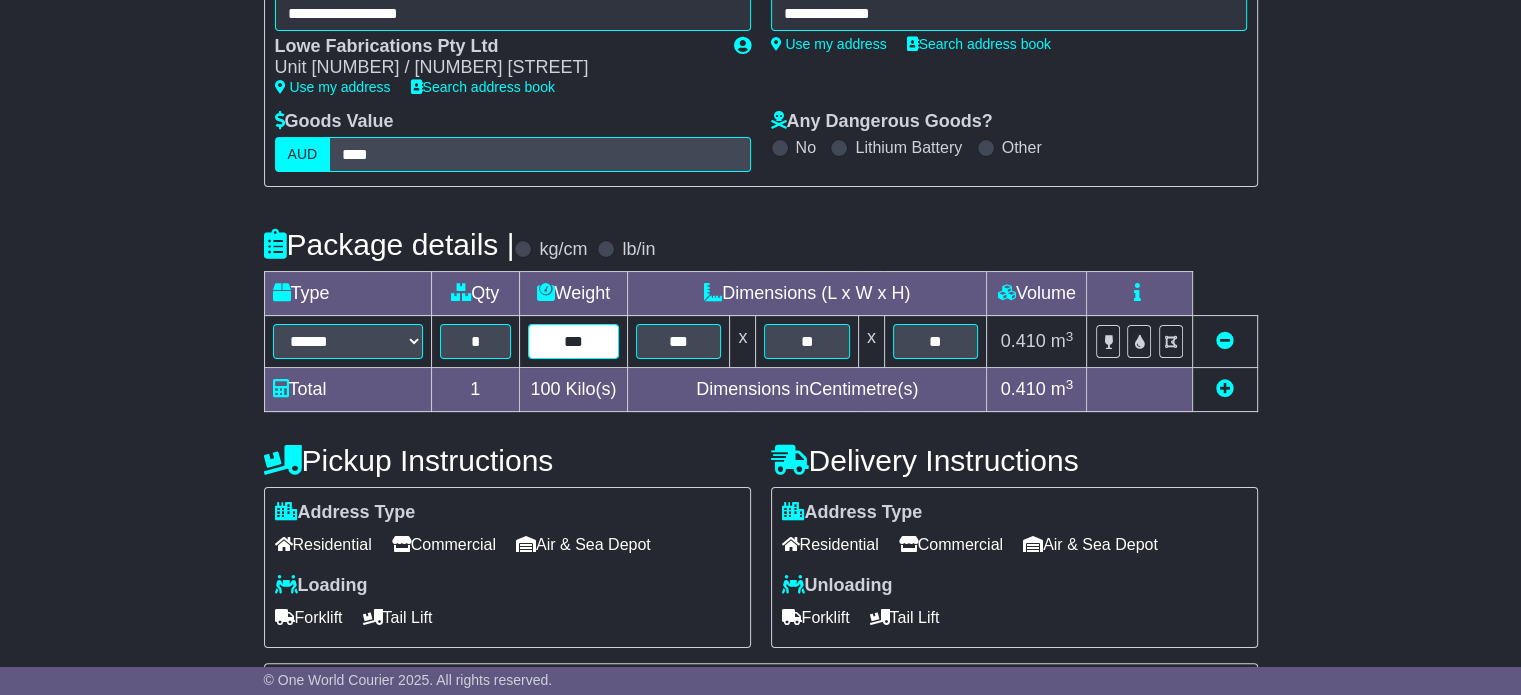 drag, startPoint x: 593, startPoint y: 339, endPoint x: 524, endPoint y: 347, distance: 69.46222 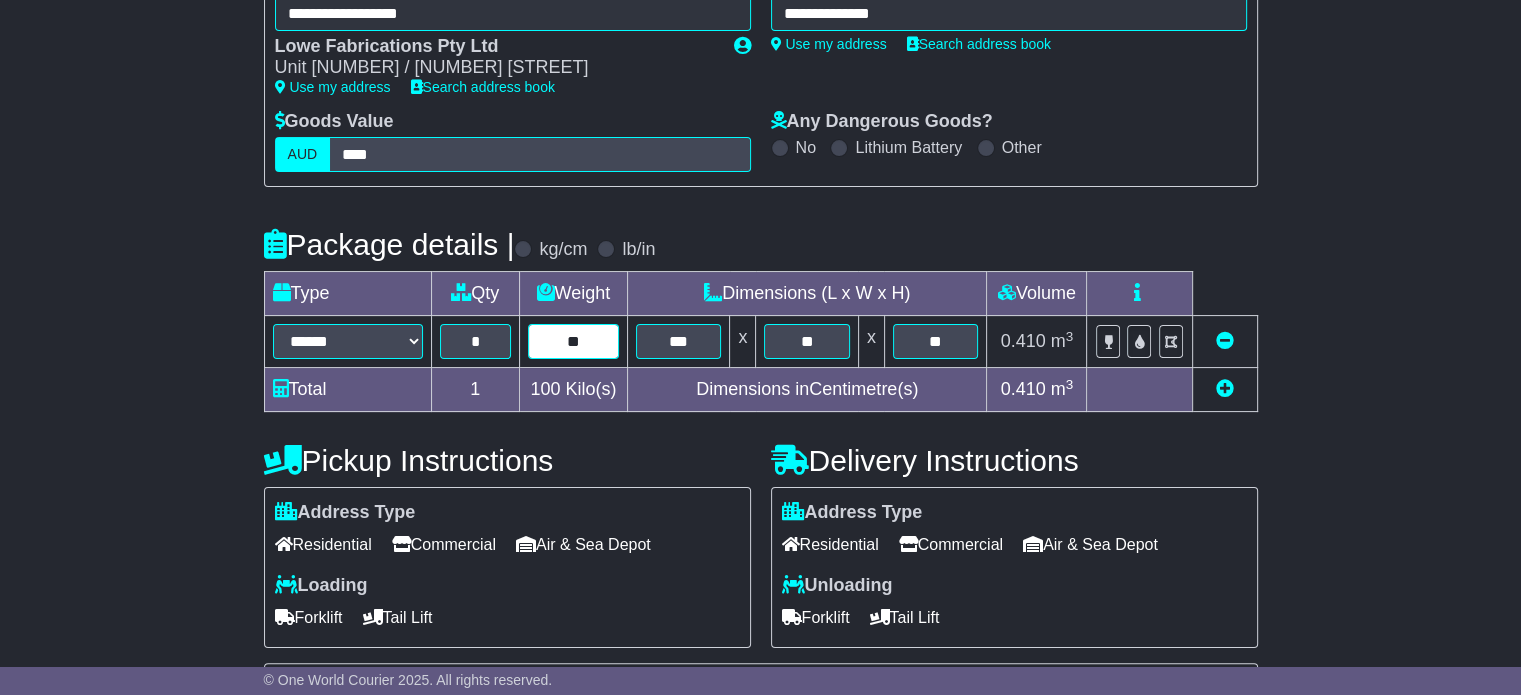 type on "**" 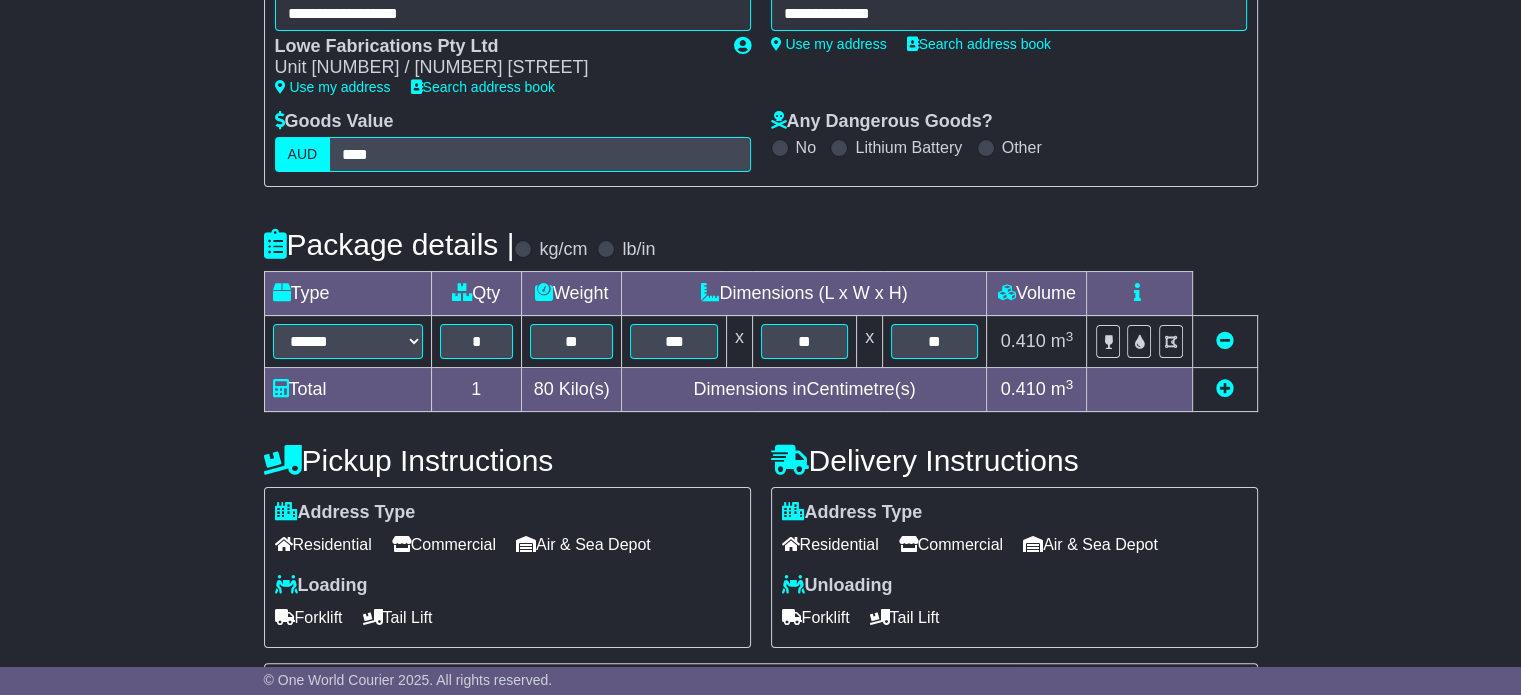 click on "**********" at bounding box center [760, 522] 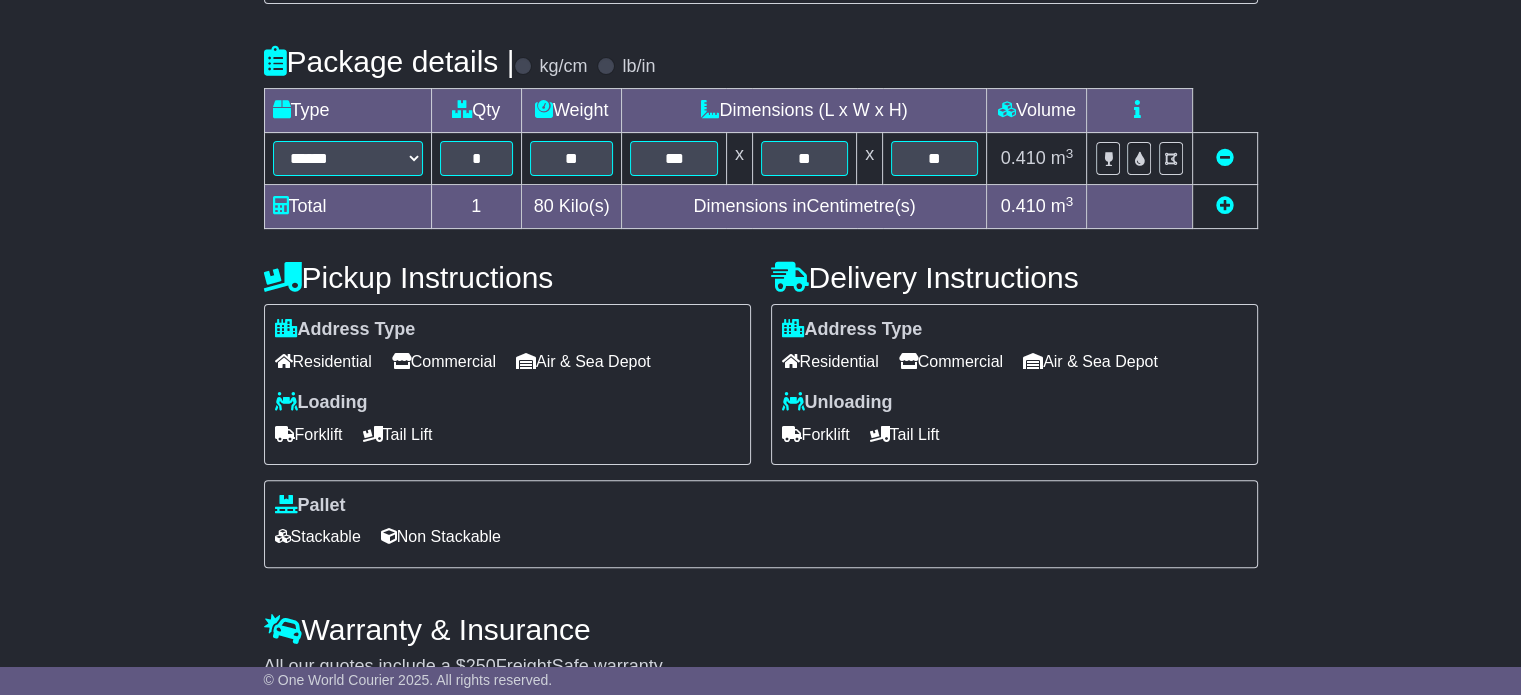 scroll, scrollTop: 800, scrollLeft: 0, axis: vertical 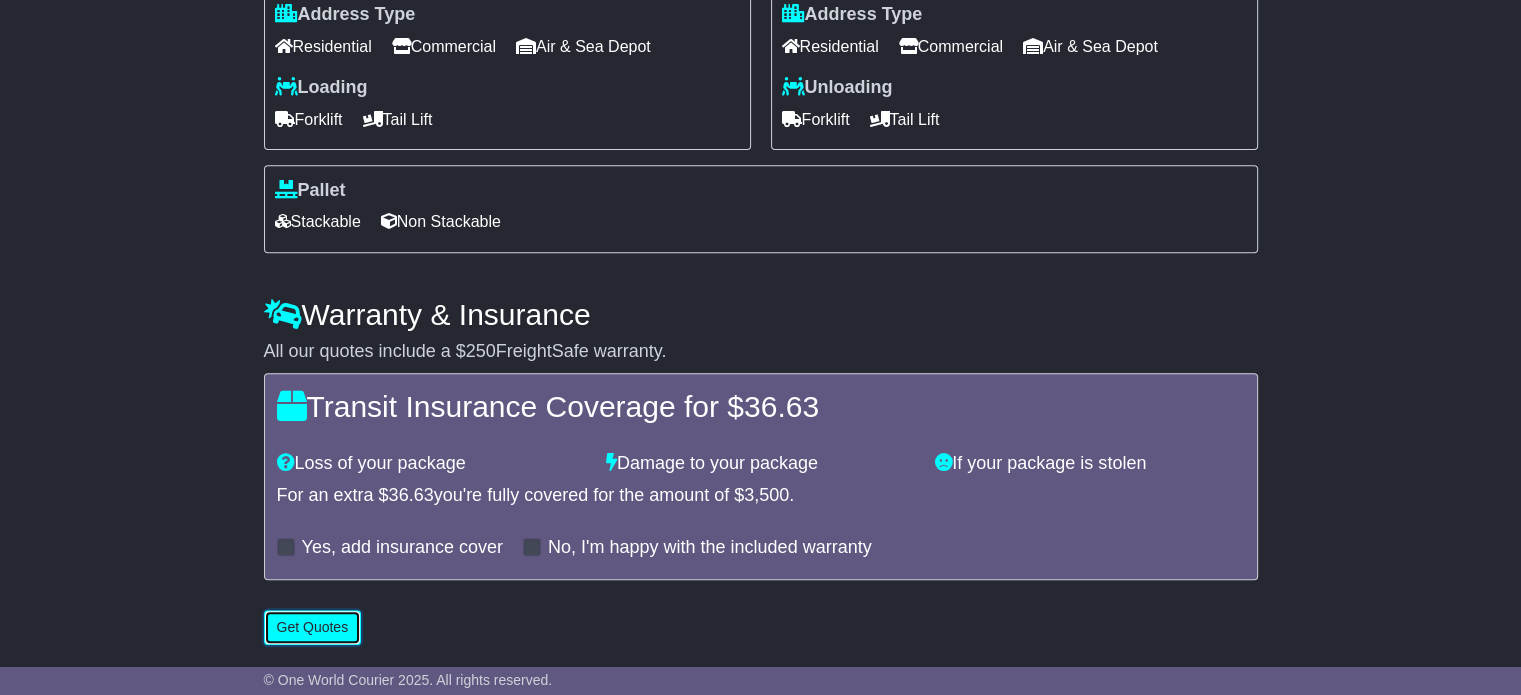 click on "Get Quotes" at bounding box center (313, 627) 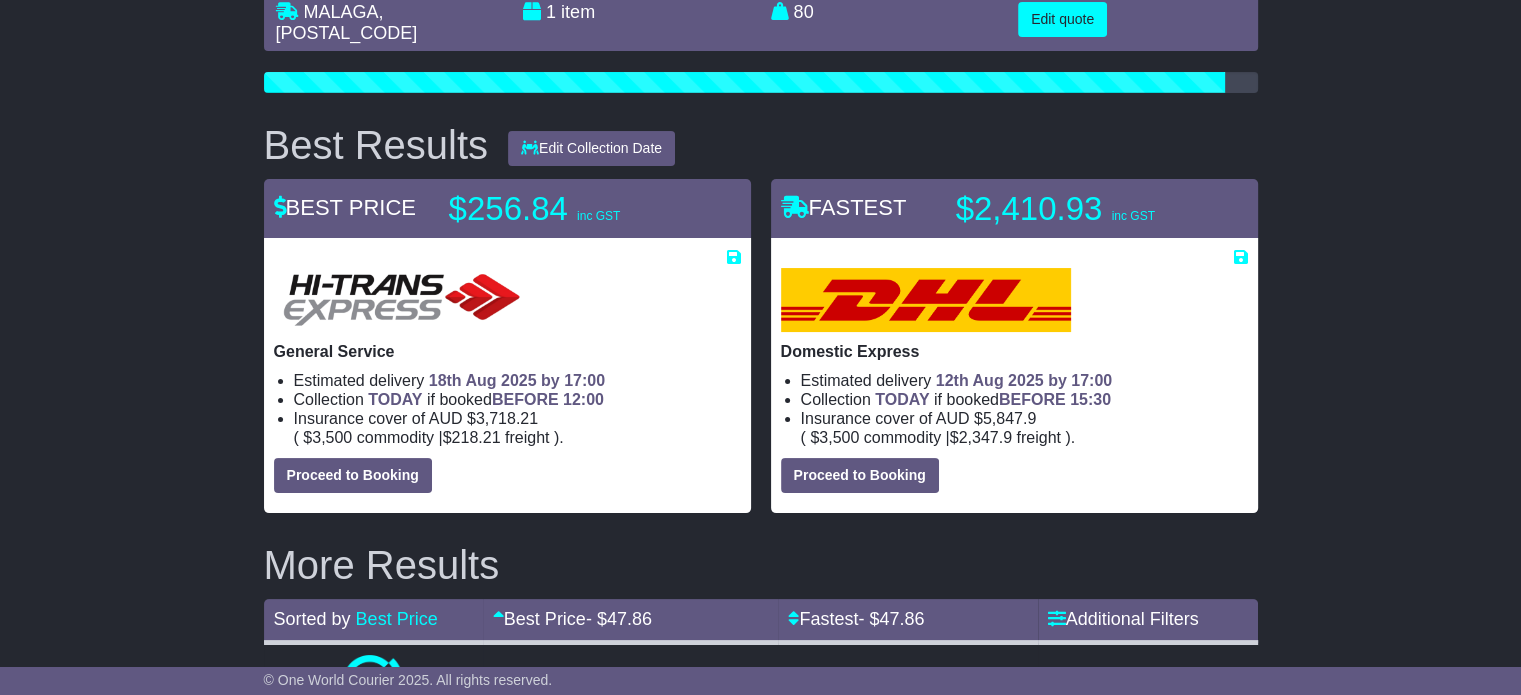 scroll, scrollTop: 200, scrollLeft: 0, axis: vertical 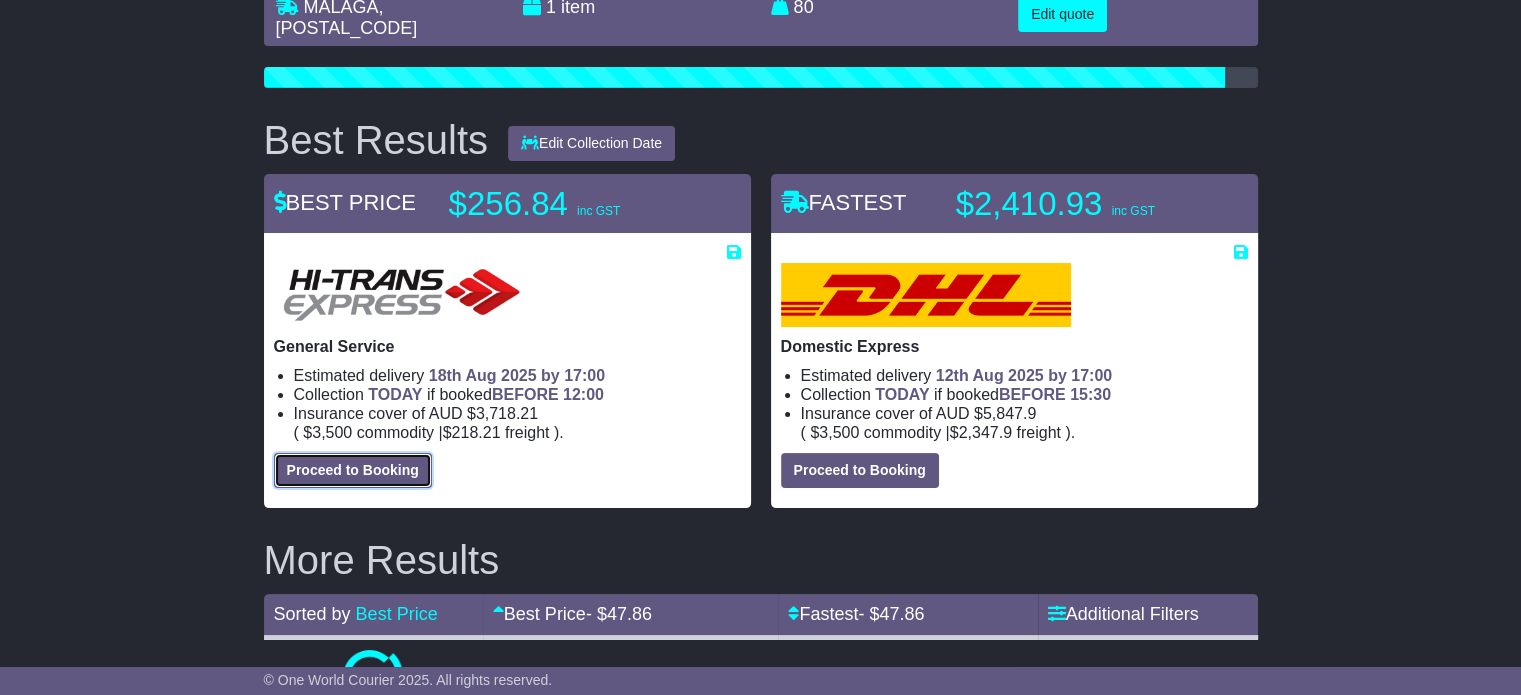 click on "Proceed to Booking" at bounding box center (353, 470) 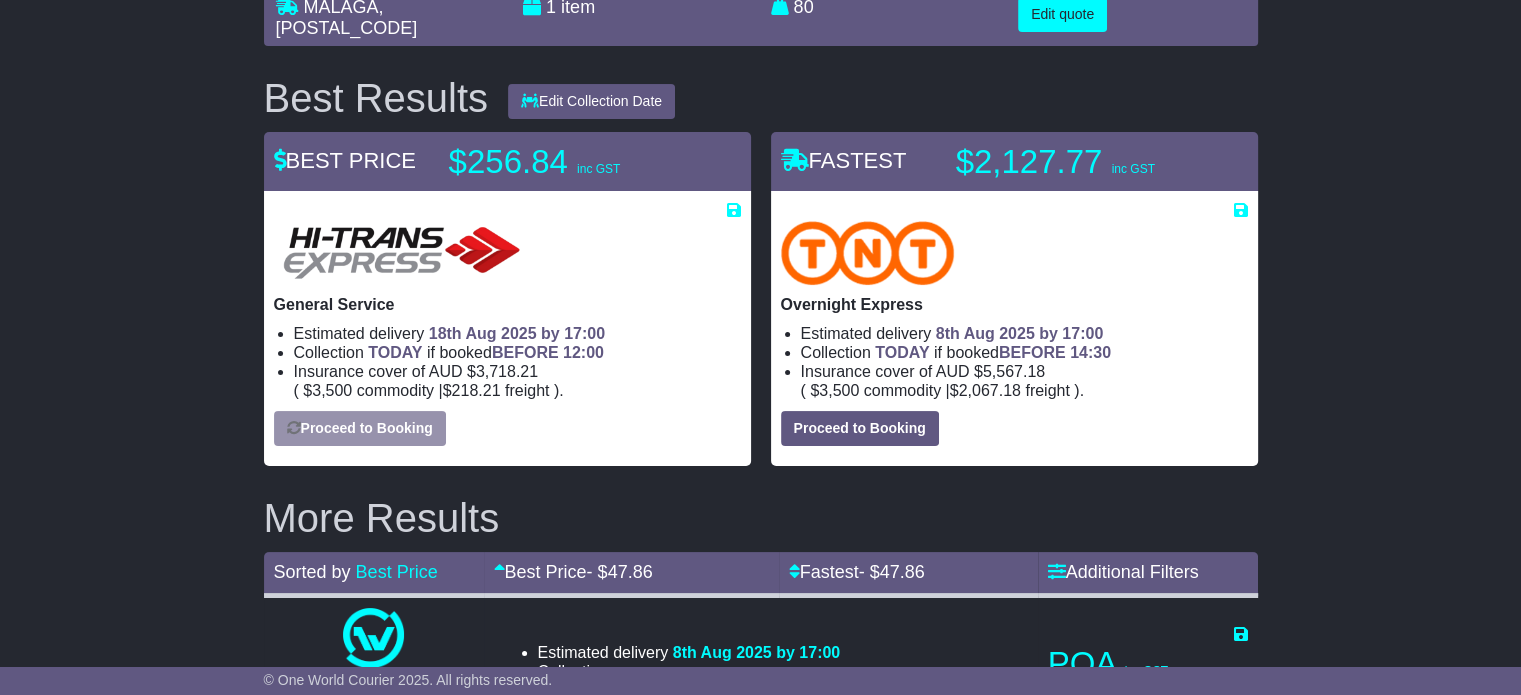 select on "*****" 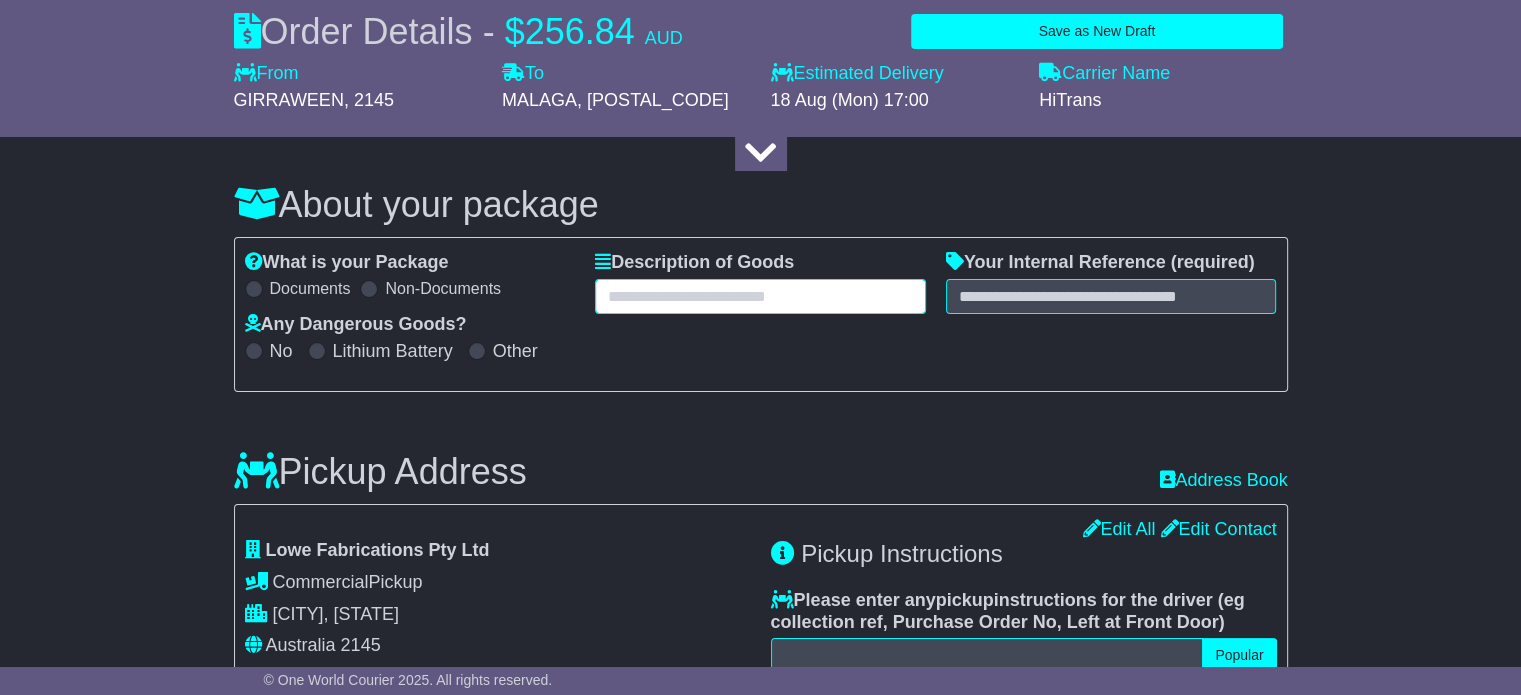 click at bounding box center (760, 296) 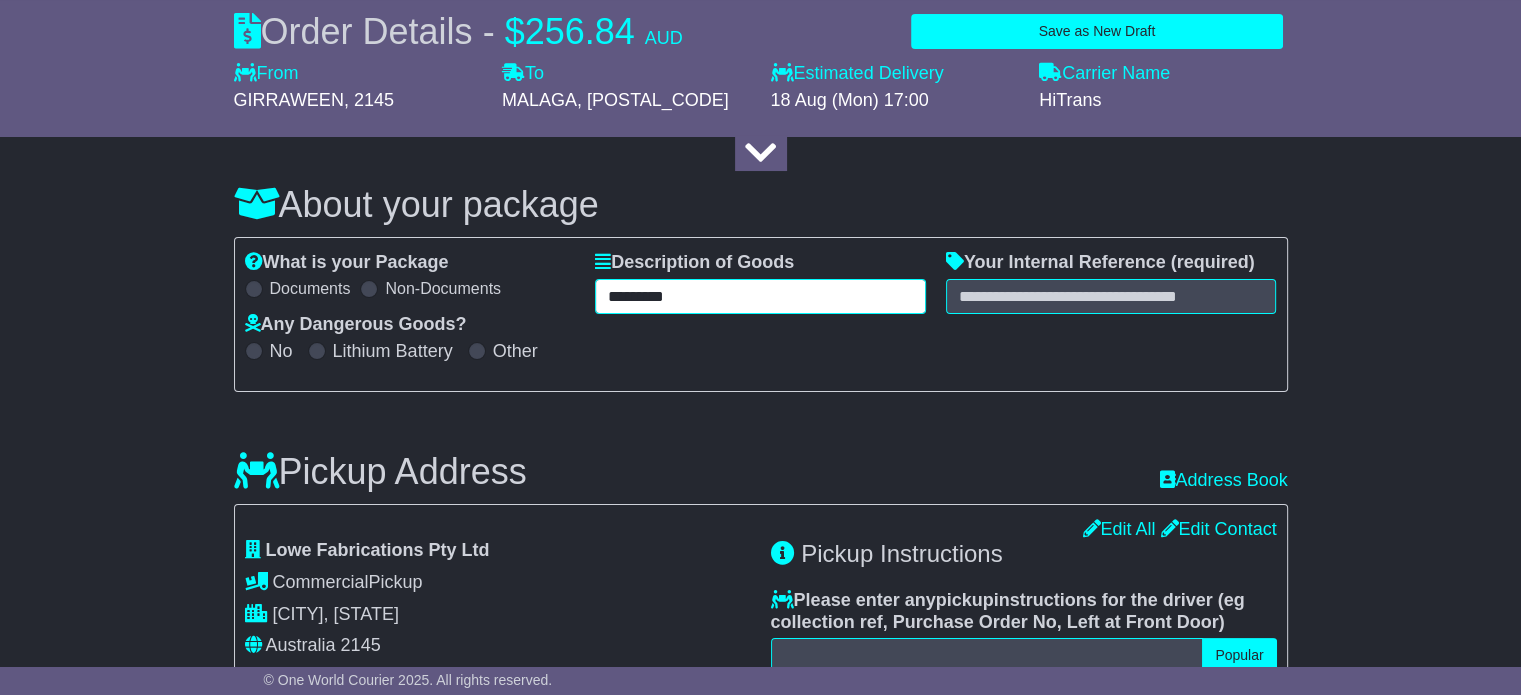 type on "*********" 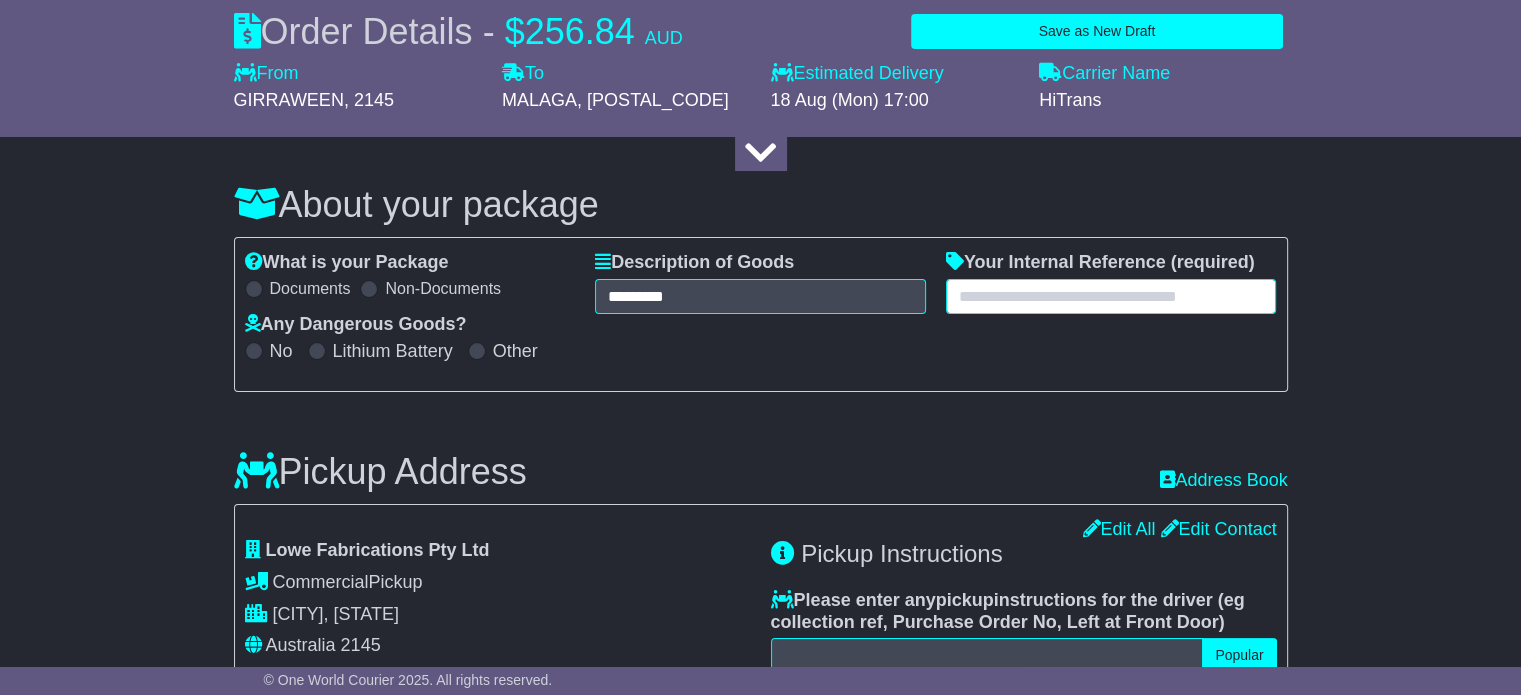 click at bounding box center (1111, 296) 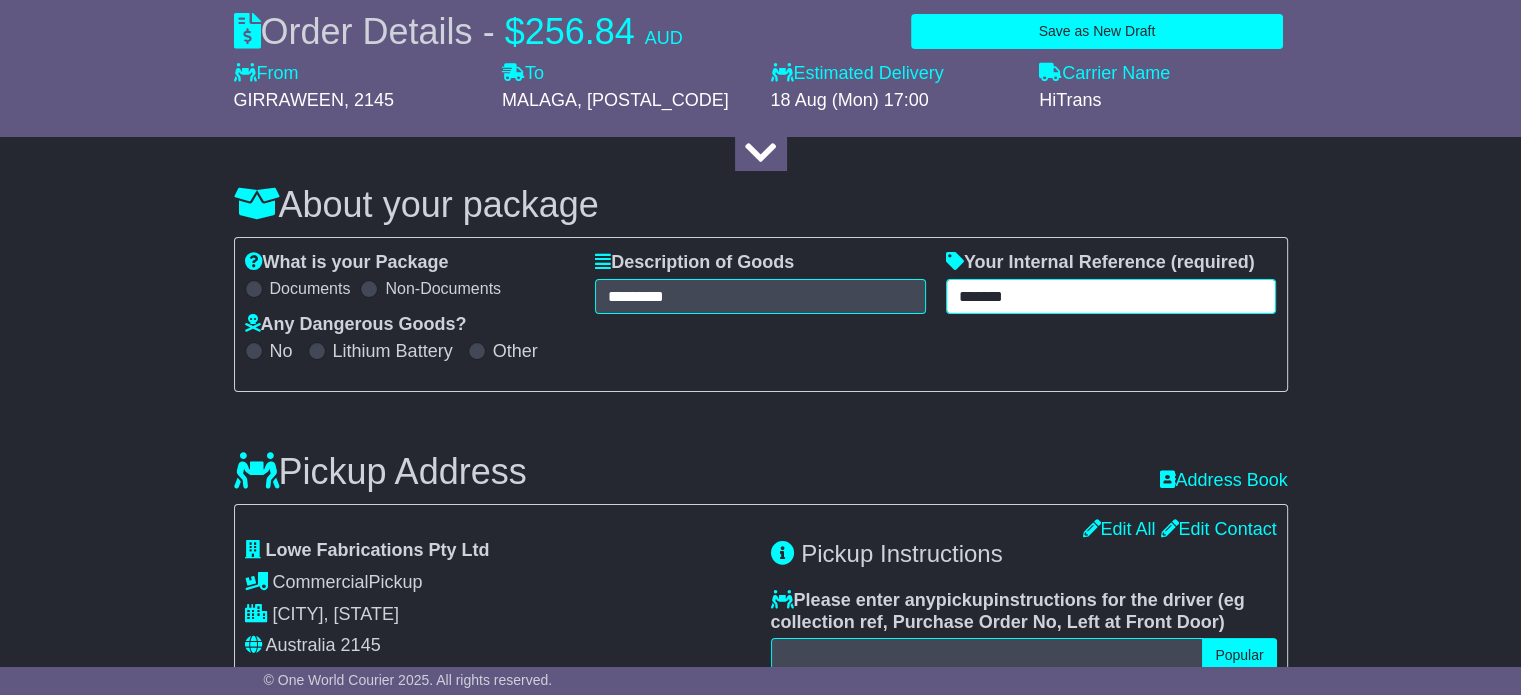 type on "*******" 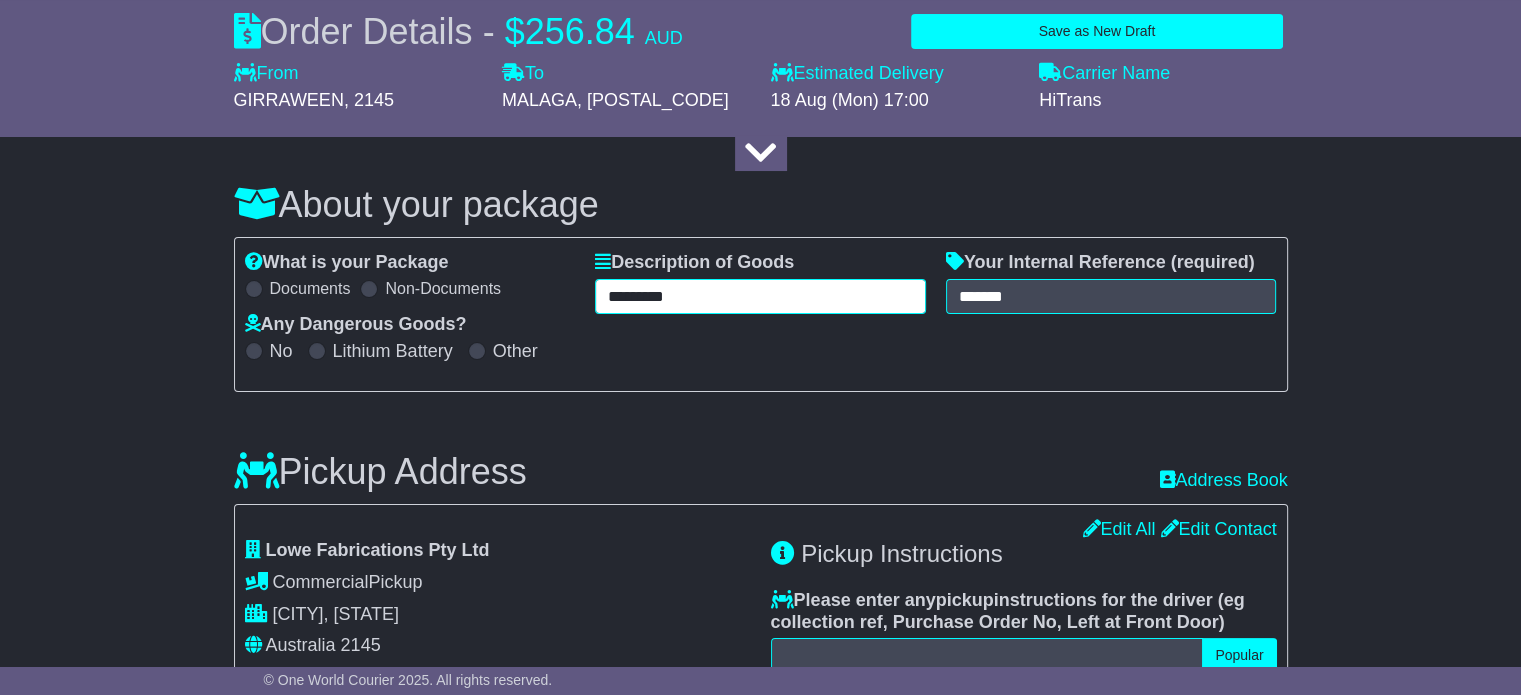 click on "*********" at bounding box center (760, 296) 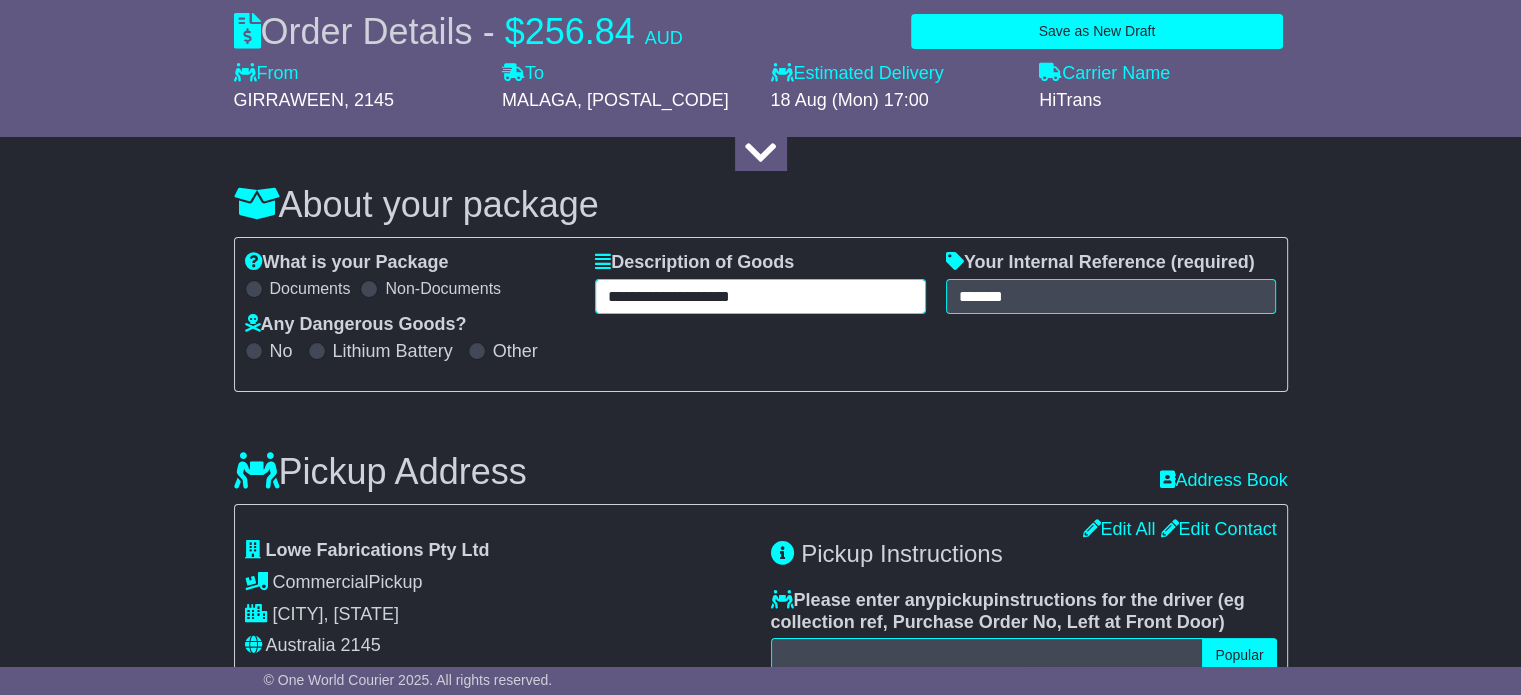 type on "**********" 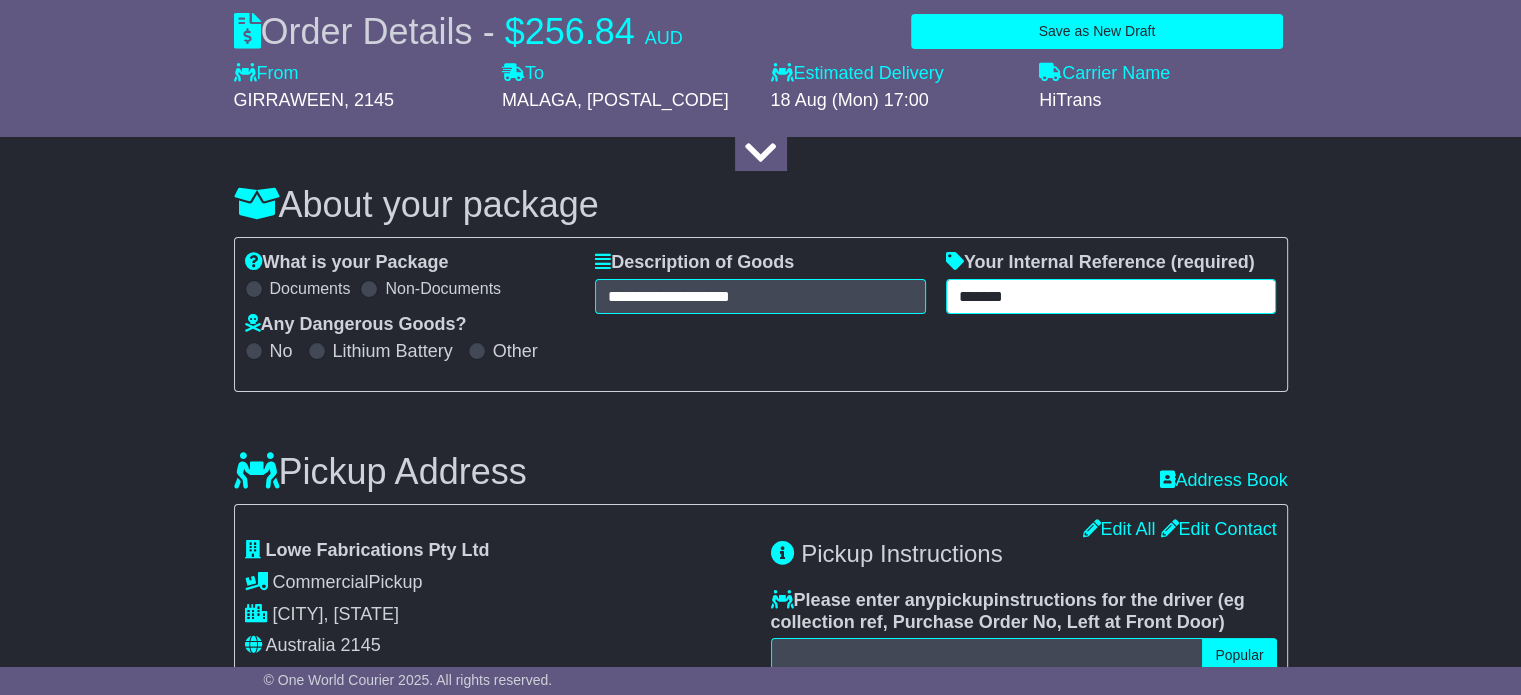 click on "*******" at bounding box center [1111, 296] 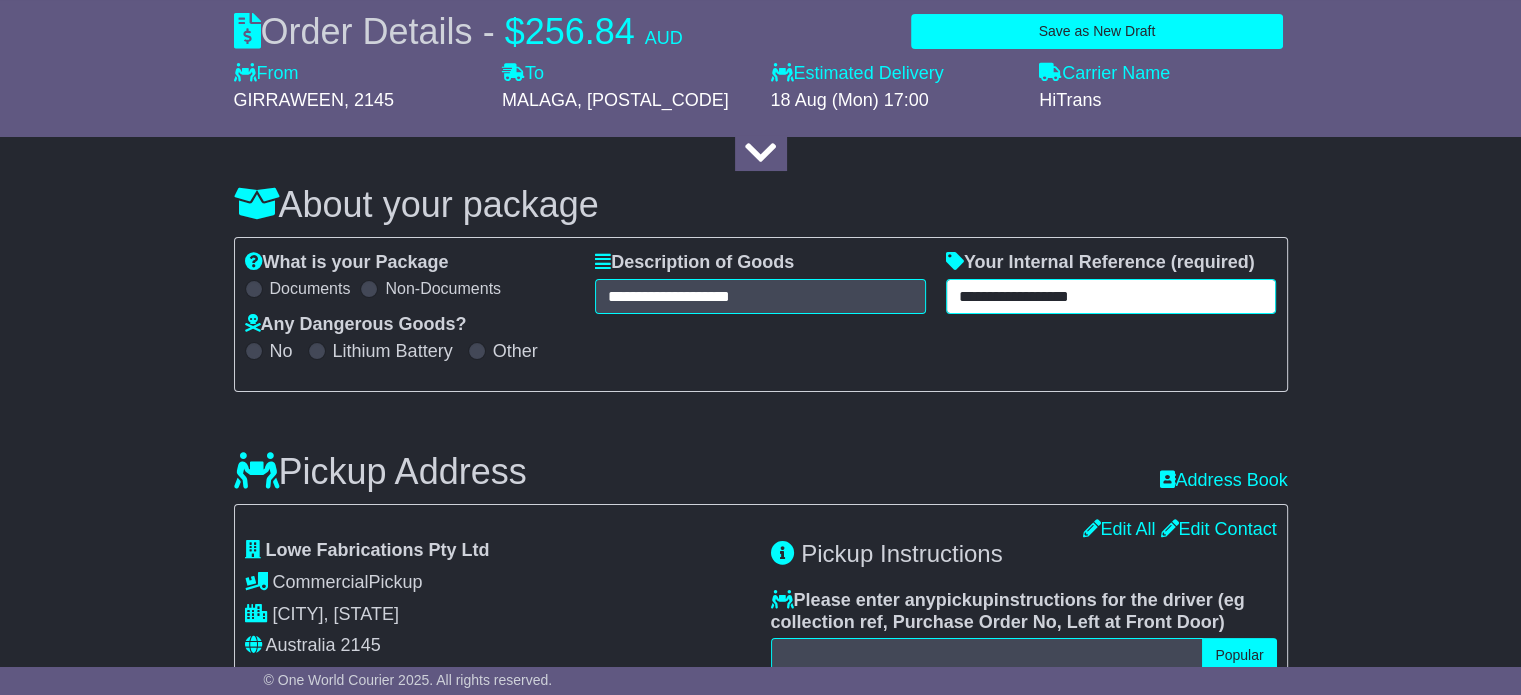 type on "**********" 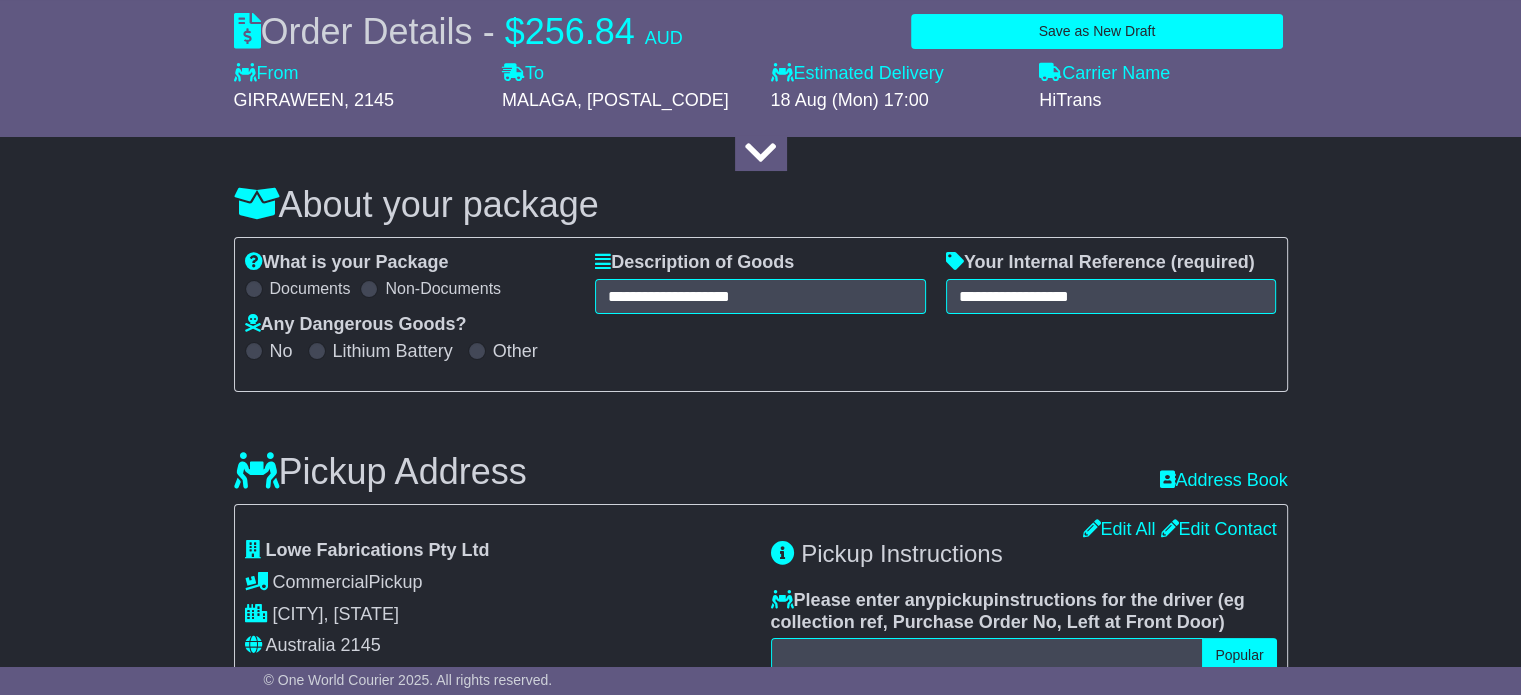 click on "**********" at bounding box center (761, 1659) 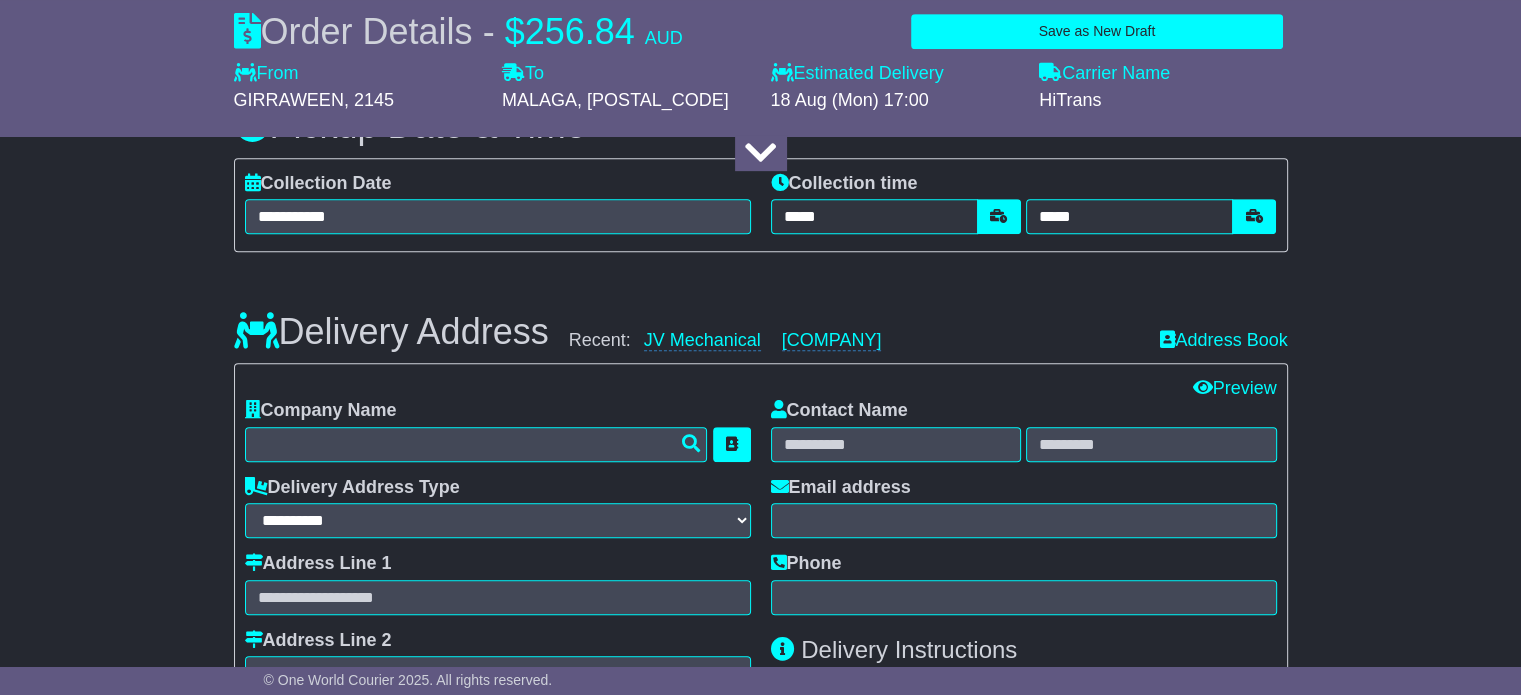 scroll, scrollTop: 1000, scrollLeft: 0, axis: vertical 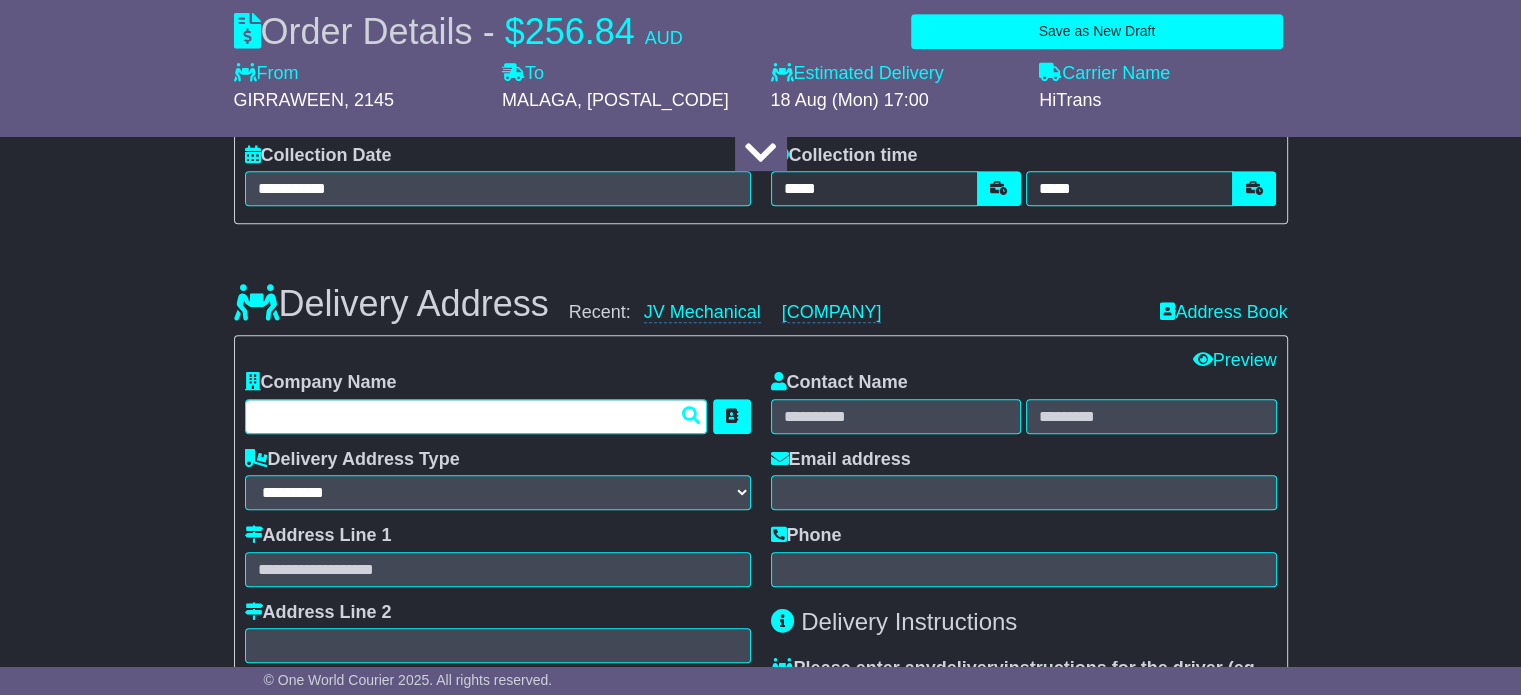 click at bounding box center (476, 416) 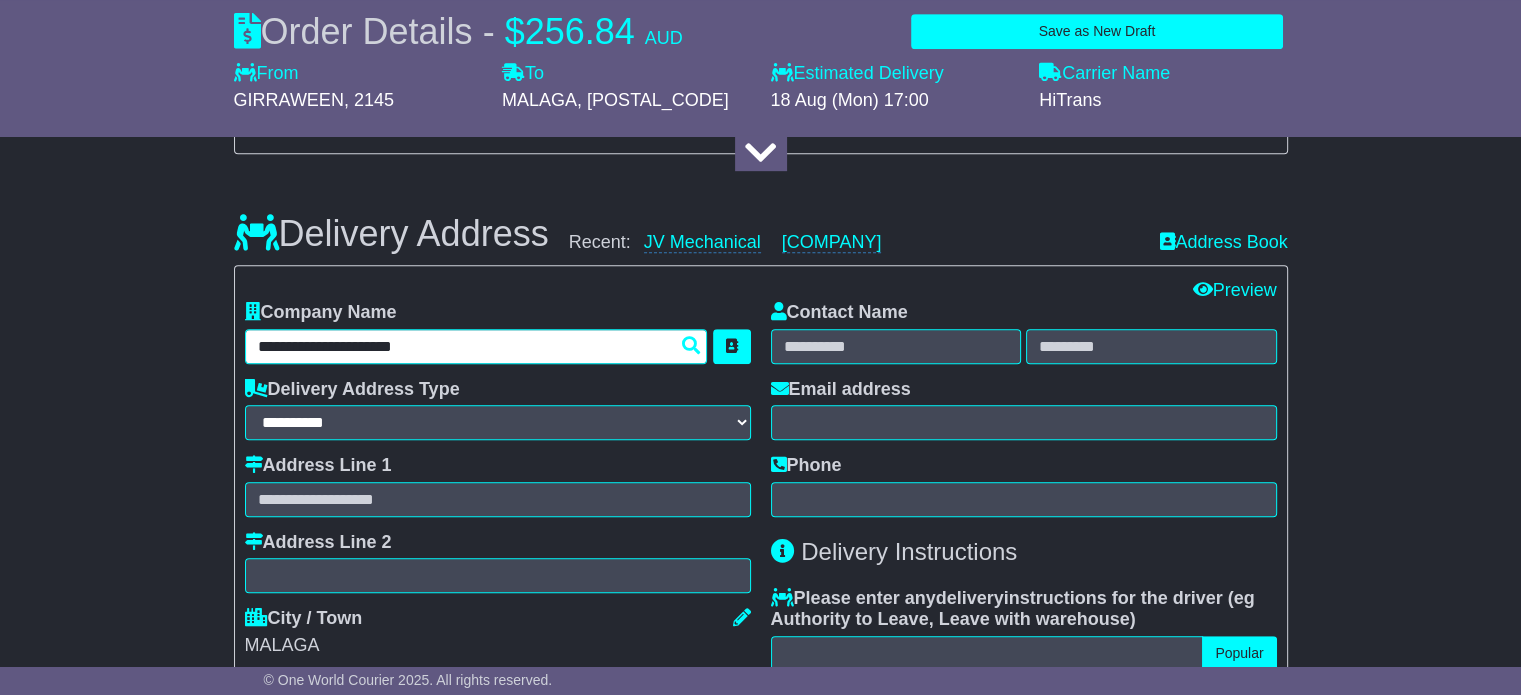 scroll, scrollTop: 1100, scrollLeft: 0, axis: vertical 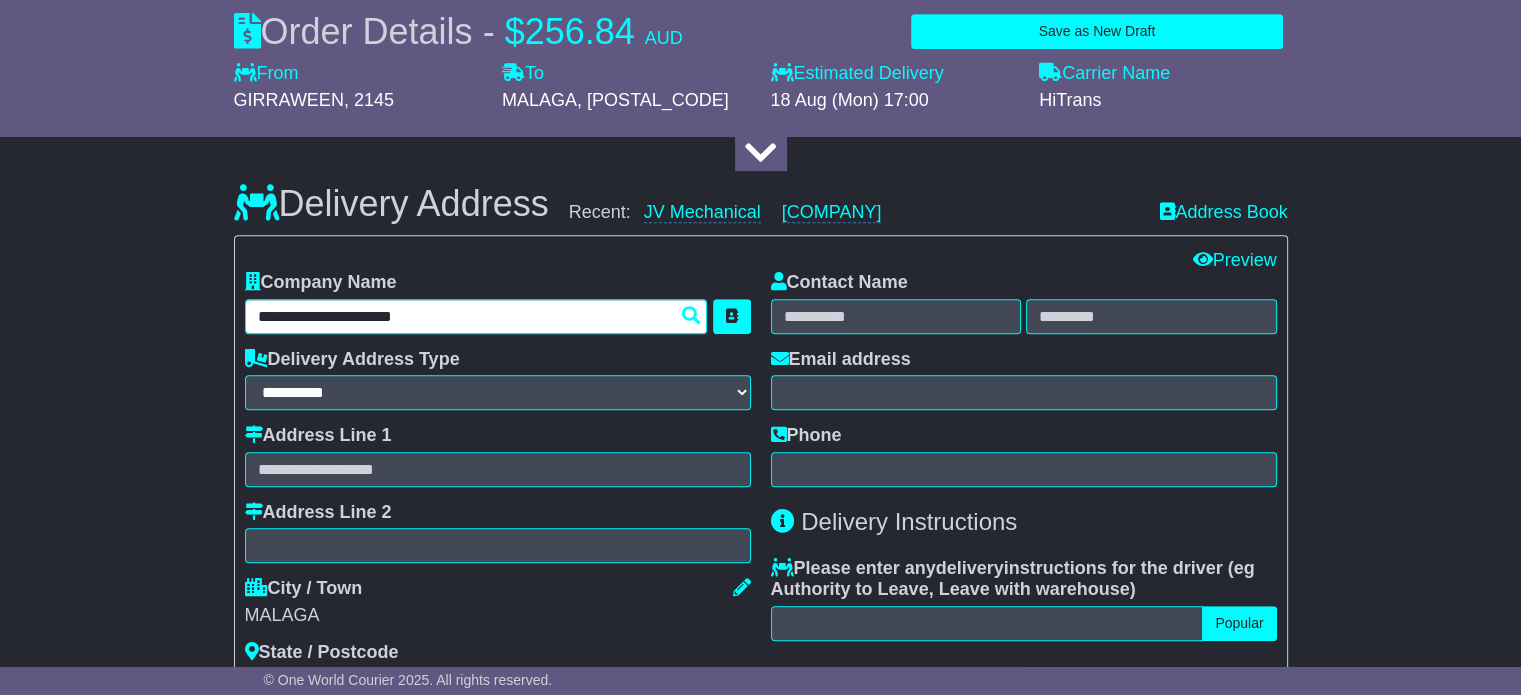 type on "**********" 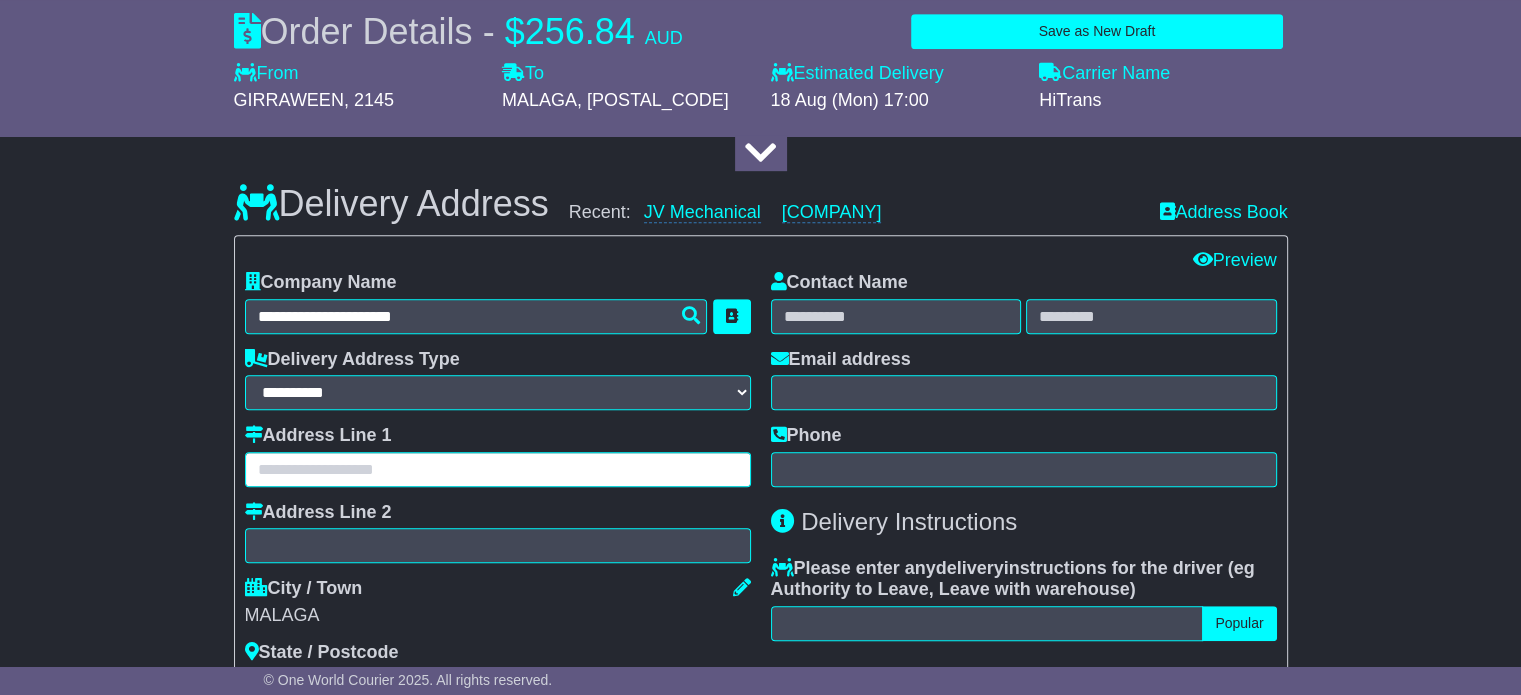 click at bounding box center (498, 469) 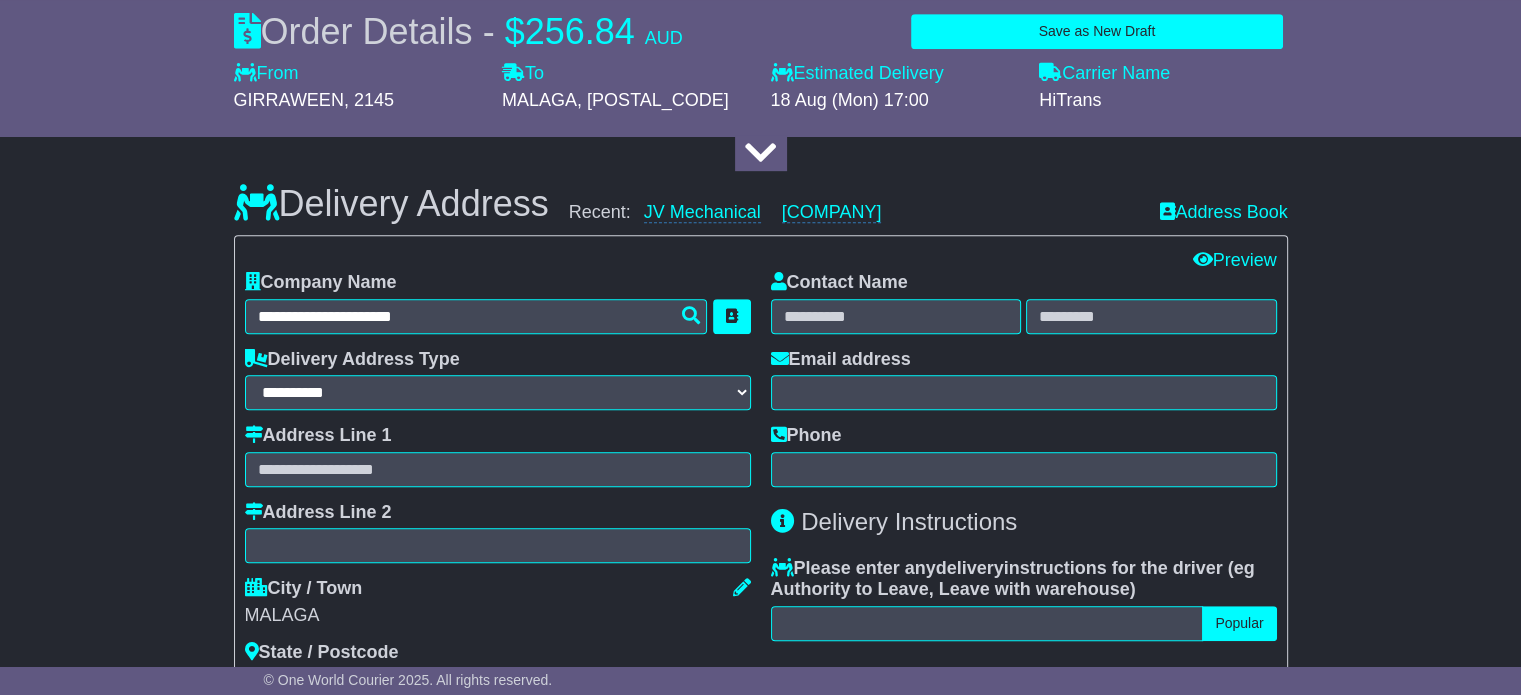 click on "**********" at bounding box center [760, 759] 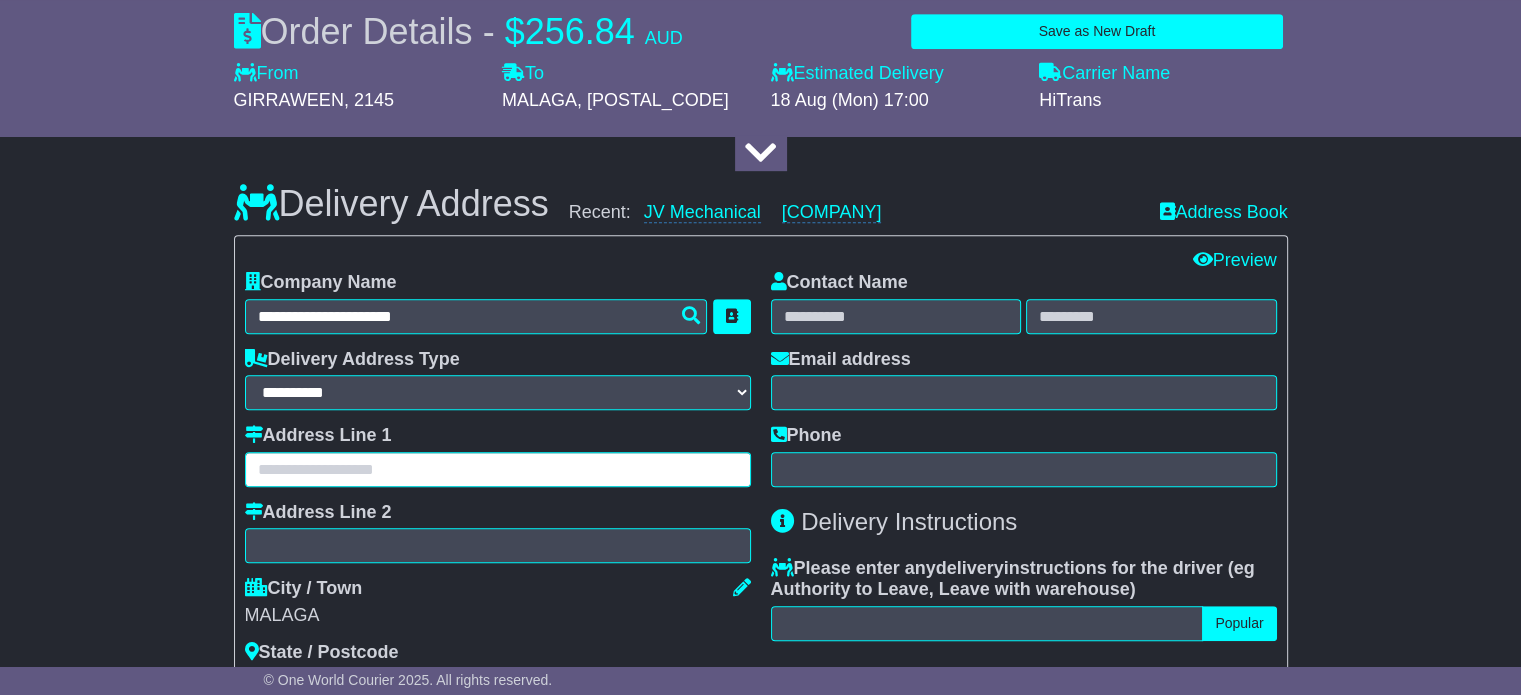 click at bounding box center [498, 469] 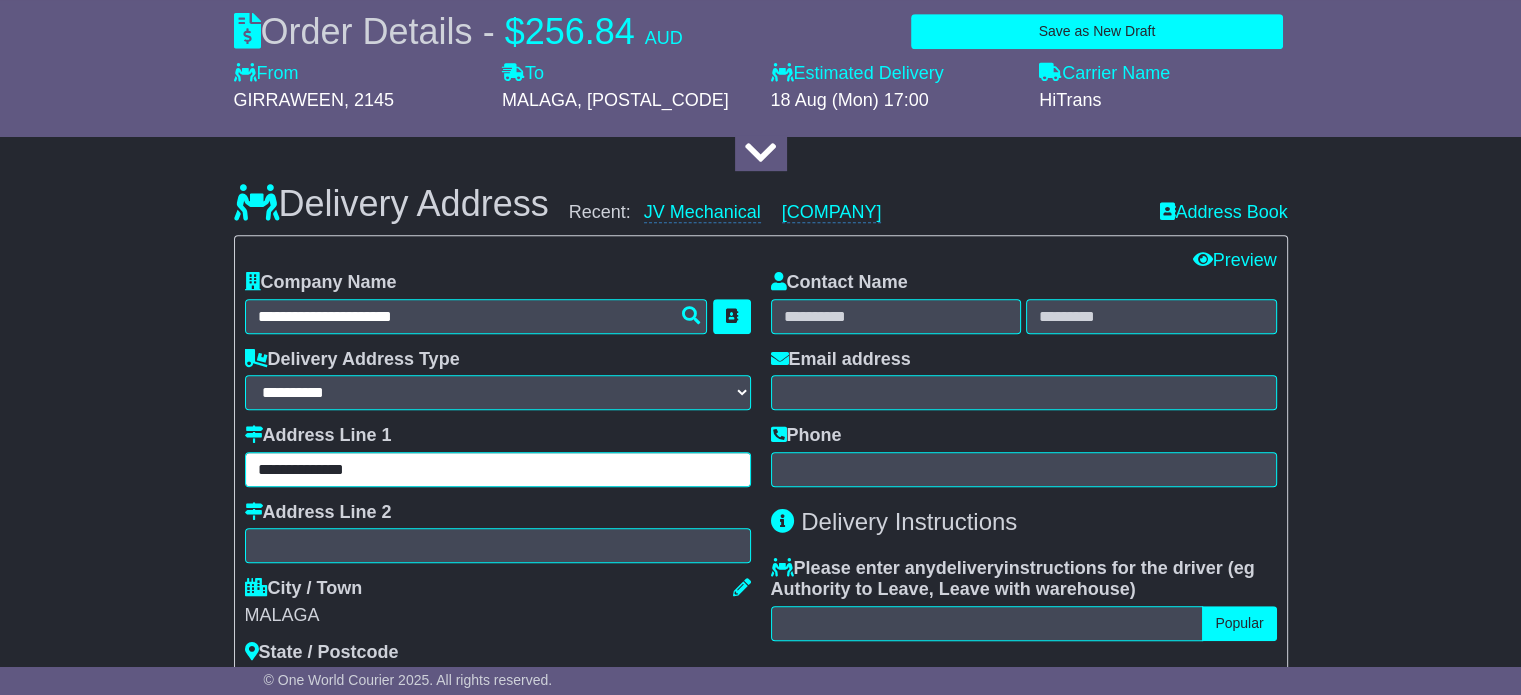 type on "**********" 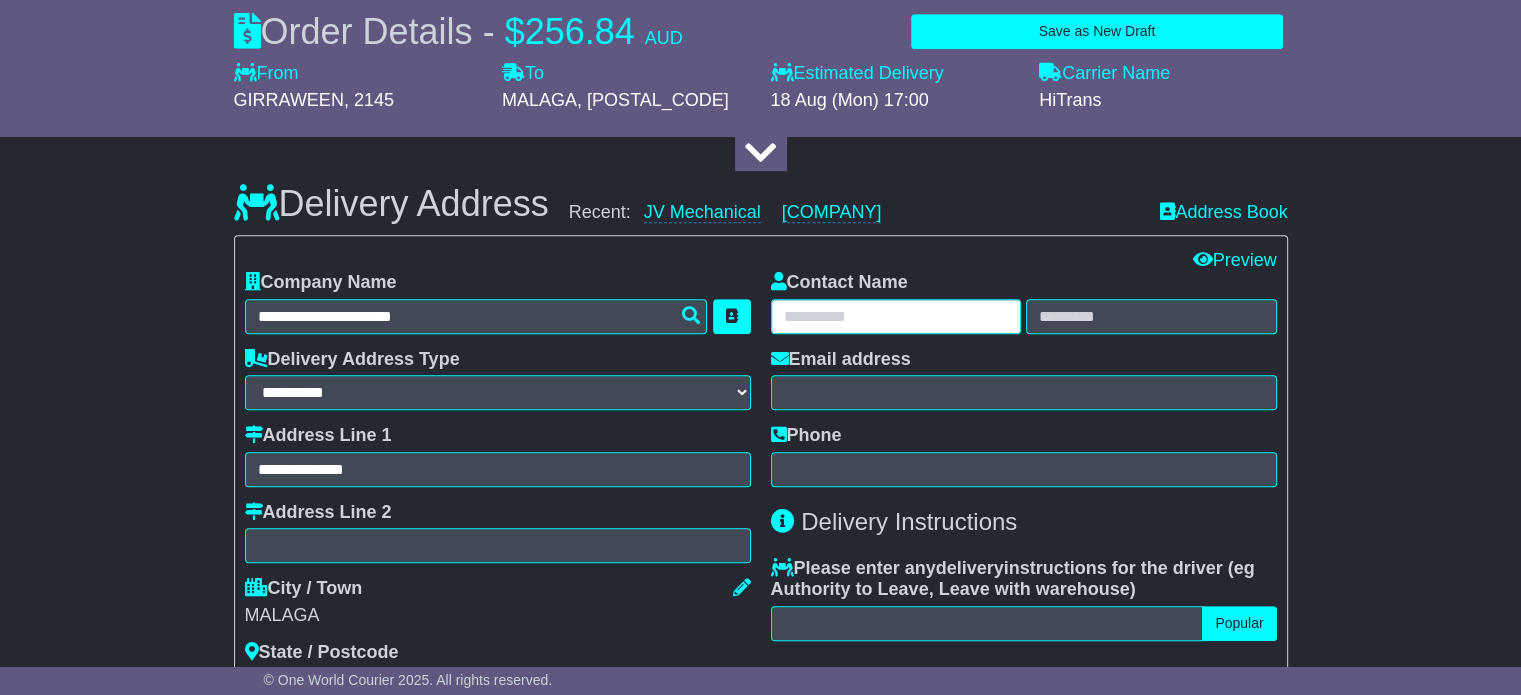 click at bounding box center [896, 316] 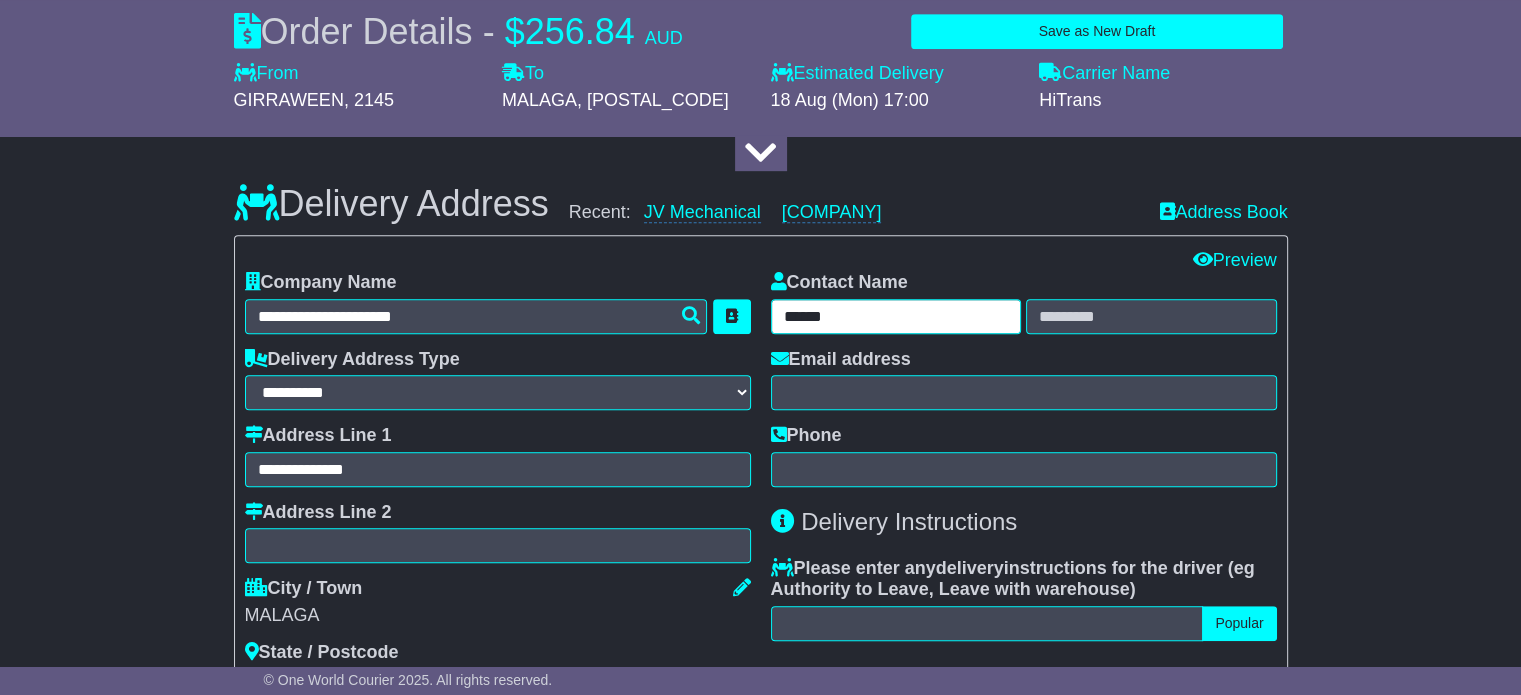type on "******" 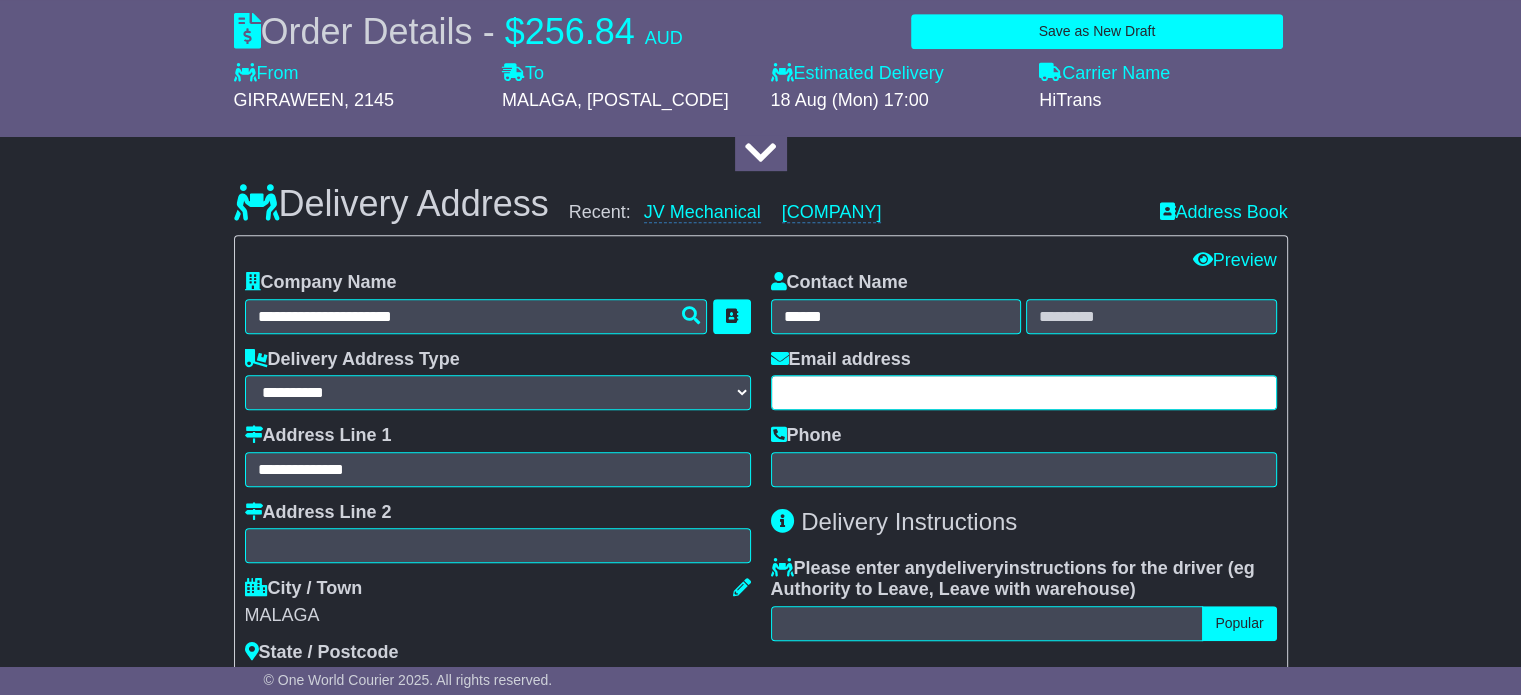 click at bounding box center [1024, 392] 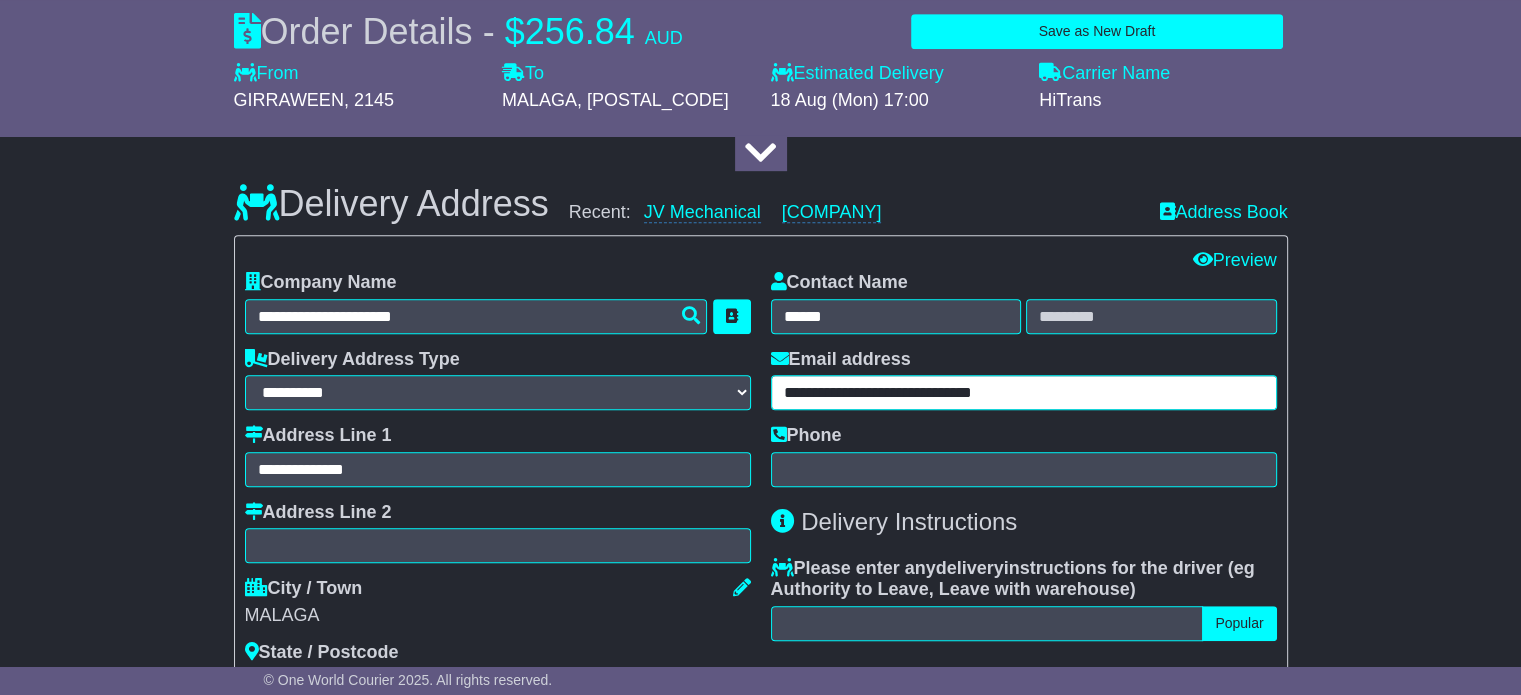 type on "**********" 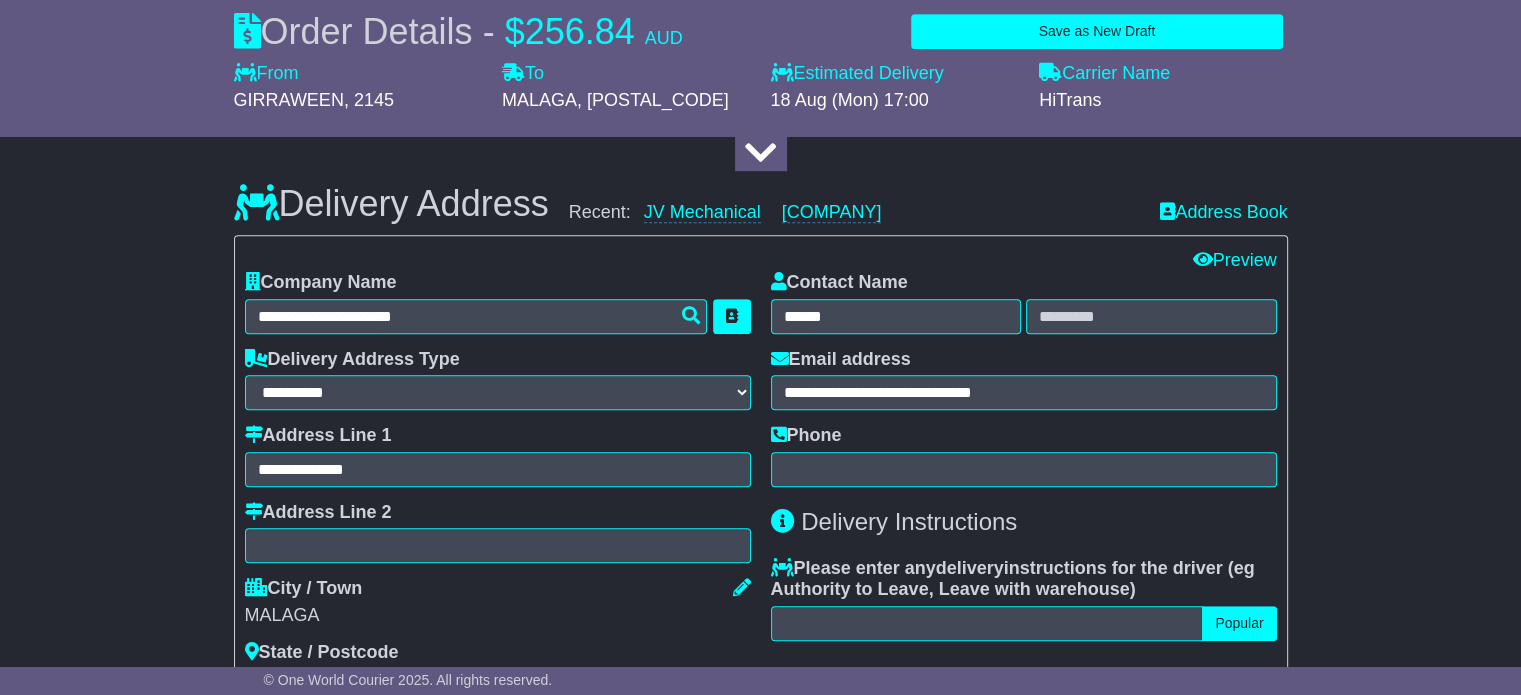 click on "**********" at bounding box center [760, 759] 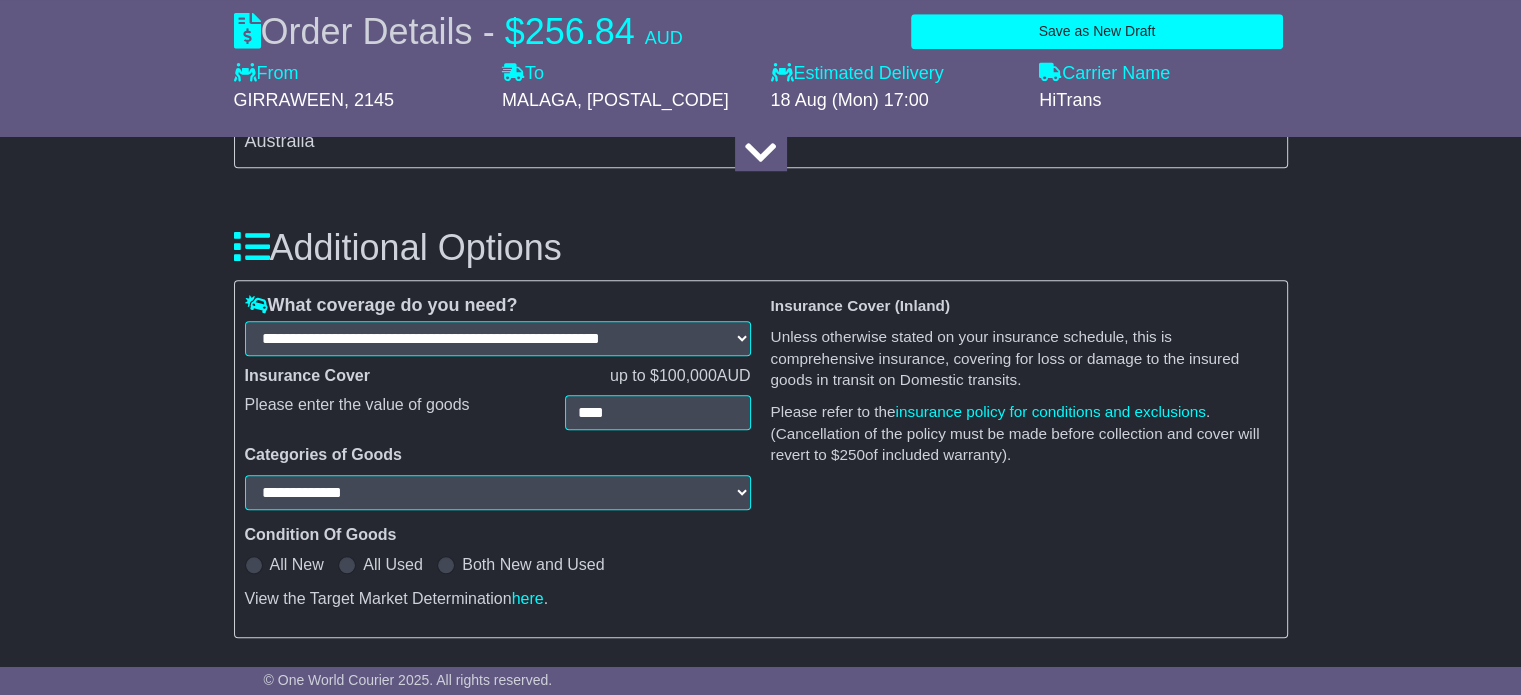scroll, scrollTop: 1800, scrollLeft: 0, axis: vertical 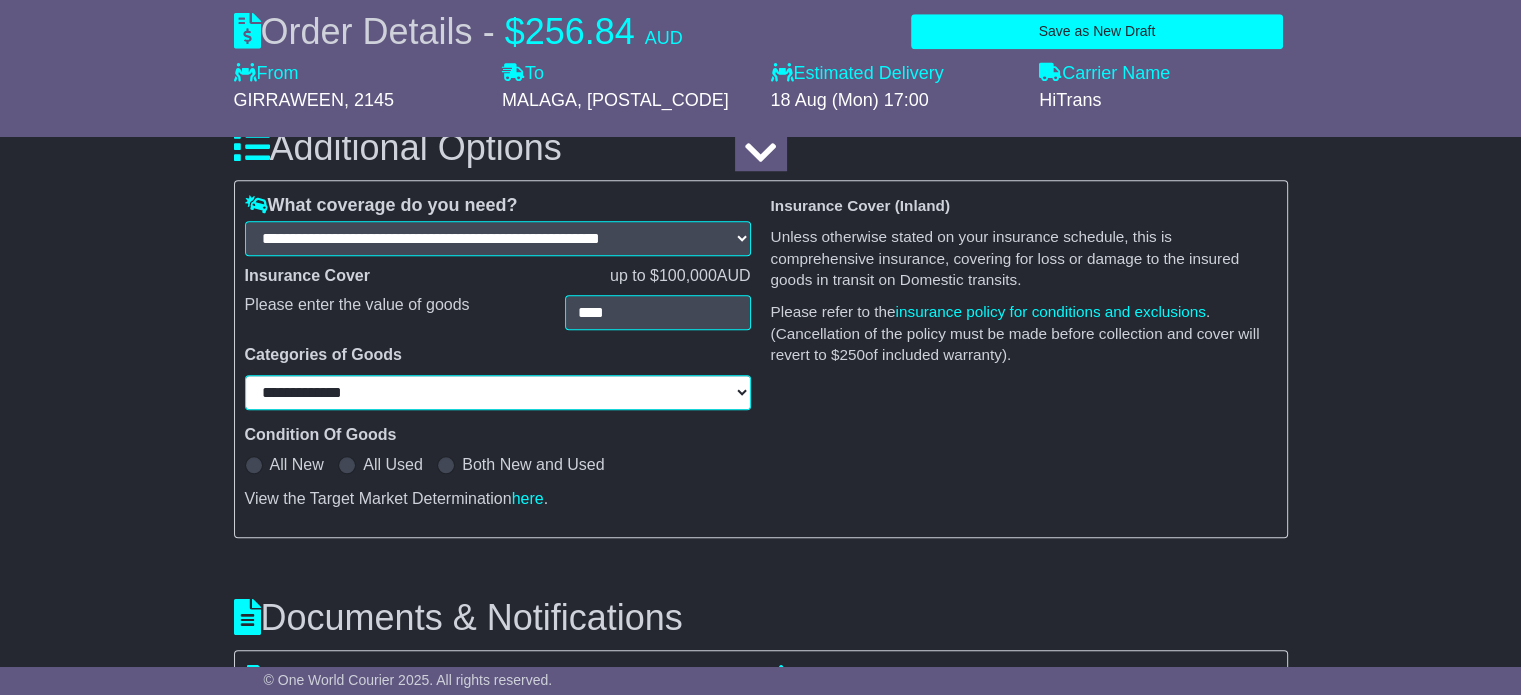 click on "**********" at bounding box center (498, 392) 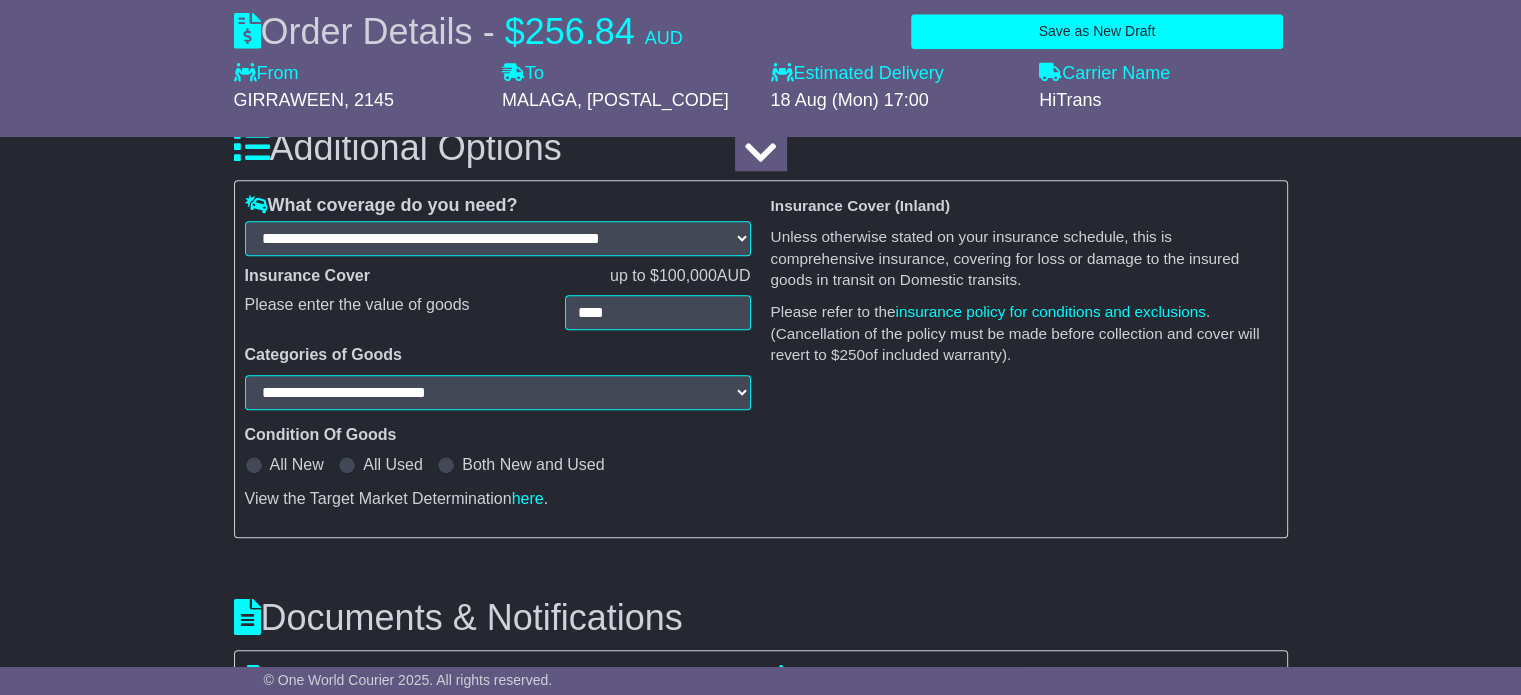 select on "**********" 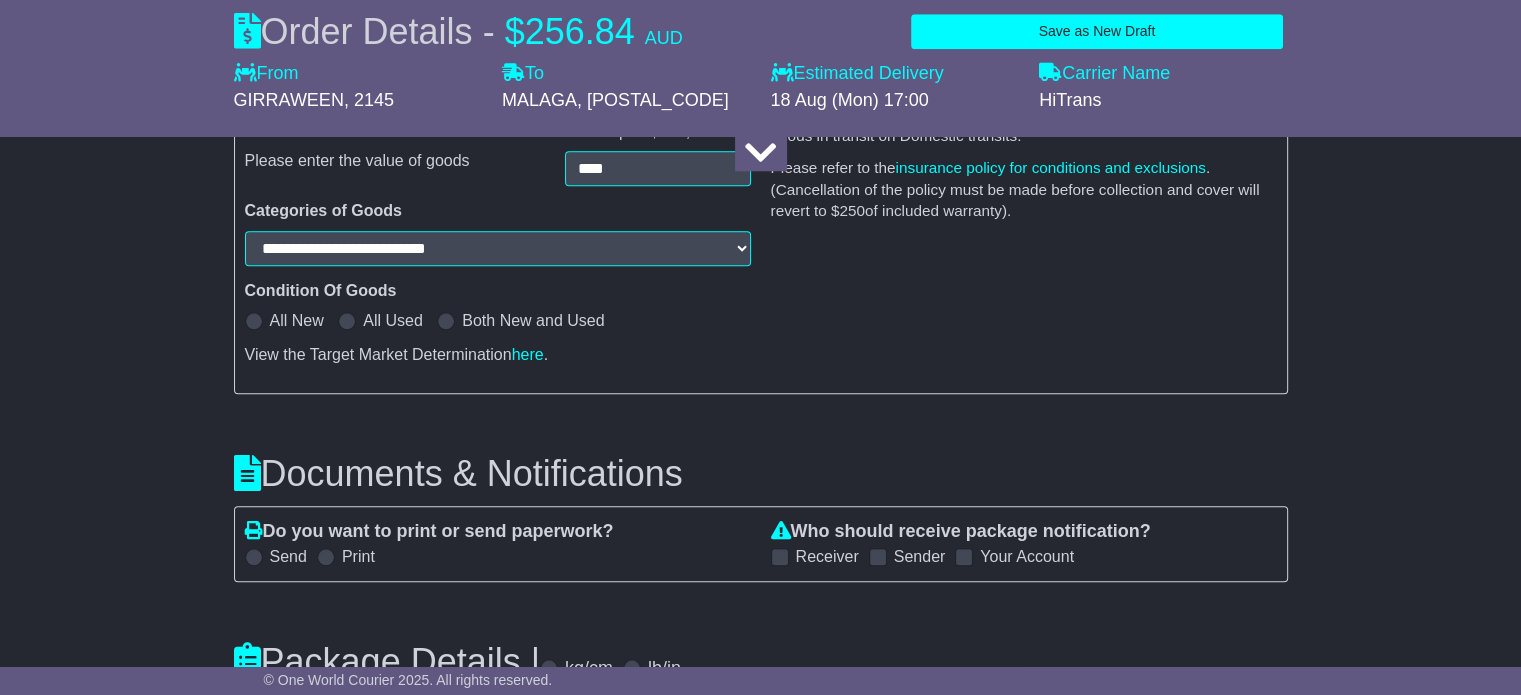 scroll, scrollTop: 2000, scrollLeft: 0, axis: vertical 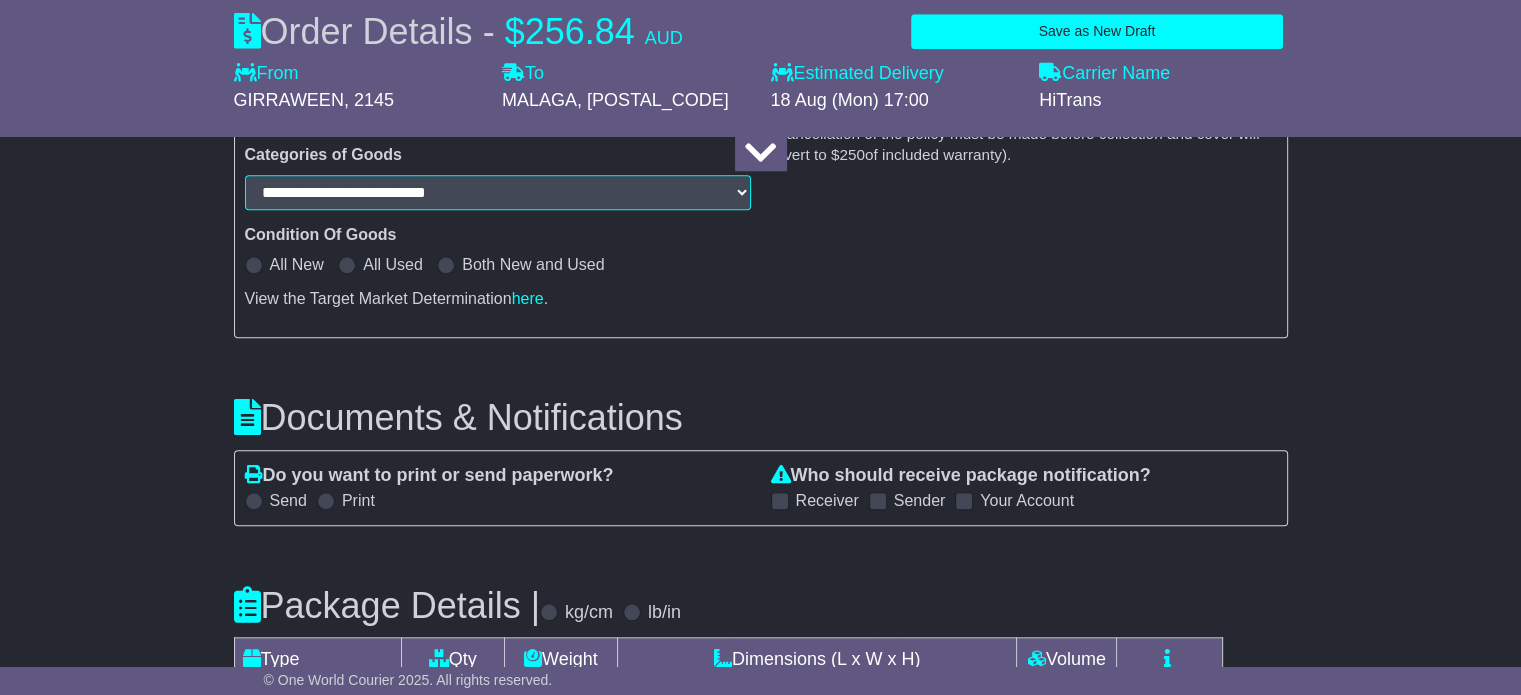 click at bounding box center [446, 265] 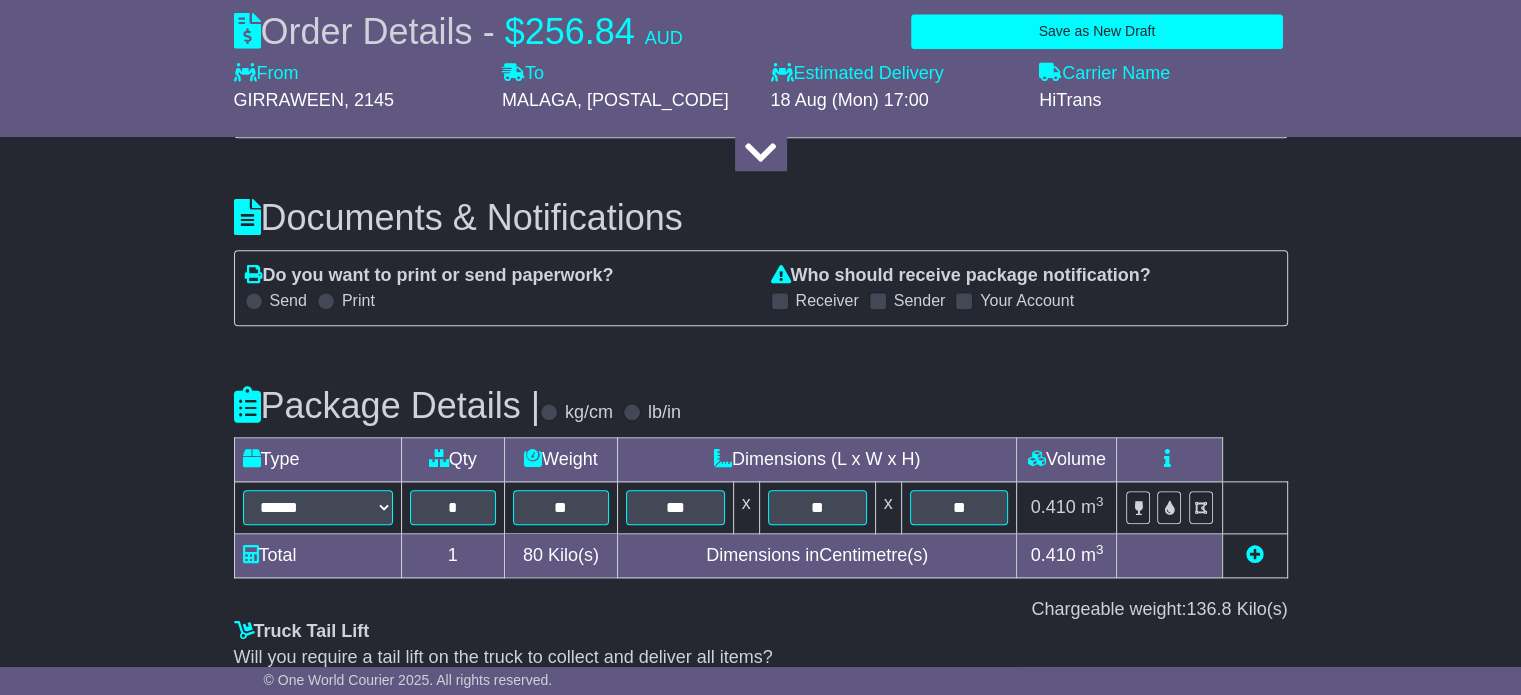 scroll, scrollTop: 2300, scrollLeft: 0, axis: vertical 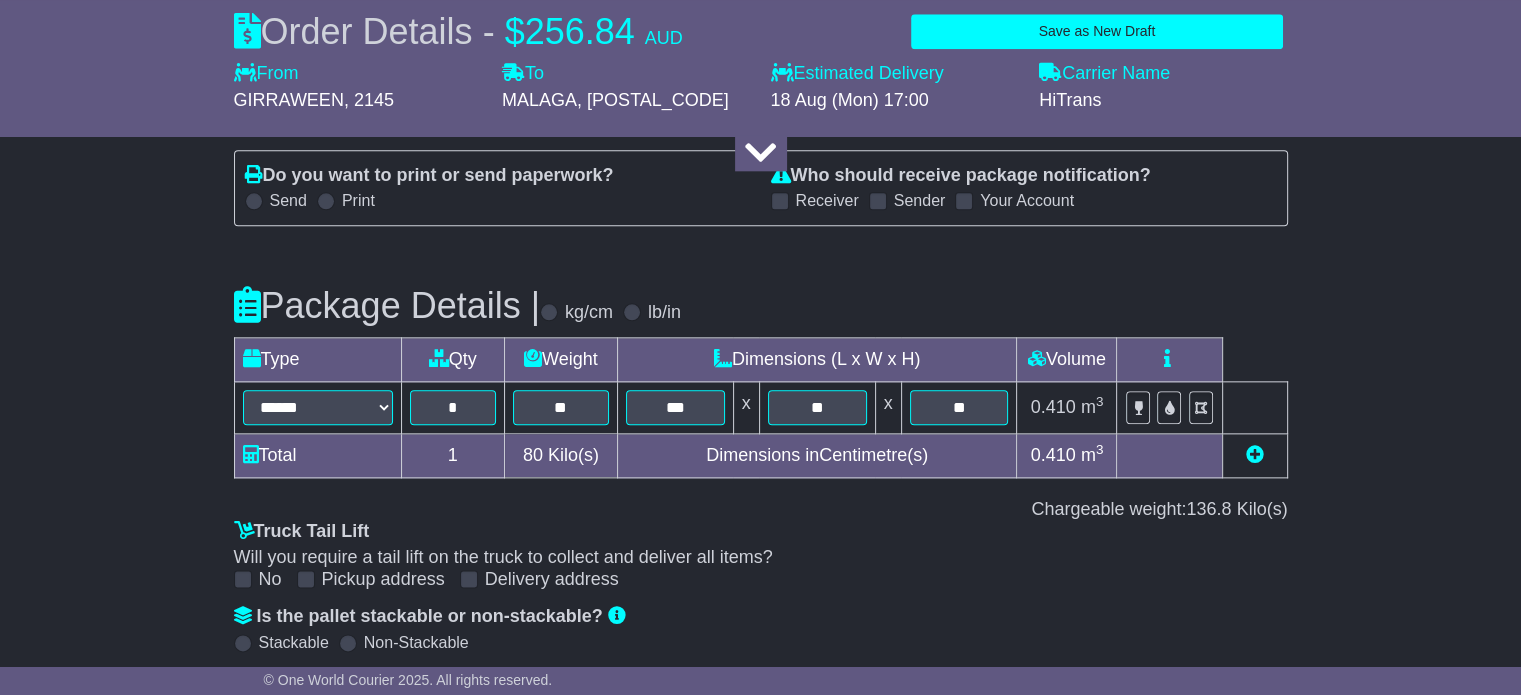 click at bounding box center (780, 201) 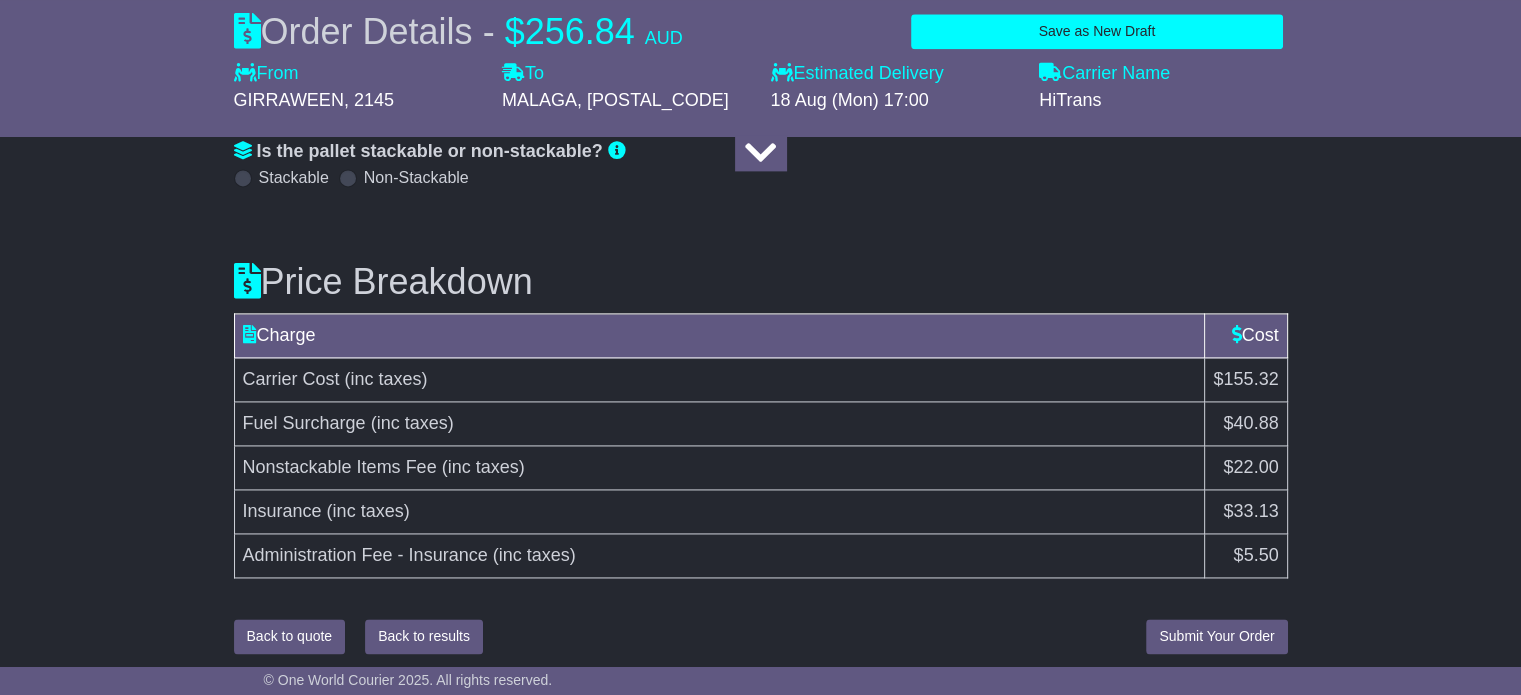 scroll, scrollTop: 2771, scrollLeft: 0, axis: vertical 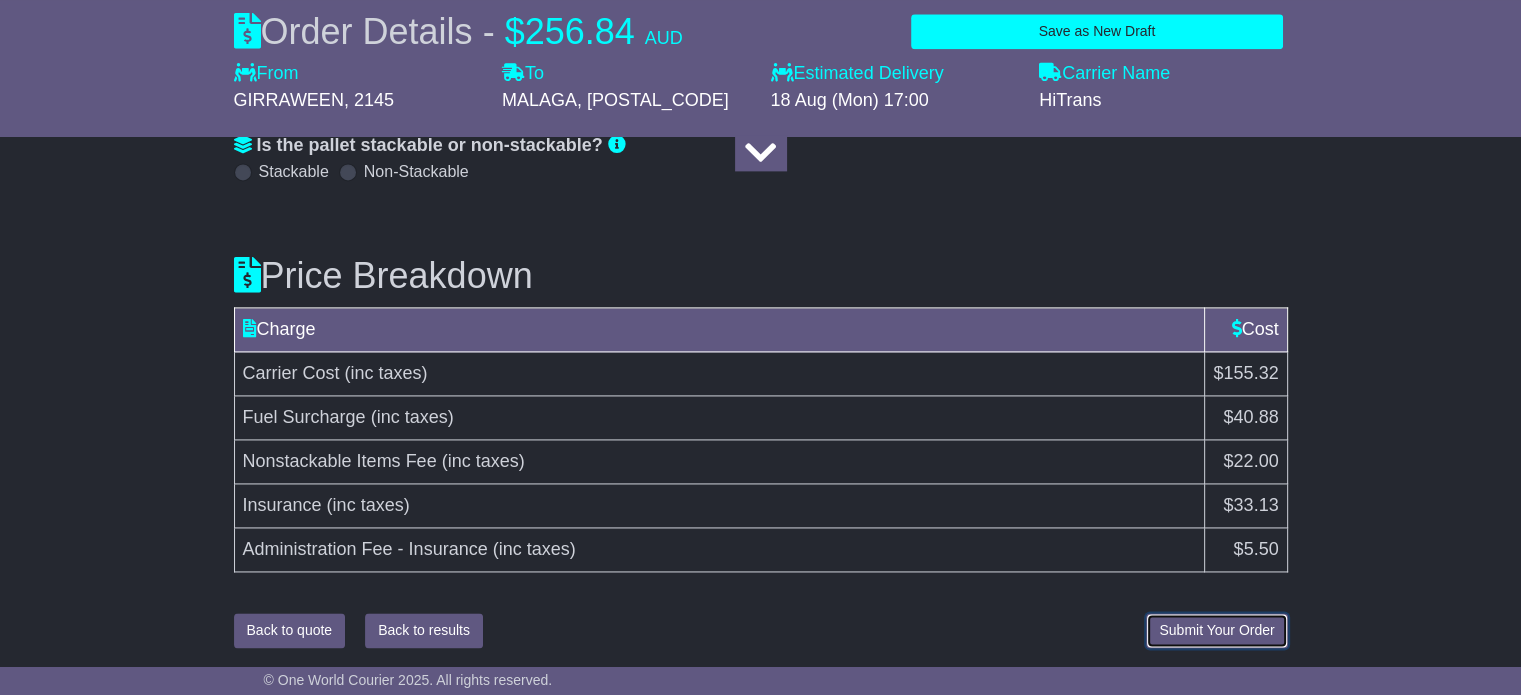 click on "Submit Your Order" at bounding box center (1216, 630) 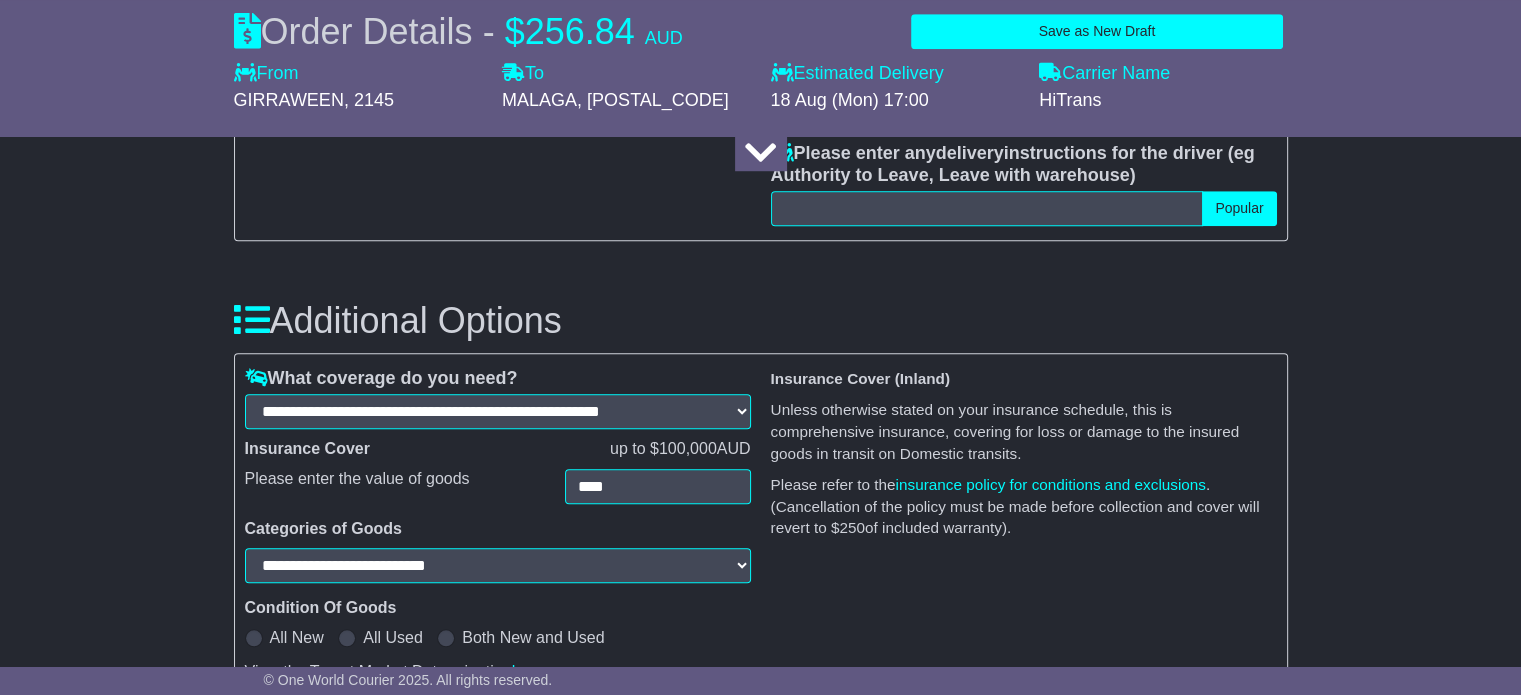scroll, scrollTop: 1364, scrollLeft: 0, axis: vertical 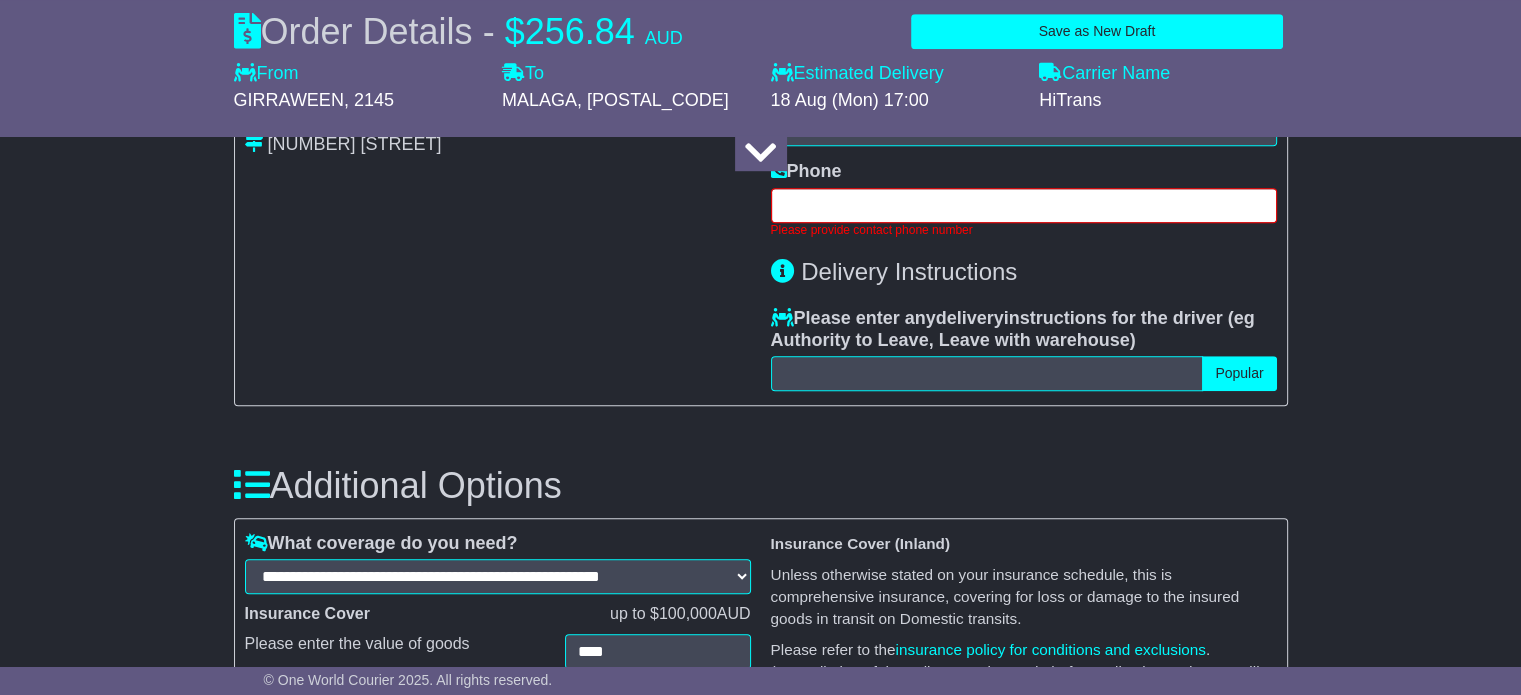 click at bounding box center [1024, 205] 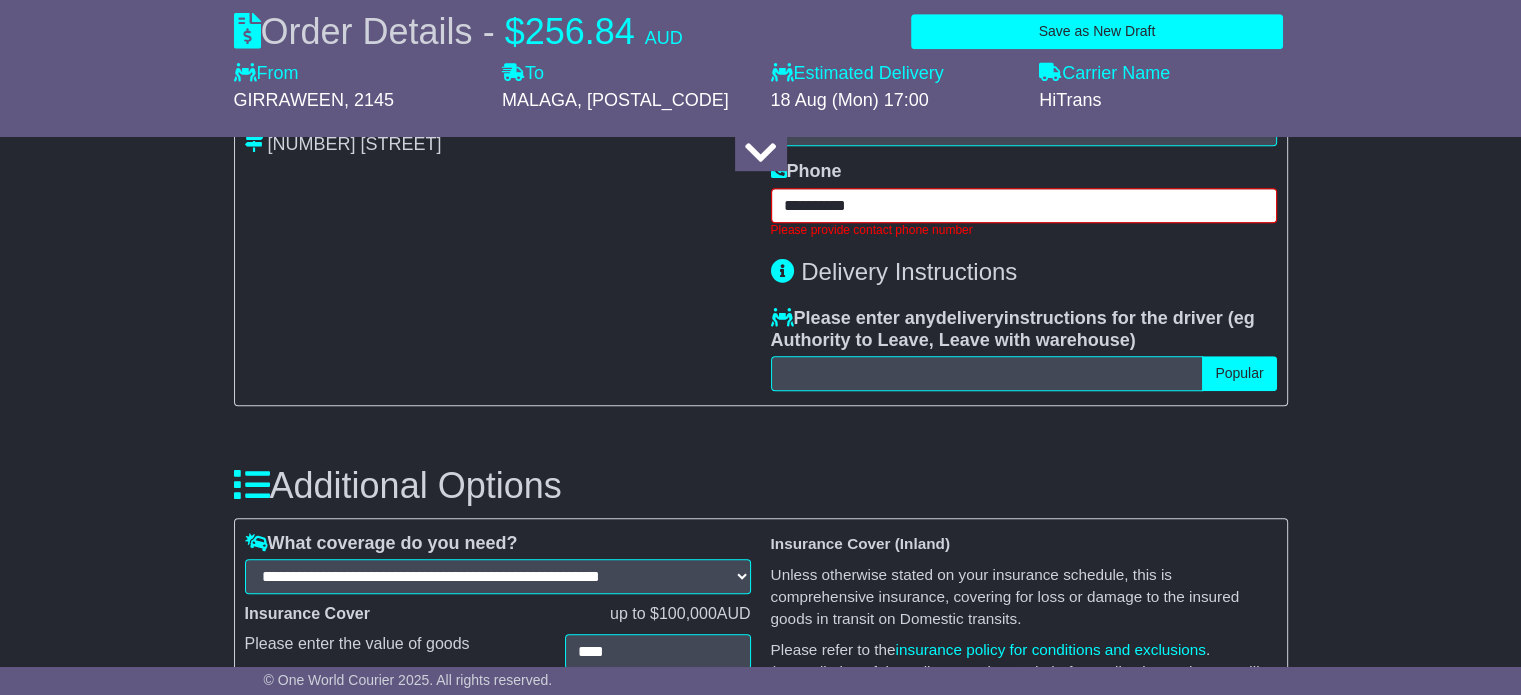 type on "**********" 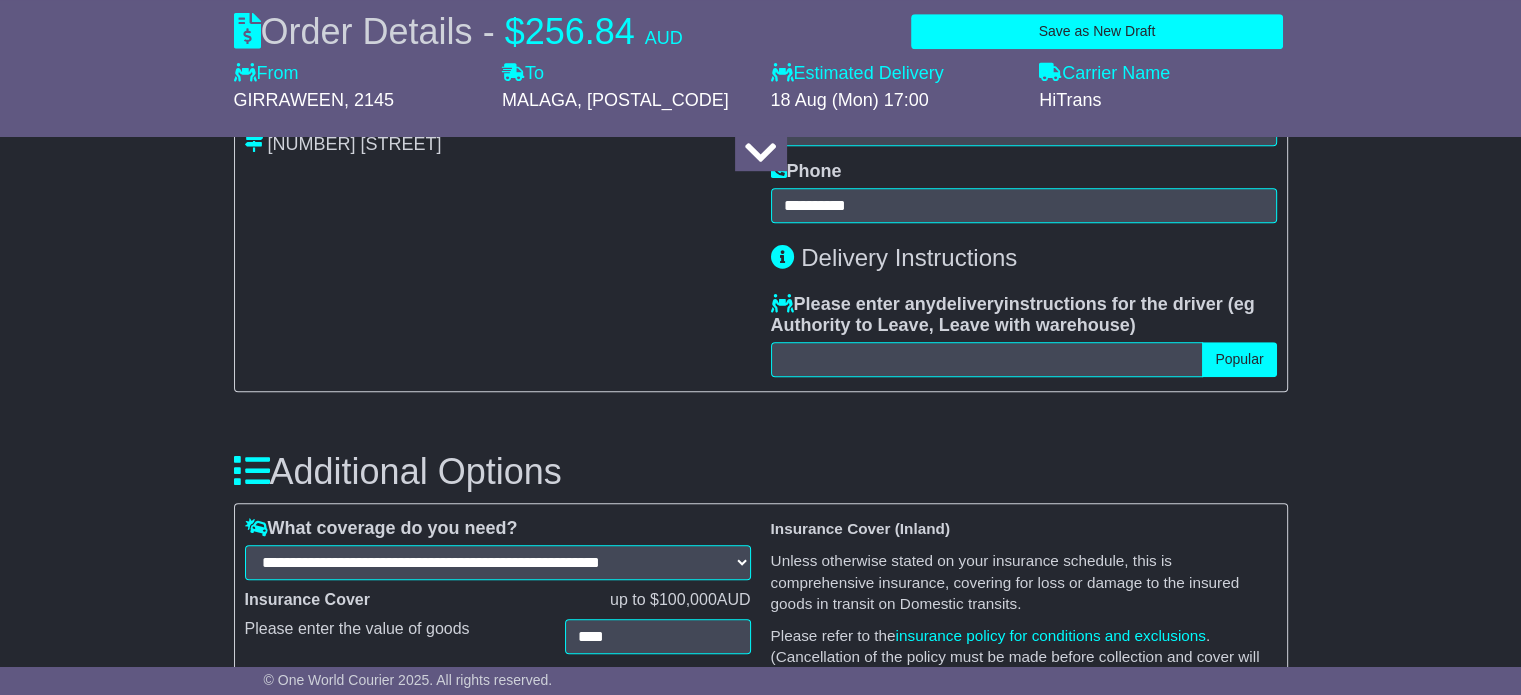click on "**********" at bounding box center [760, 439] 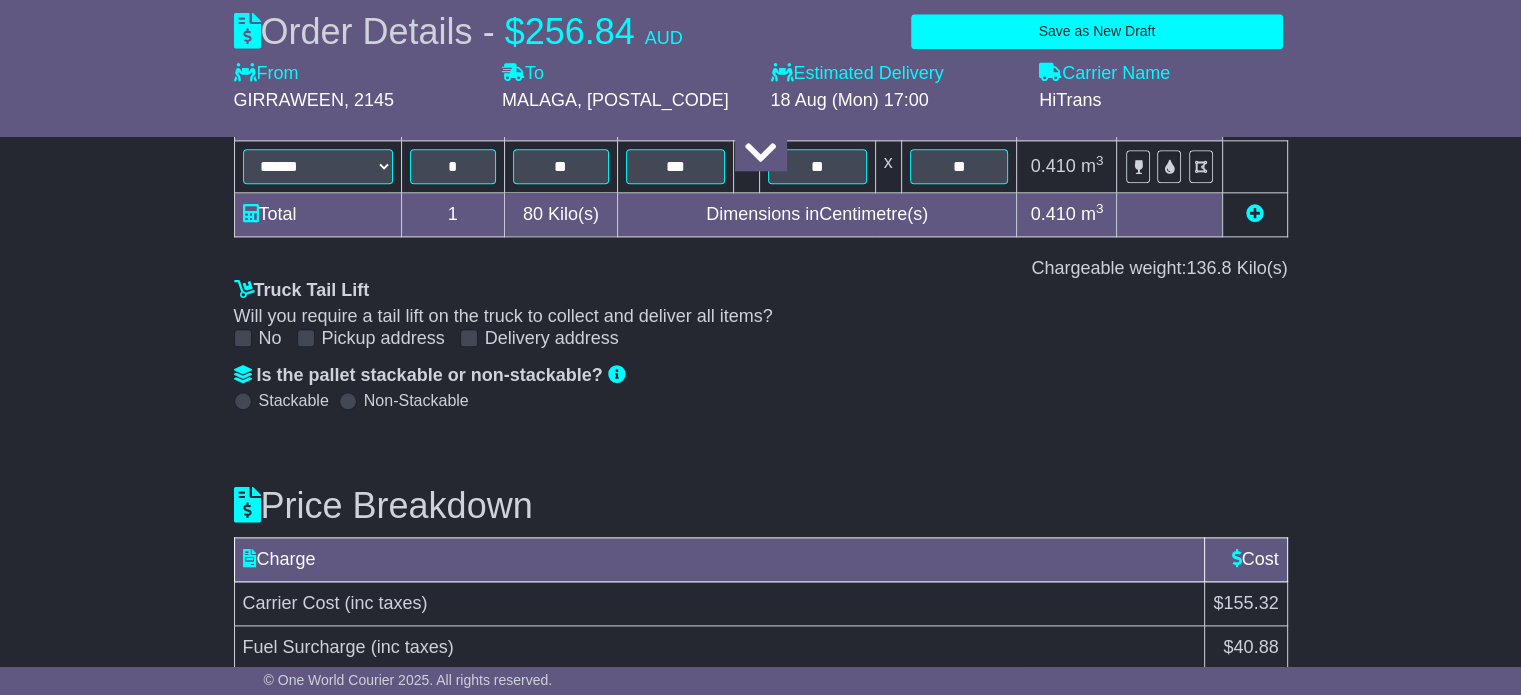 scroll, scrollTop: 2659, scrollLeft: 0, axis: vertical 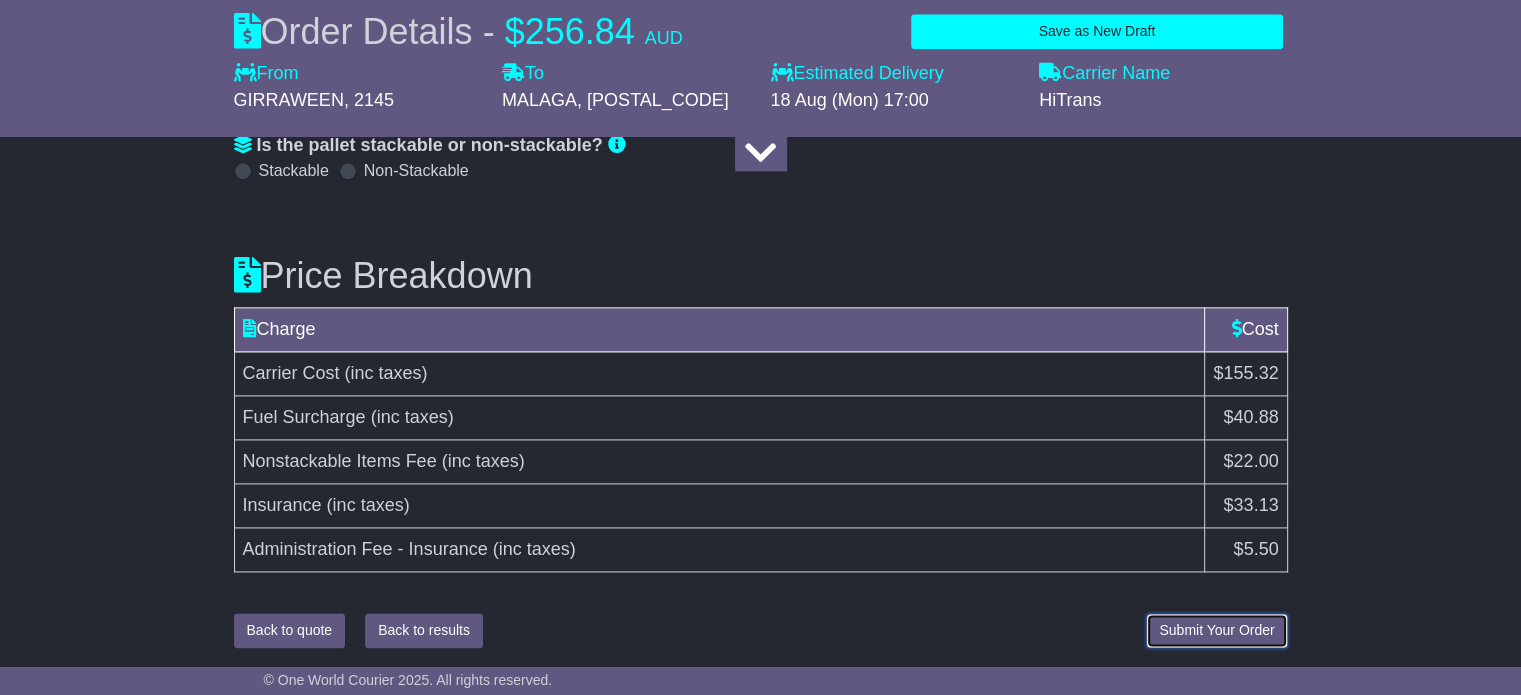 click on "Submit Your Order" at bounding box center [1216, 630] 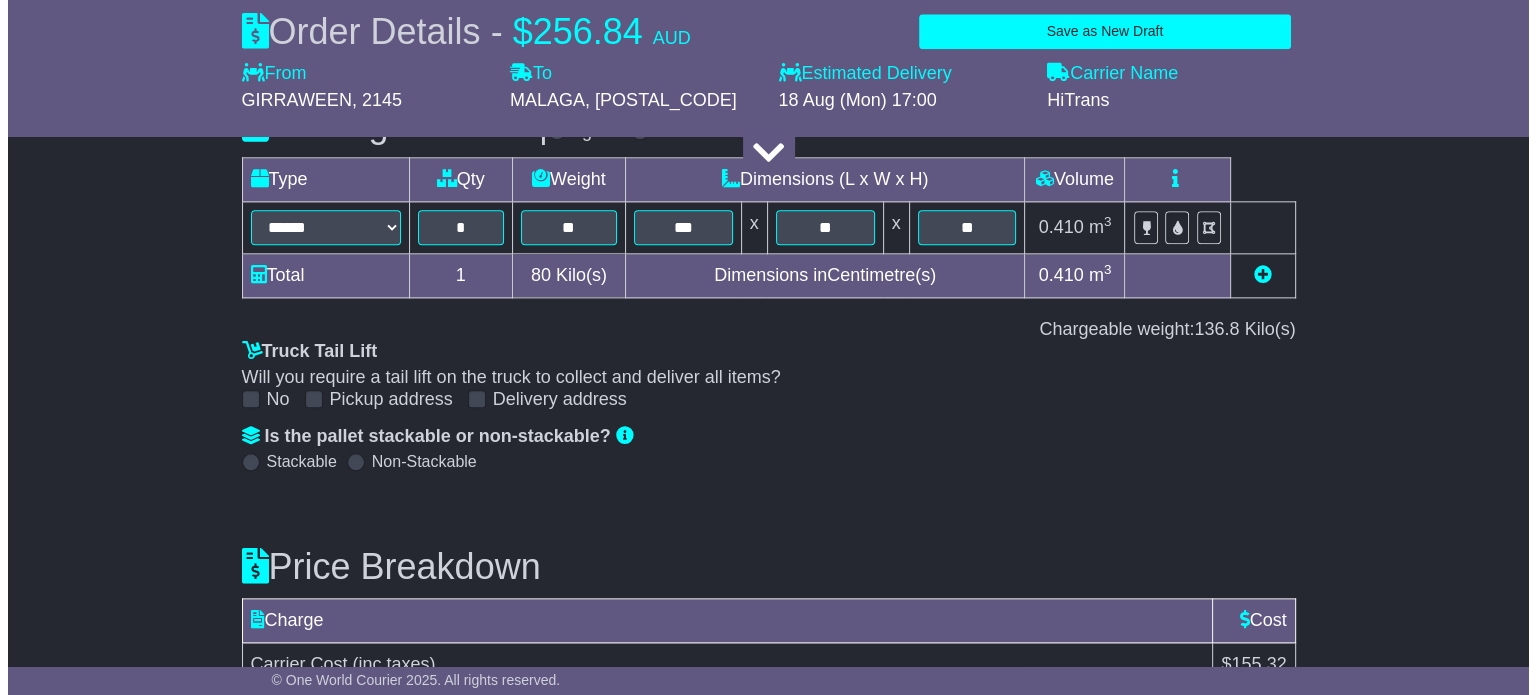 scroll, scrollTop: 2659, scrollLeft: 0, axis: vertical 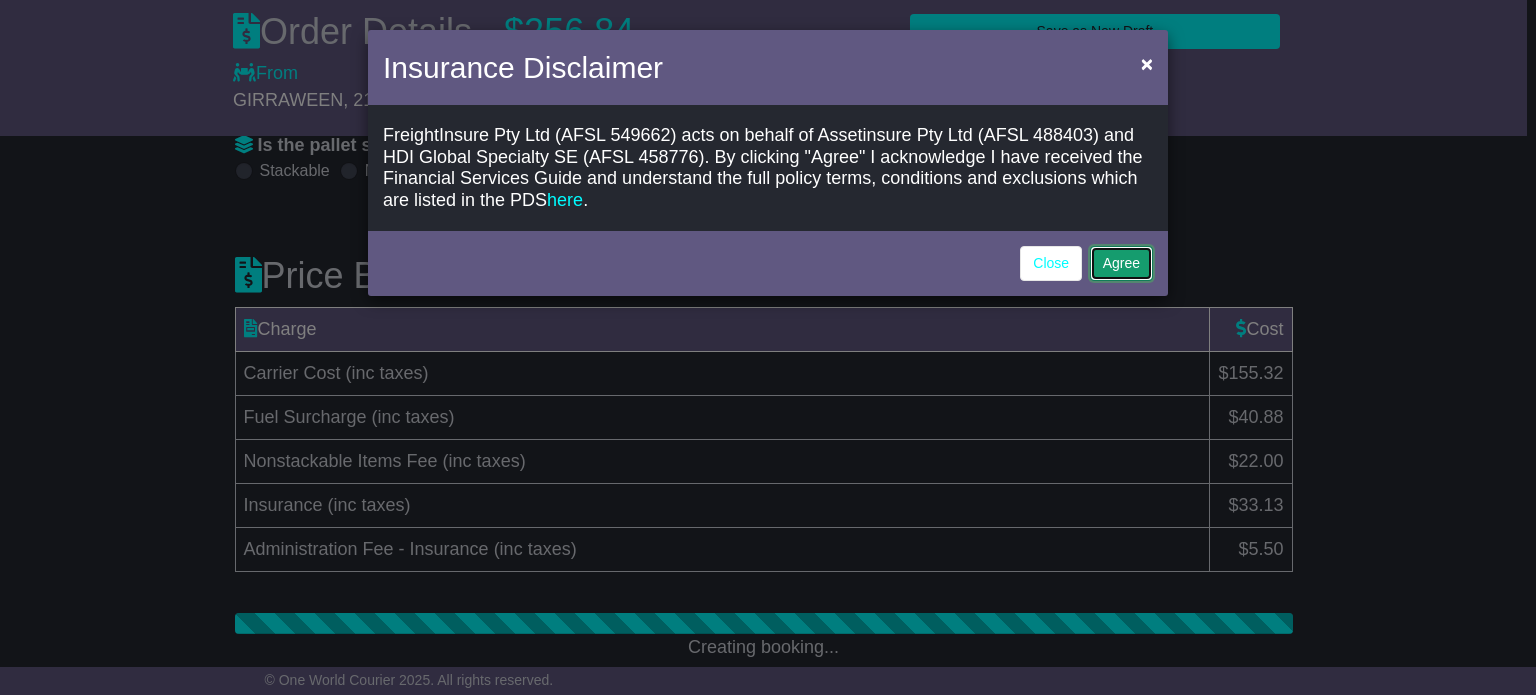 click on "Agree" 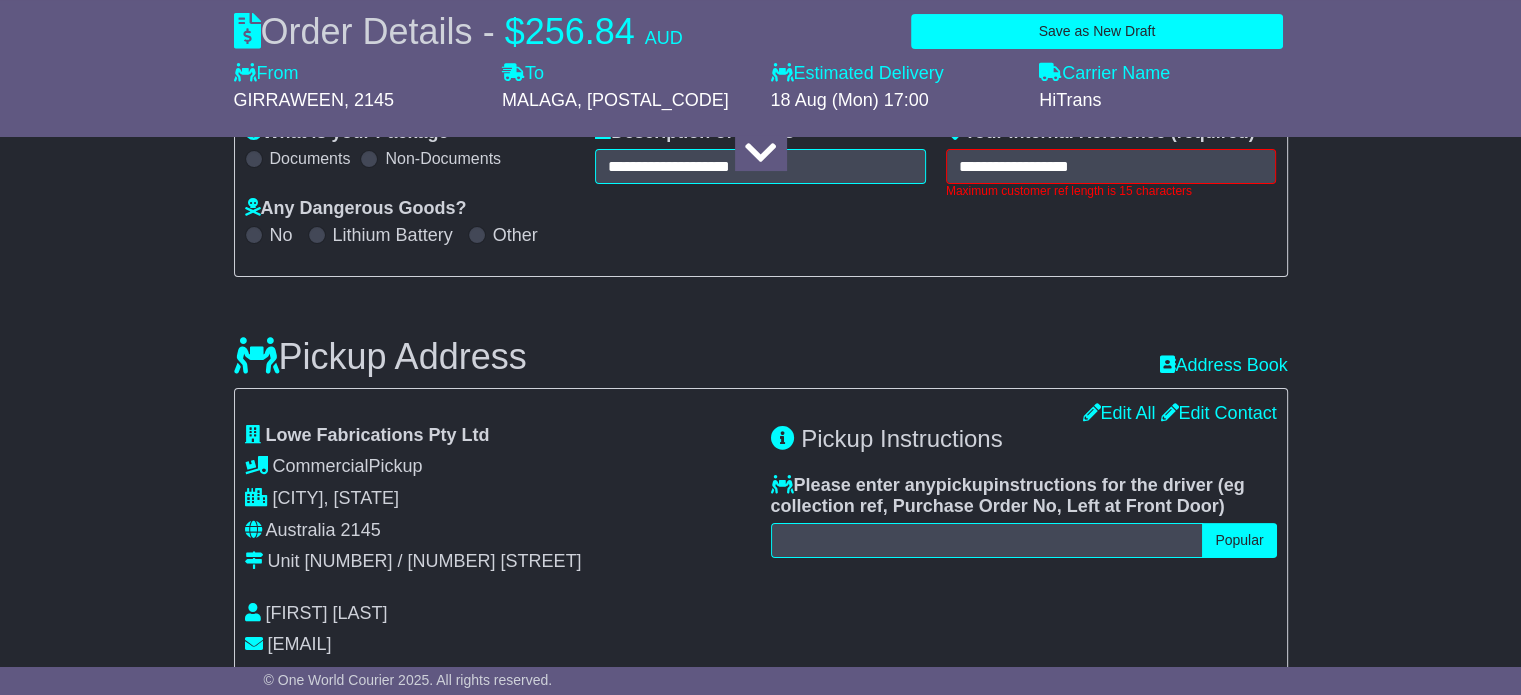 scroll, scrollTop: 292, scrollLeft: 0, axis: vertical 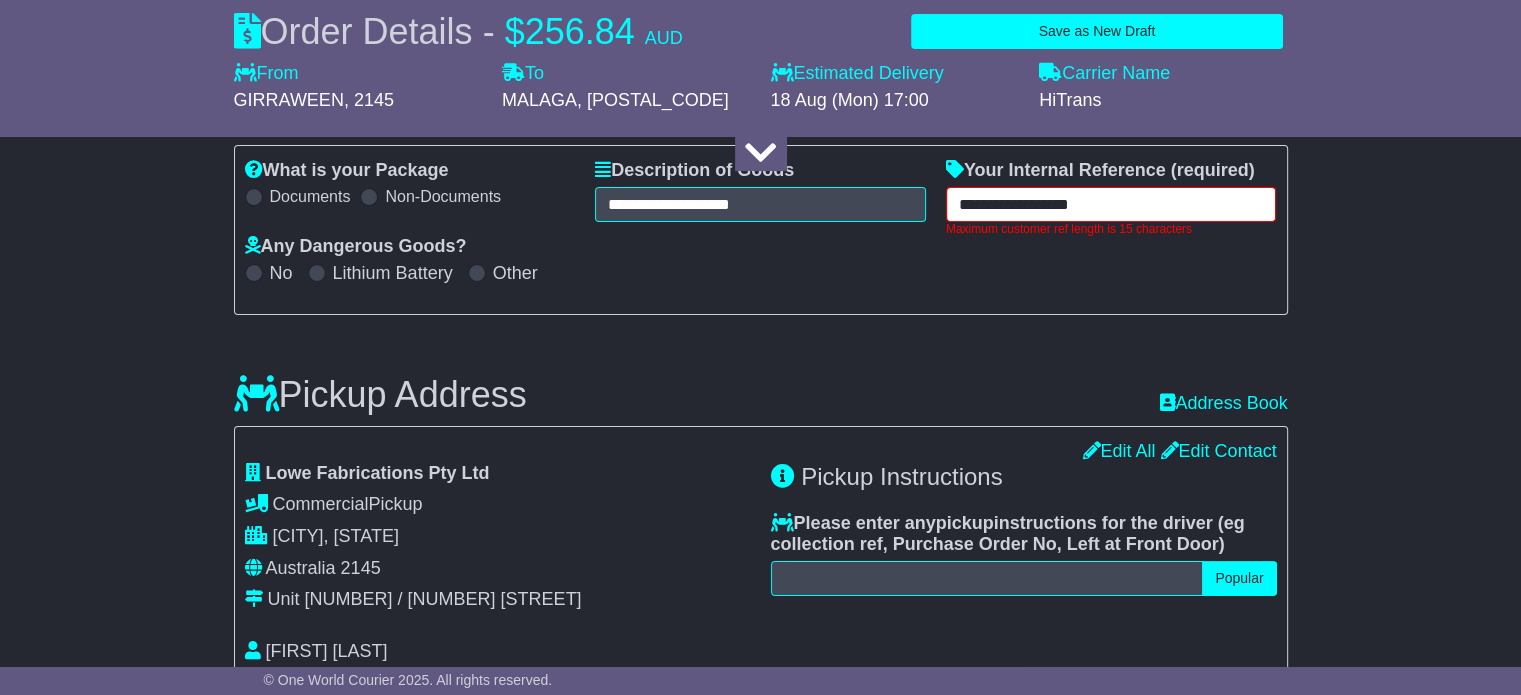click on "**********" at bounding box center [1111, 204] 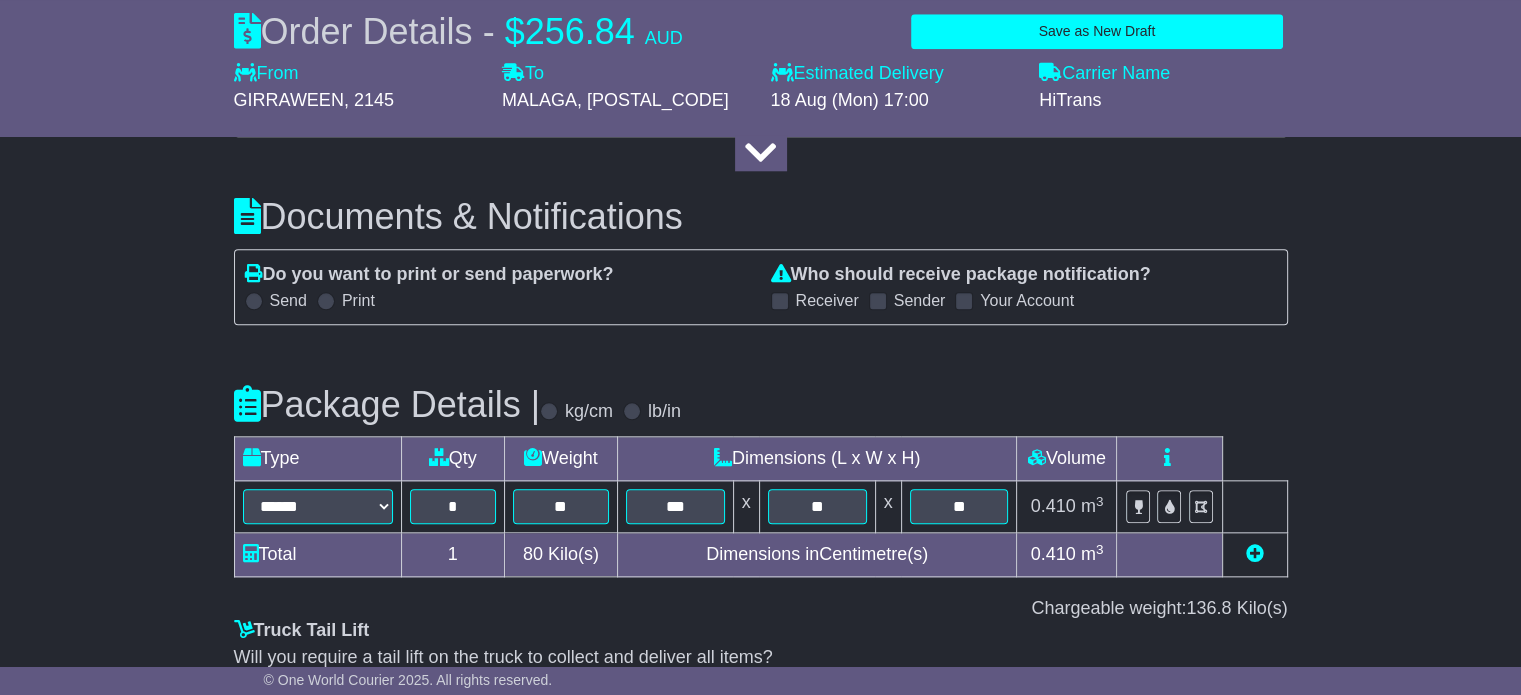 scroll, scrollTop: 2673, scrollLeft: 0, axis: vertical 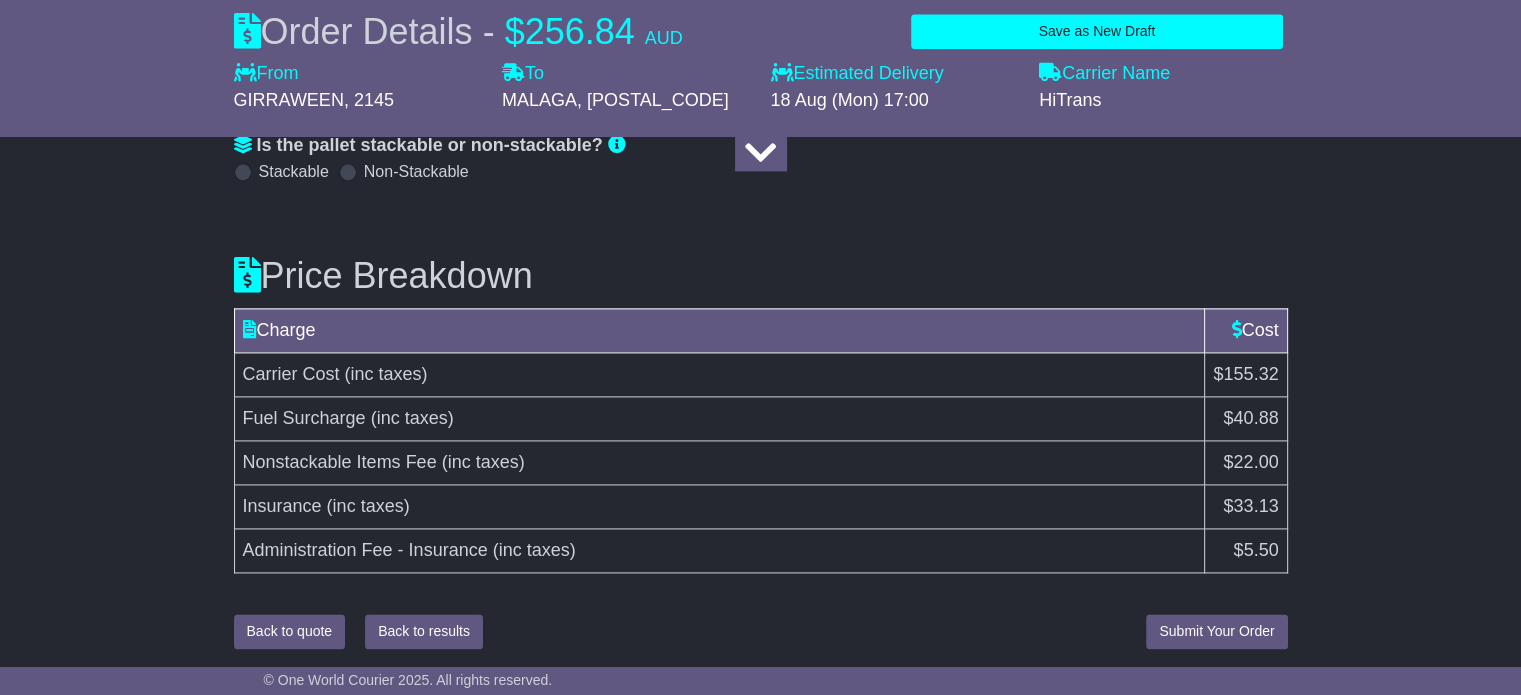 type on "**********" 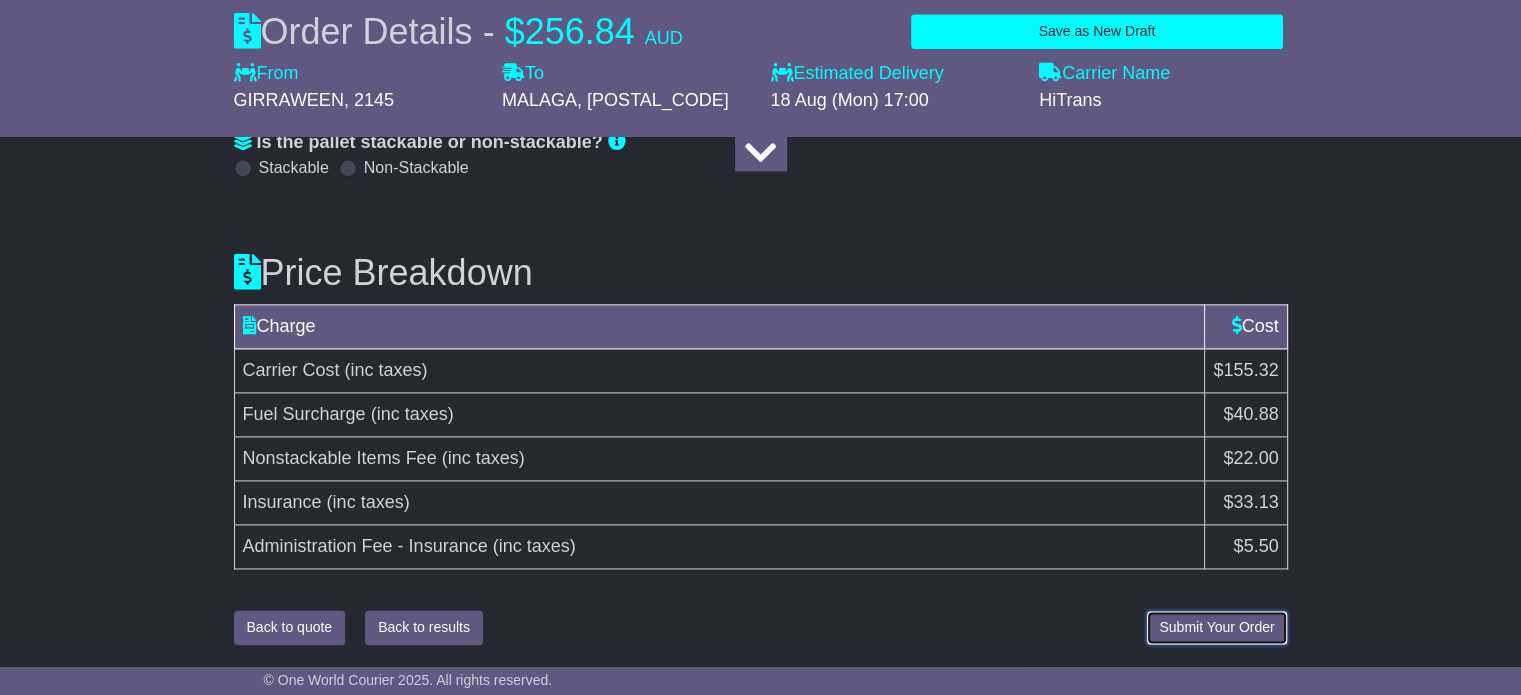 scroll, scrollTop: 2368, scrollLeft: 0, axis: vertical 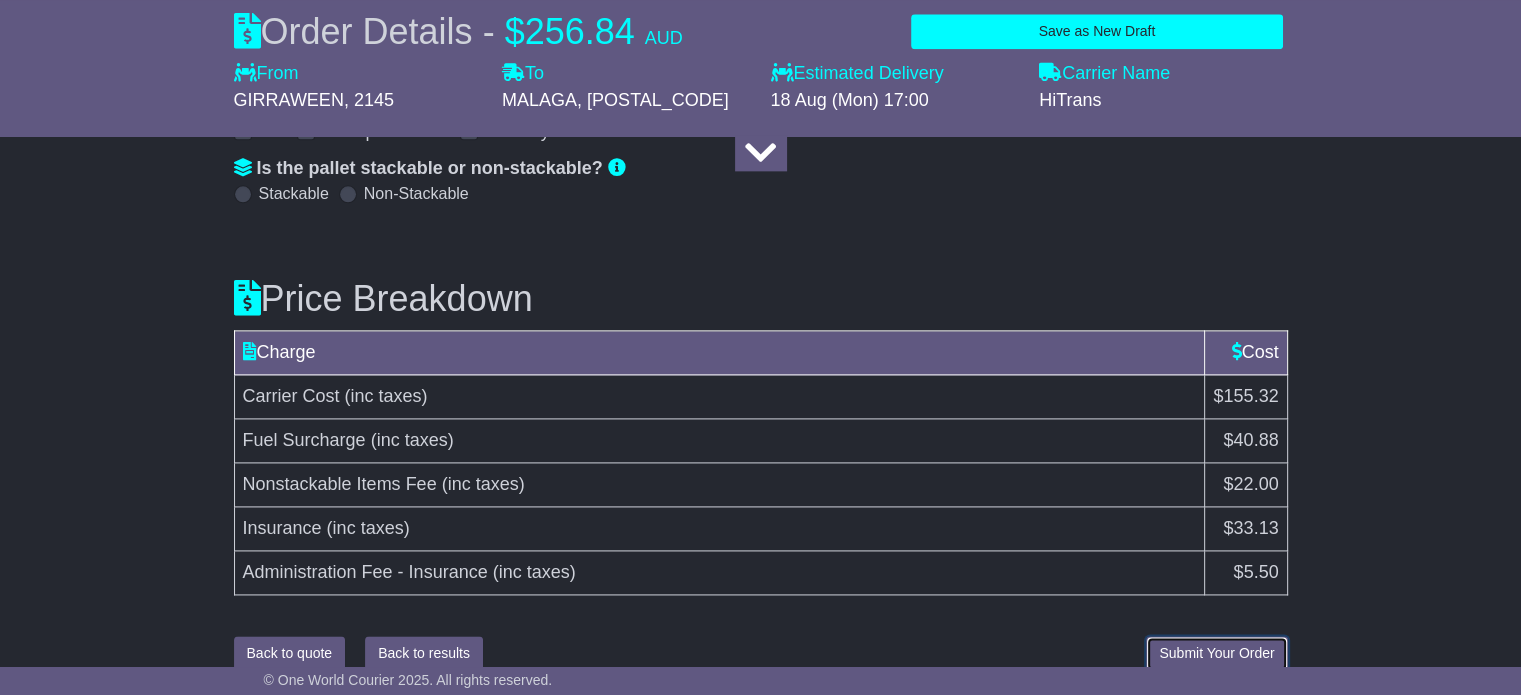 click on "Submit Your Order" at bounding box center [1216, 653] 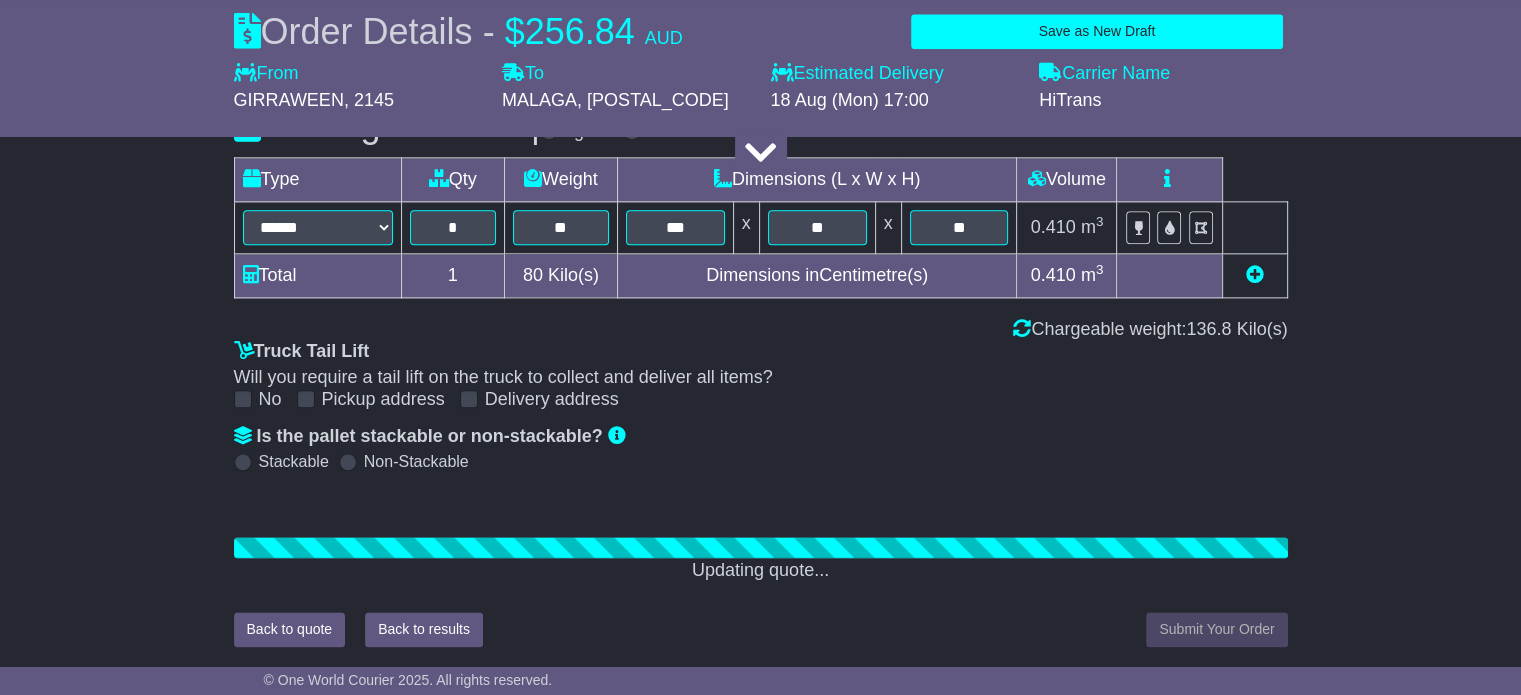 scroll, scrollTop: 2659, scrollLeft: 0, axis: vertical 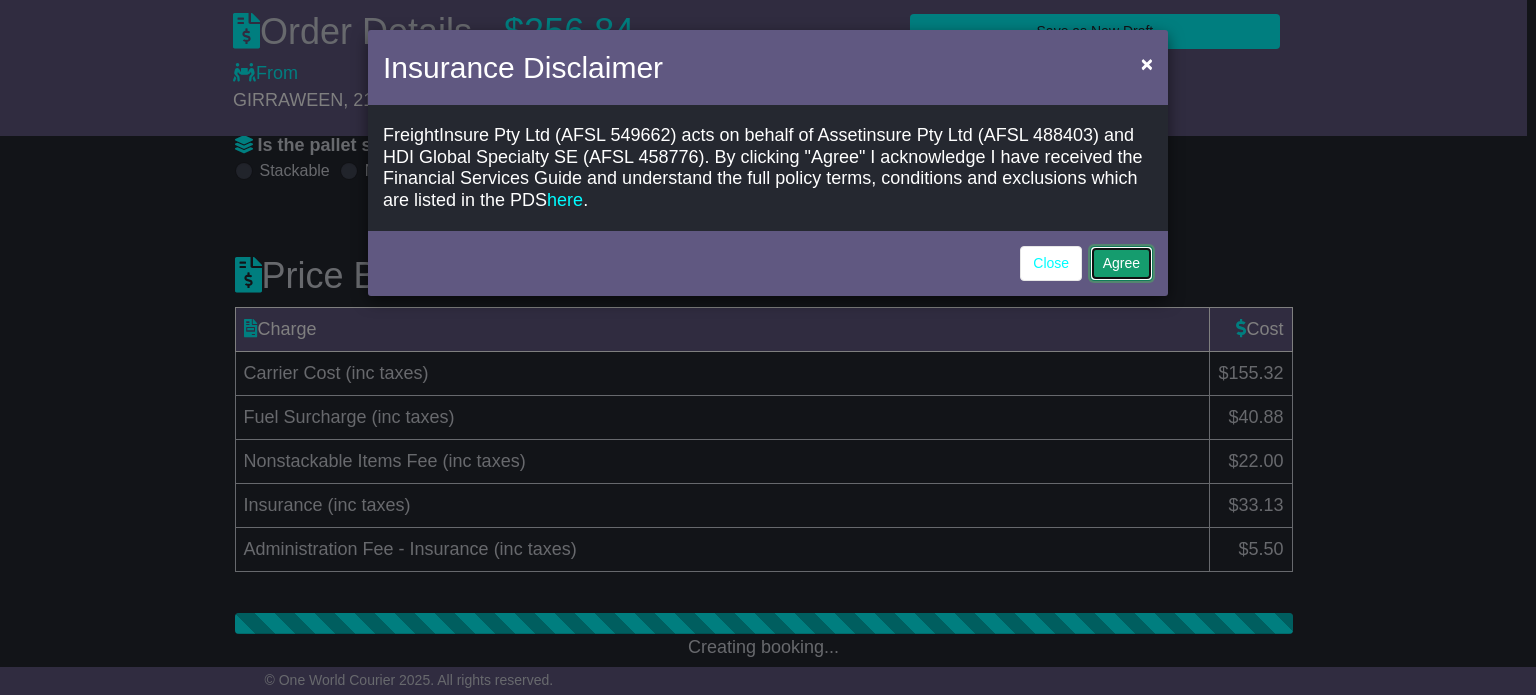 click on "Agree" 